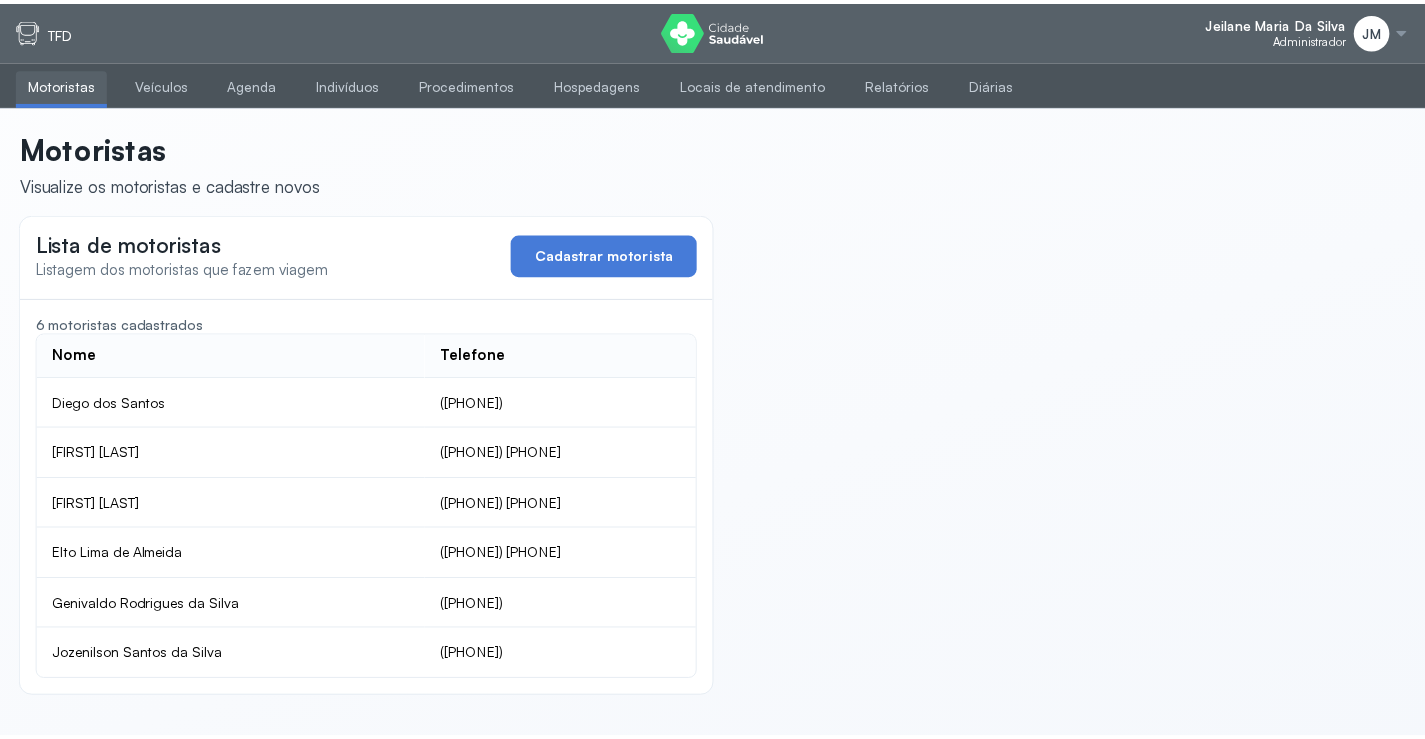 scroll, scrollTop: 0, scrollLeft: 0, axis: both 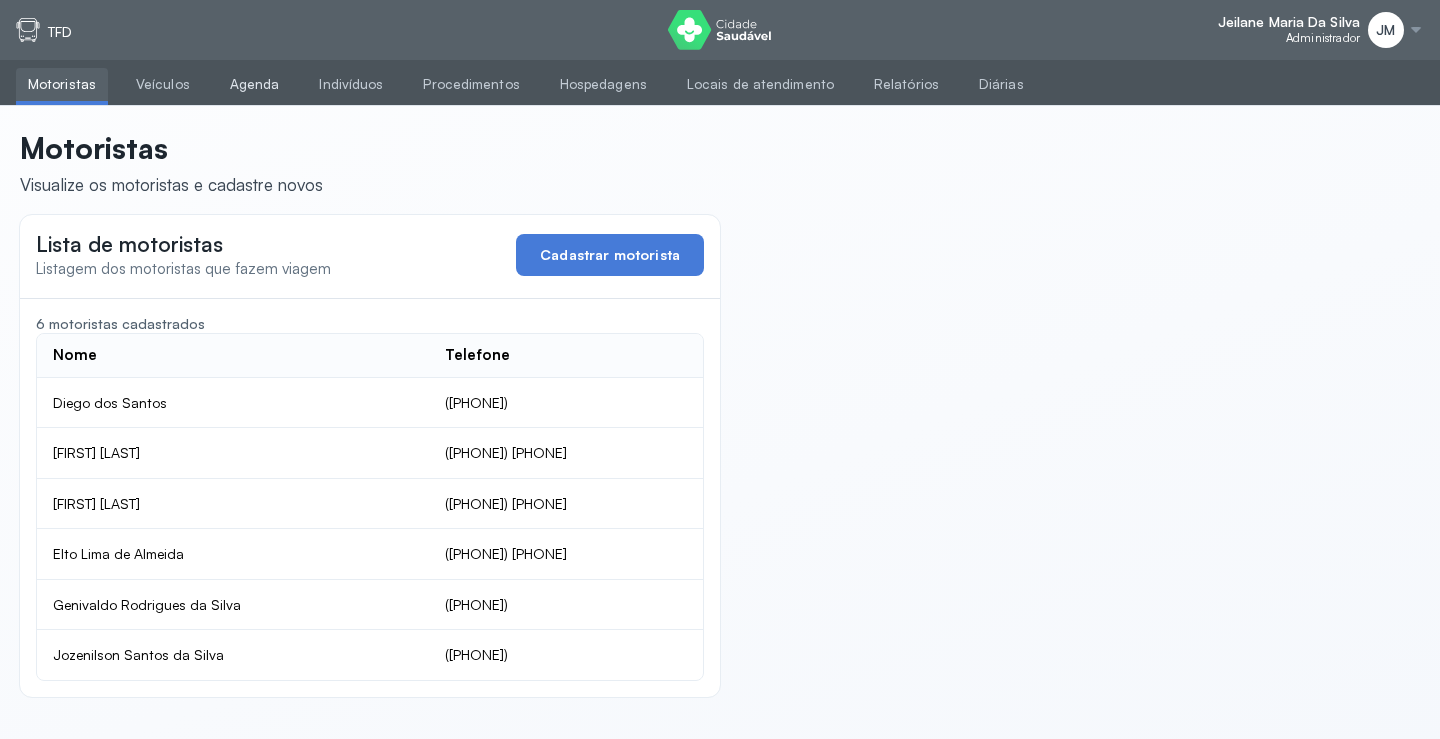 click on "Agenda" at bounding box center (255, 84) 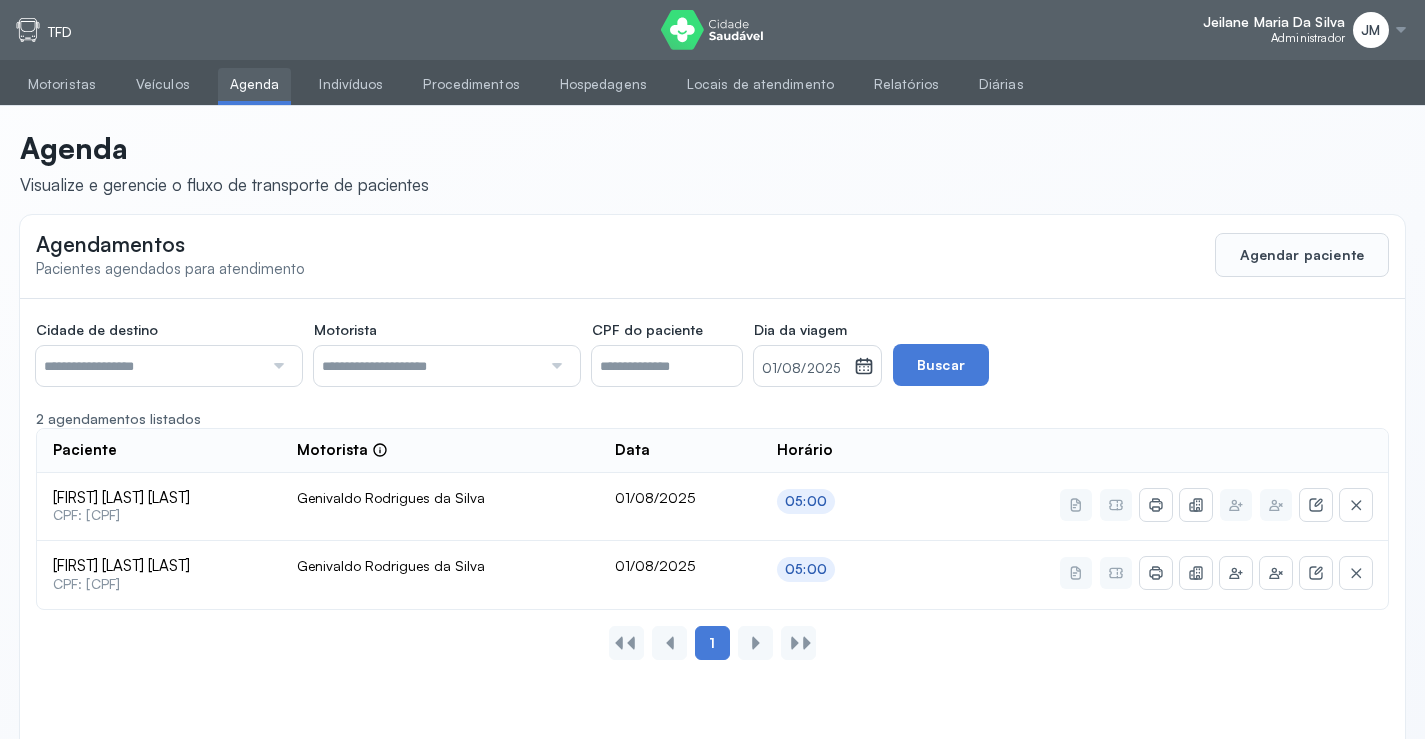 click at bounding box center [149, 366] 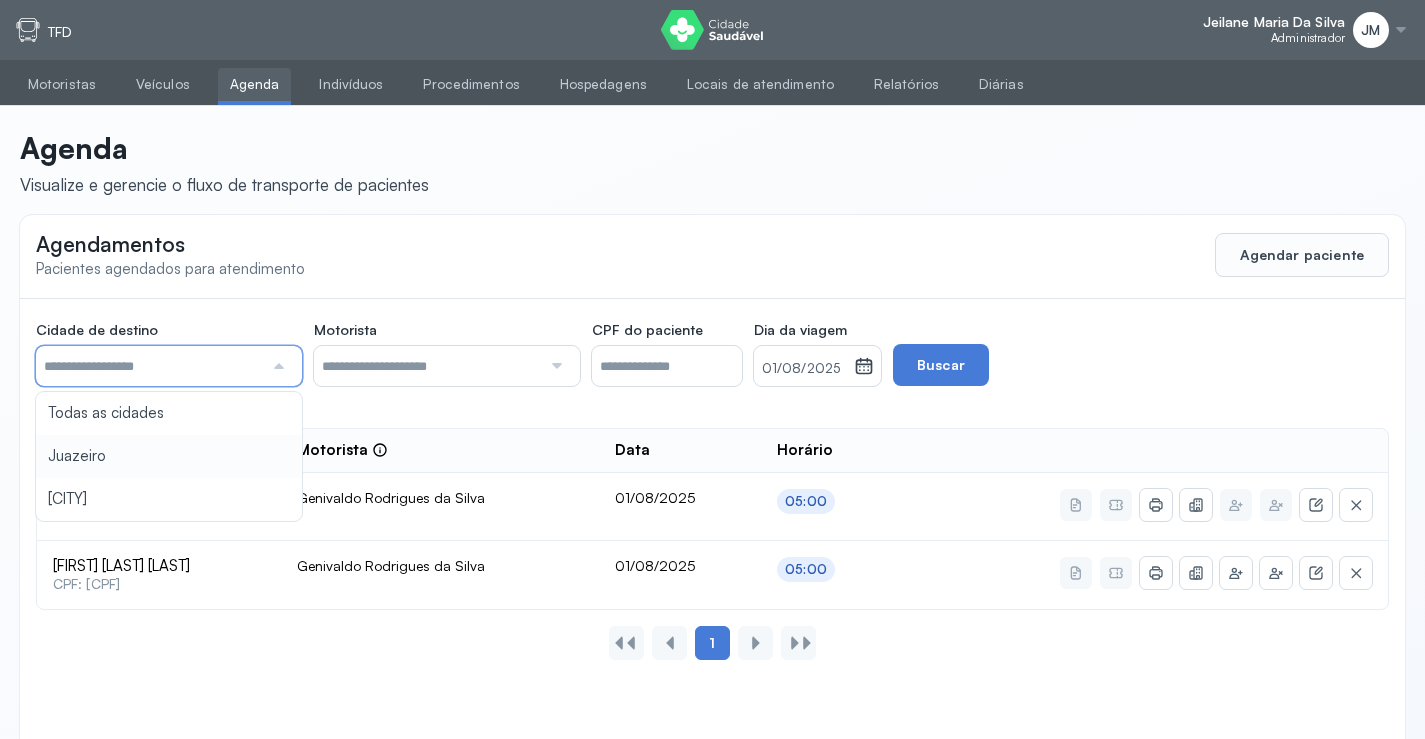 type on "********" 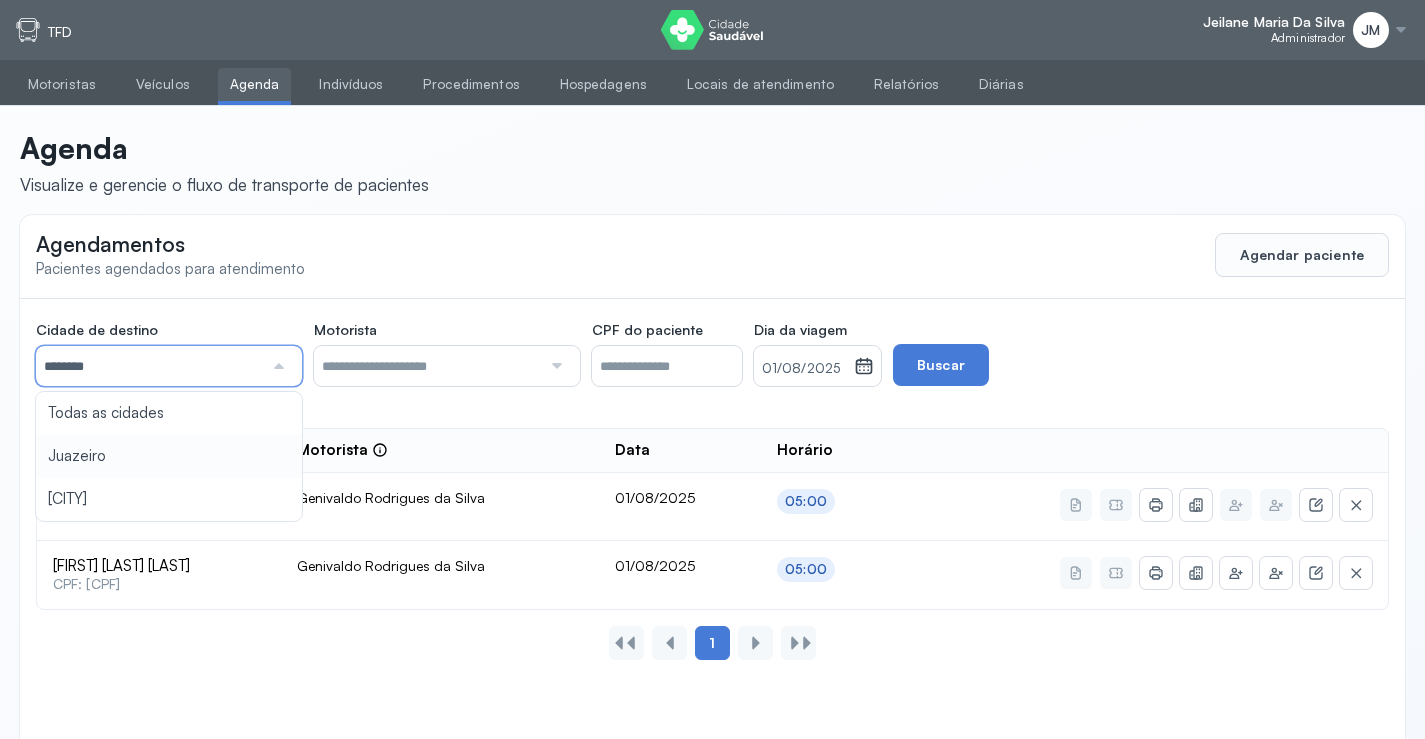 click on "Cidade de destino  ******** Todas as cidades Juazeiro Salvador Motorista  Todos os motoristas [NAME] [LAST] [LAST] [NAME] [LAST] [LAST] [NAME] [LAST] [LAST] [NAME] [LAST] [LAST] [NAME] [LAST] [LAST] CPF do paciente  Dia da viagem  01/08/2025 agosto 2025 S T Q Q S S D 1 2 3 4 5 6 7 8 9 10 11 12 13 14 15 16 17 18 19 20 21 22 23 24 25 26 27 28 29 30 31 jan fev mar abr maio jun jul ago set out nov dez 2018 2019 2020 2021 2022 2023 2024 2025 2026 2027 2028 2029  Buscar  2 agendamentos listados Paciente  Motorista  Data Horário [FIRST] [LAST] [LAST]  CPF: [CPF] [NAME] [LAST] [LAST] 01/08/2025 05:00 [FIRST] [LAST] [LAST]  CPF: [CPF] [NAME] [LAST] [LAST] 01/08/2025 05:00 1" 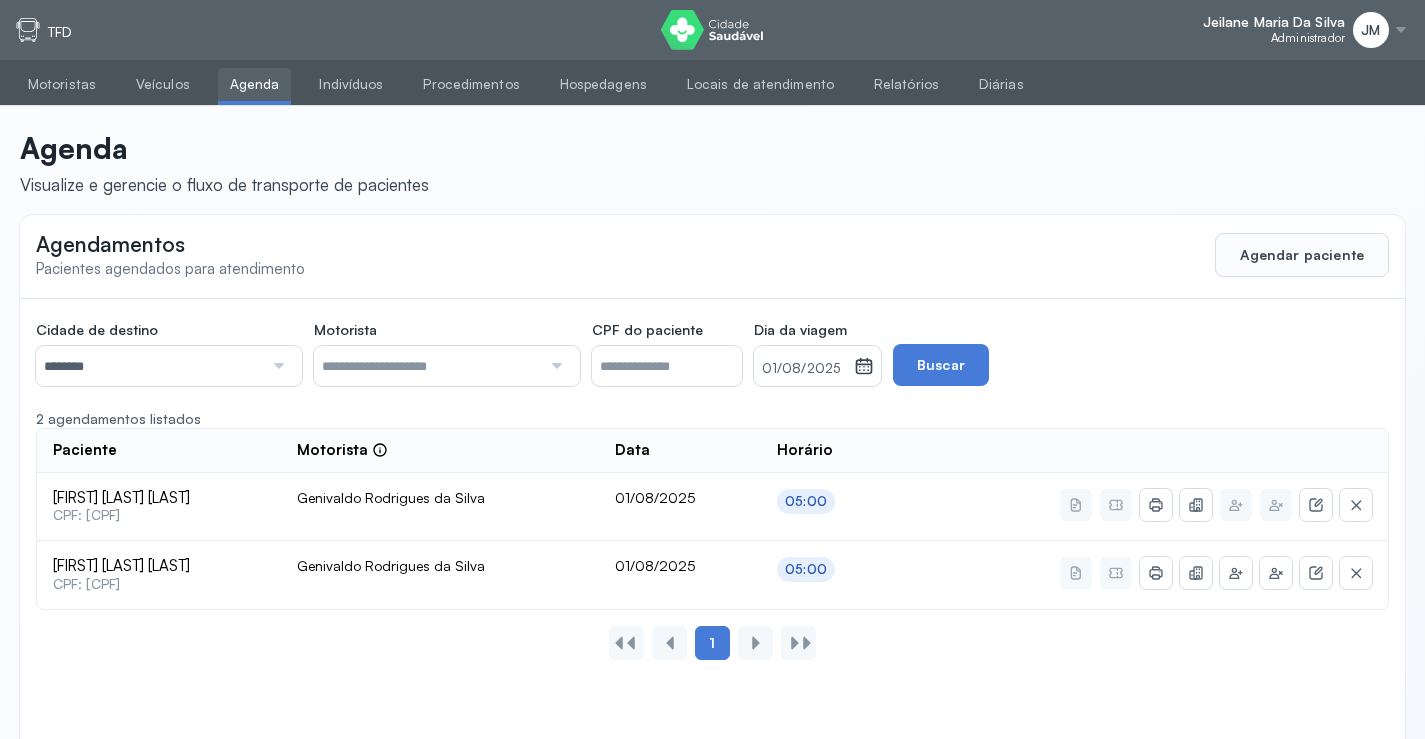click 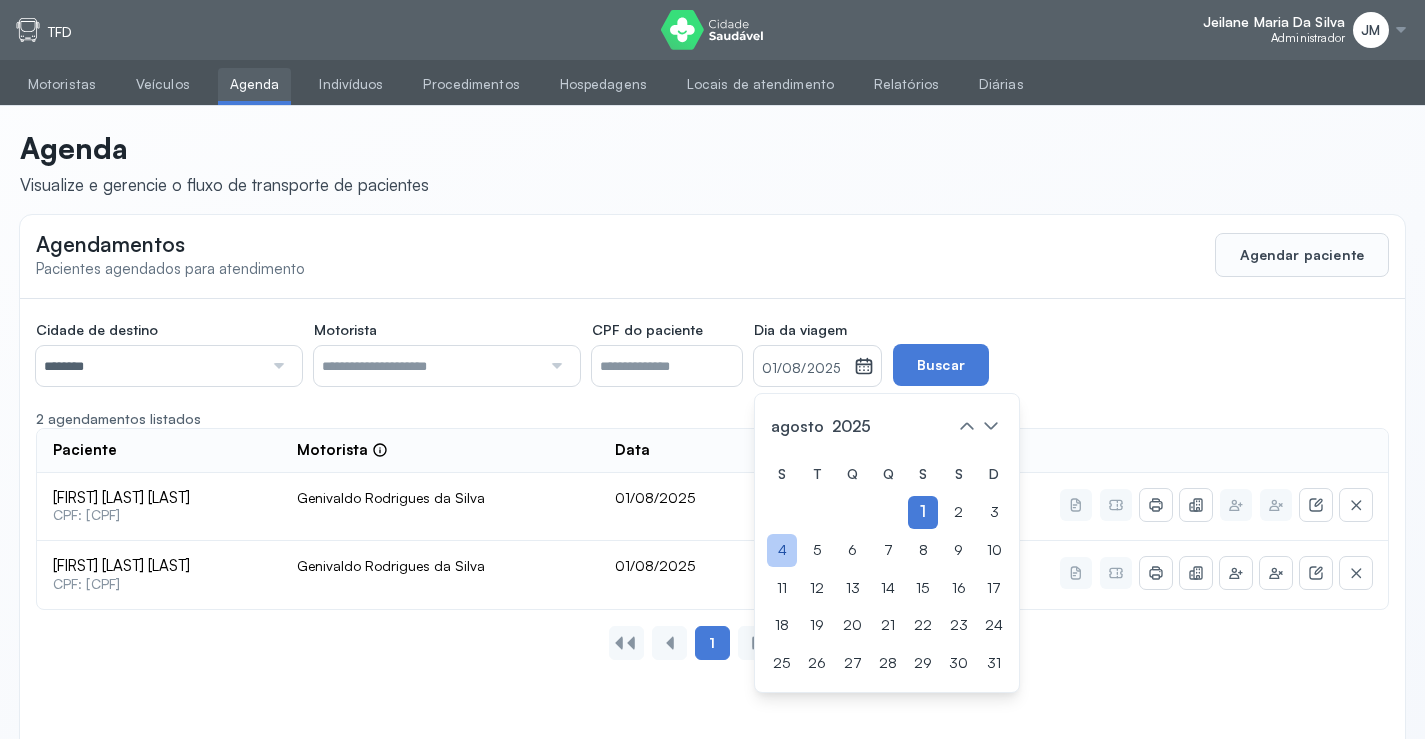 click on "4" 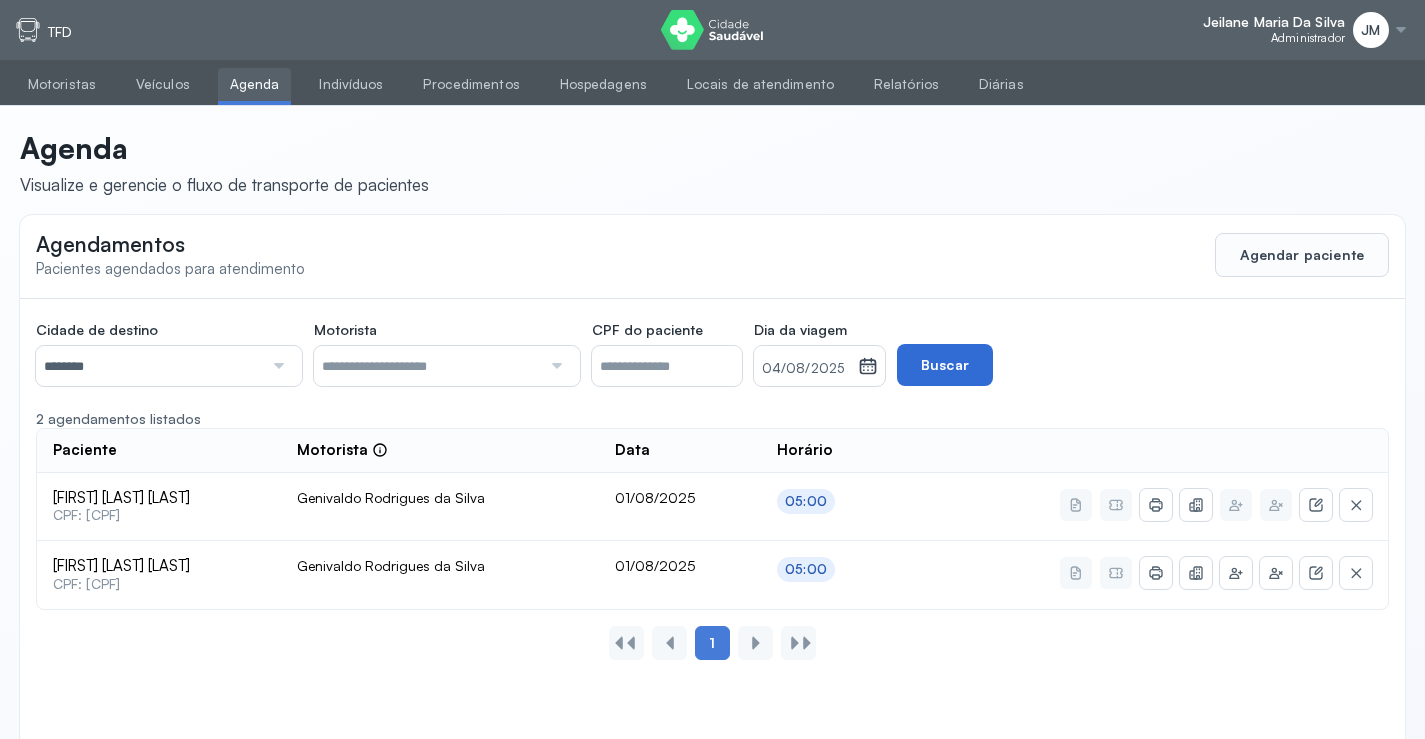 click on "Buscar" at bounding box center [945, 365] 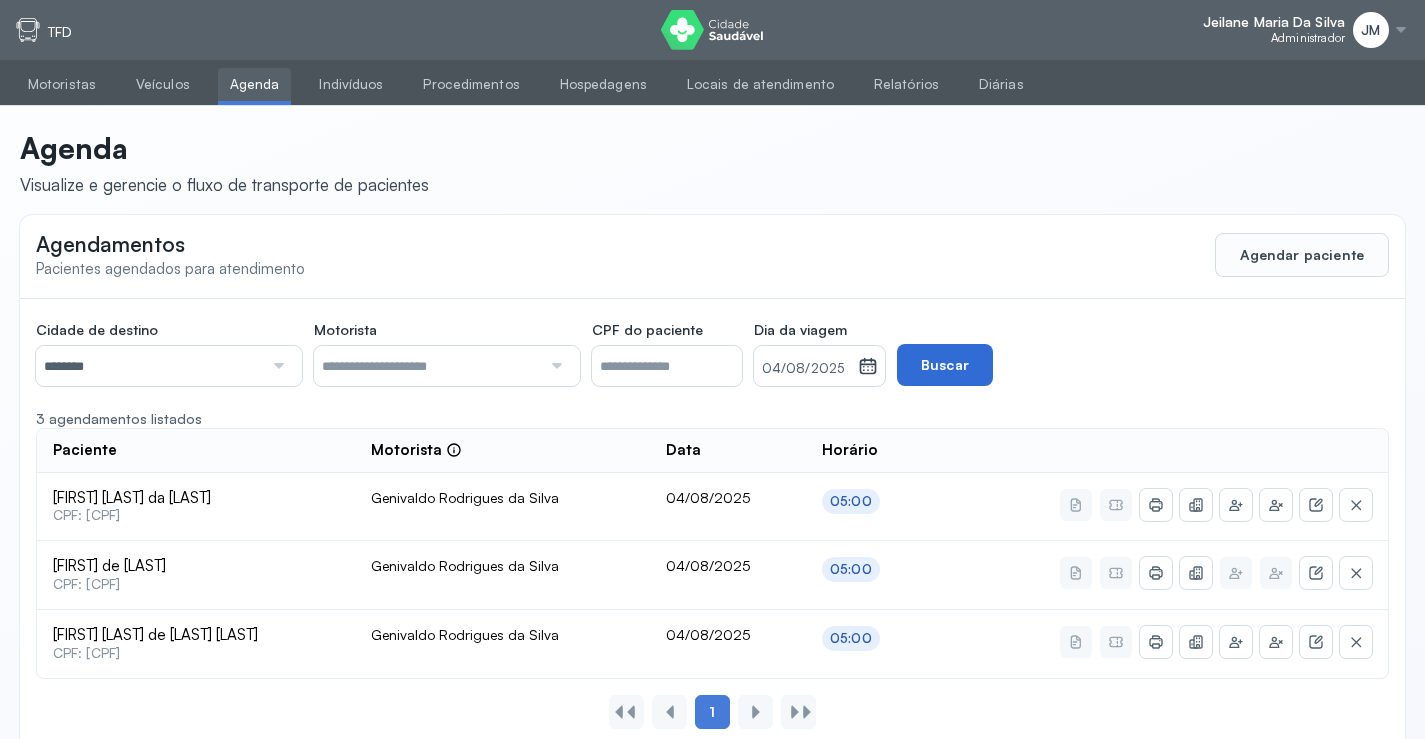 click on "Buscar" at bounding box center [945, 365] 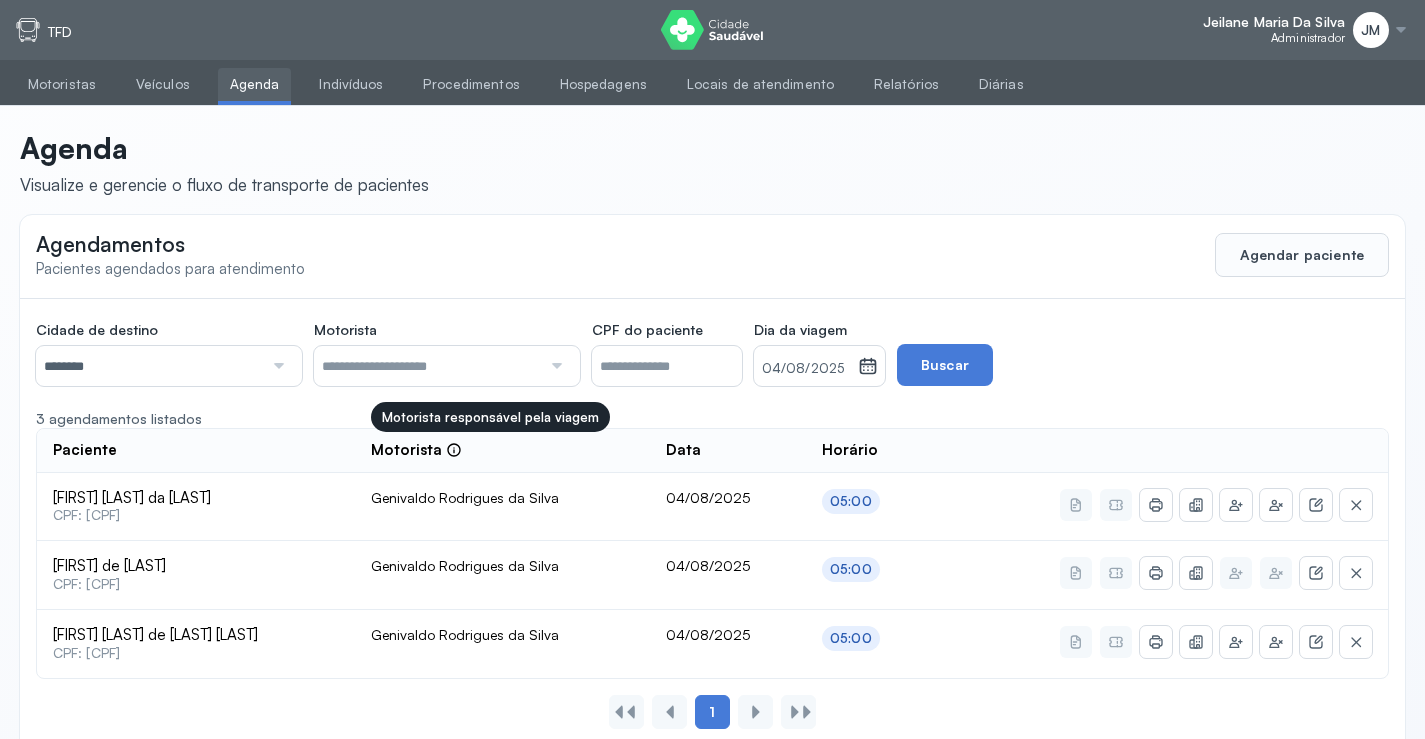 scroll, scrollTop: 46, scrollLeft: 0, axis: vertical 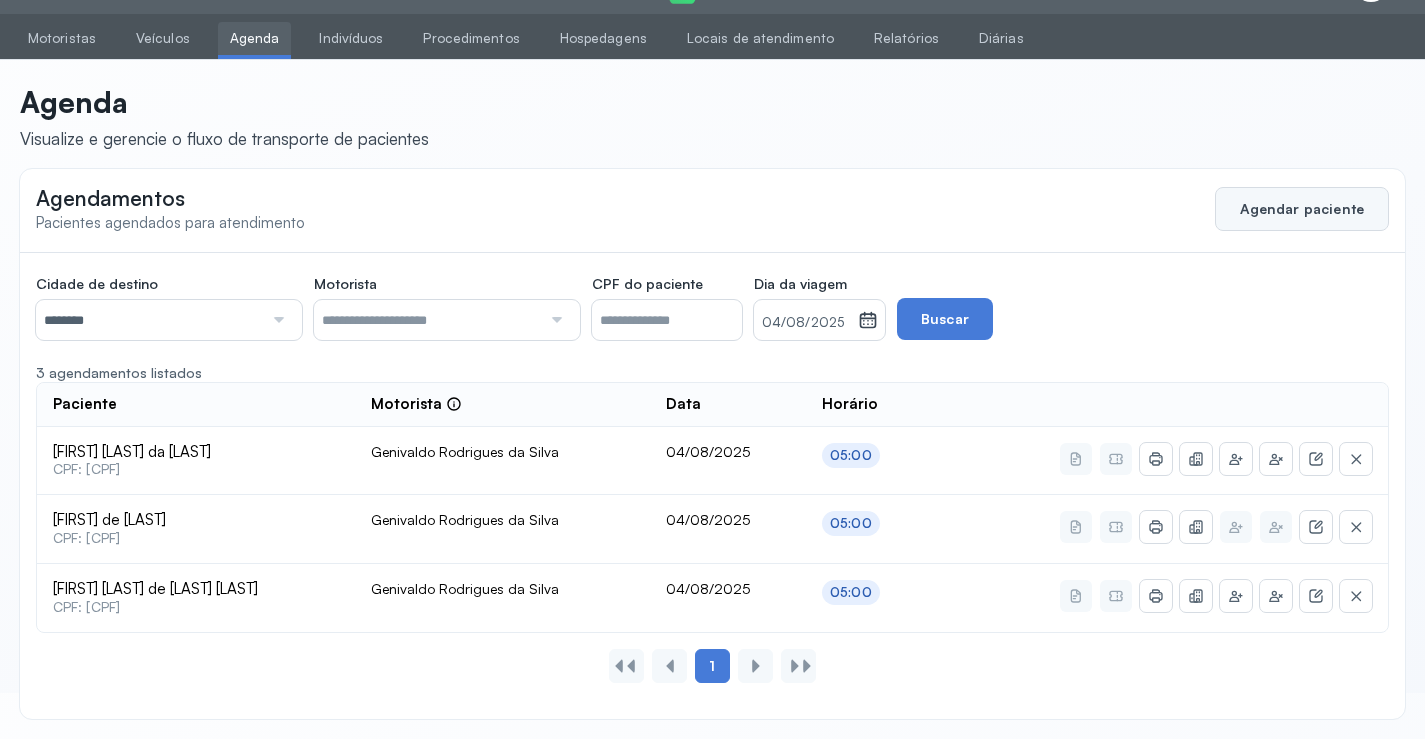 click on "Agendar paciente" 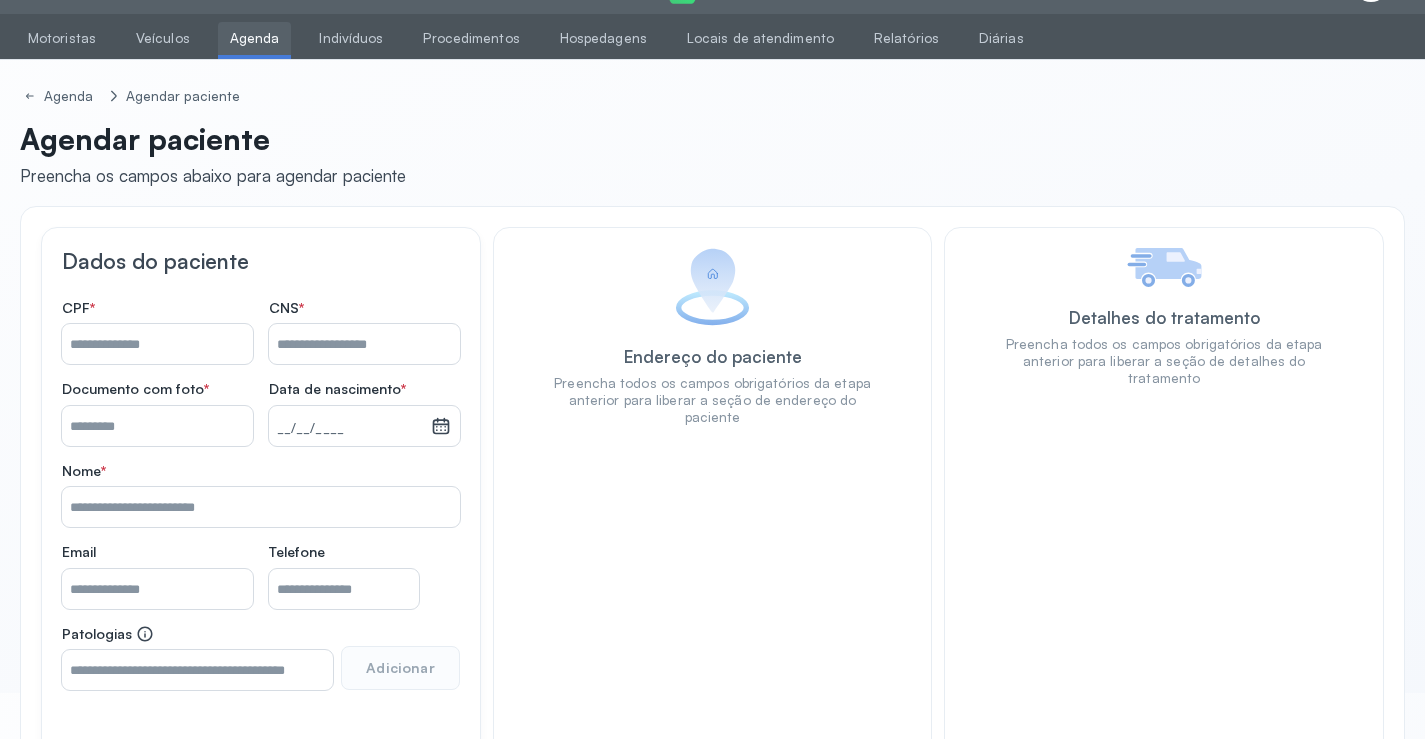 click on "Nome   *" at bounding box center [364, 344] 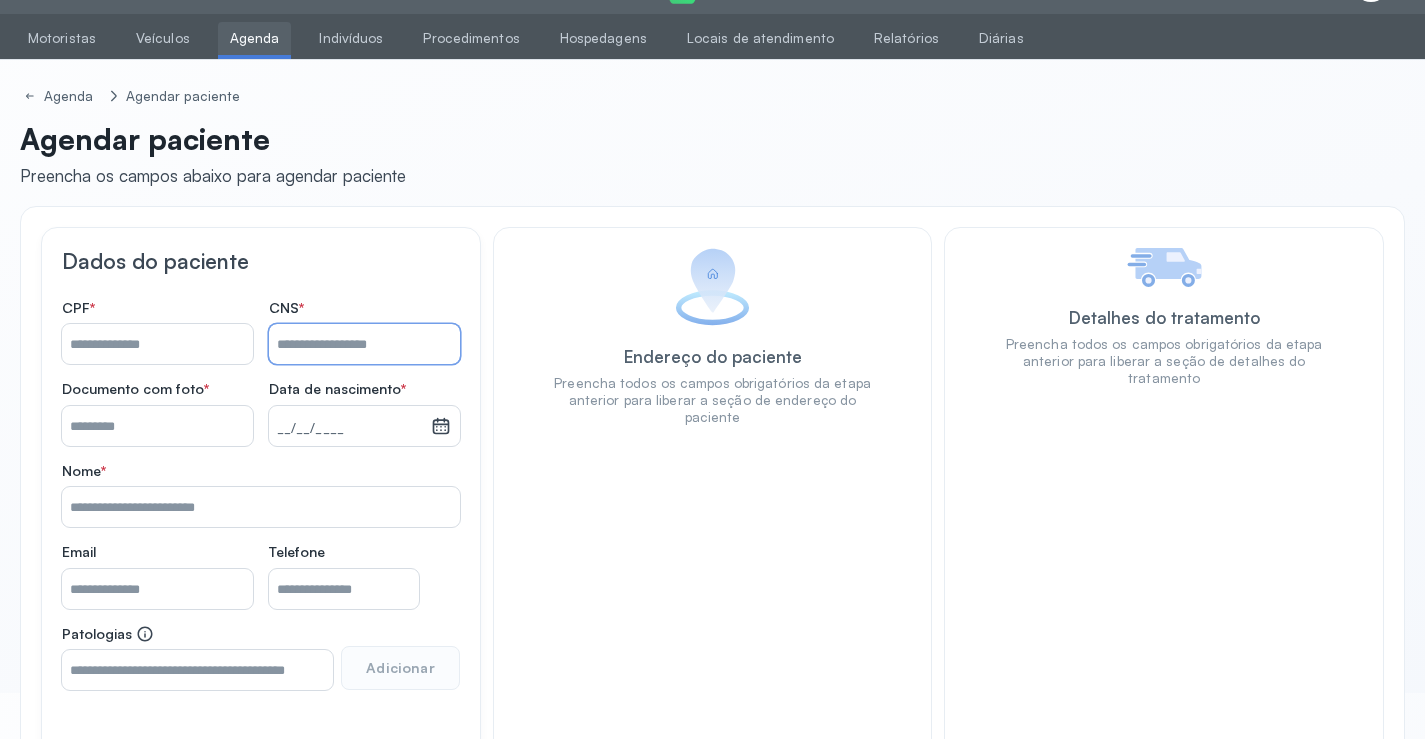 click on "Nome   *" at bounding box center (364, 344) 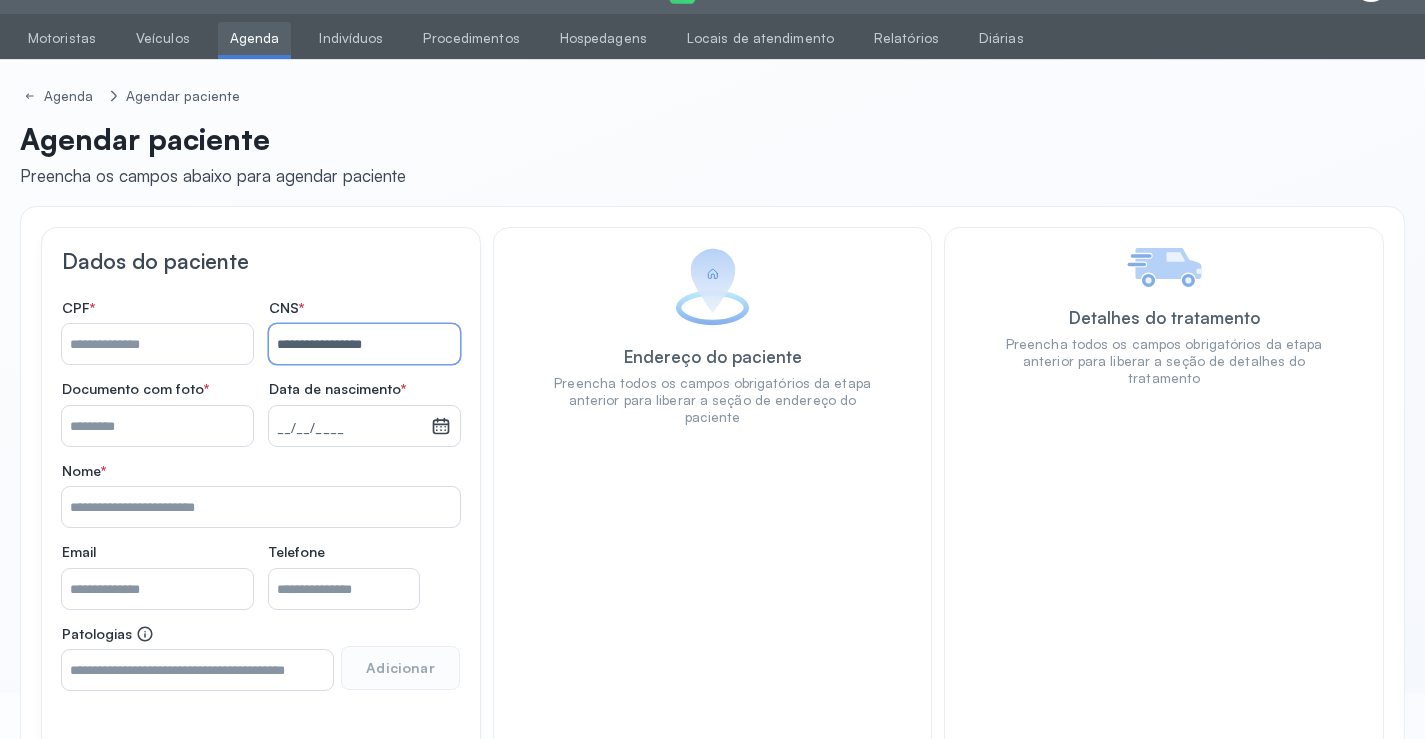 type on "**********" 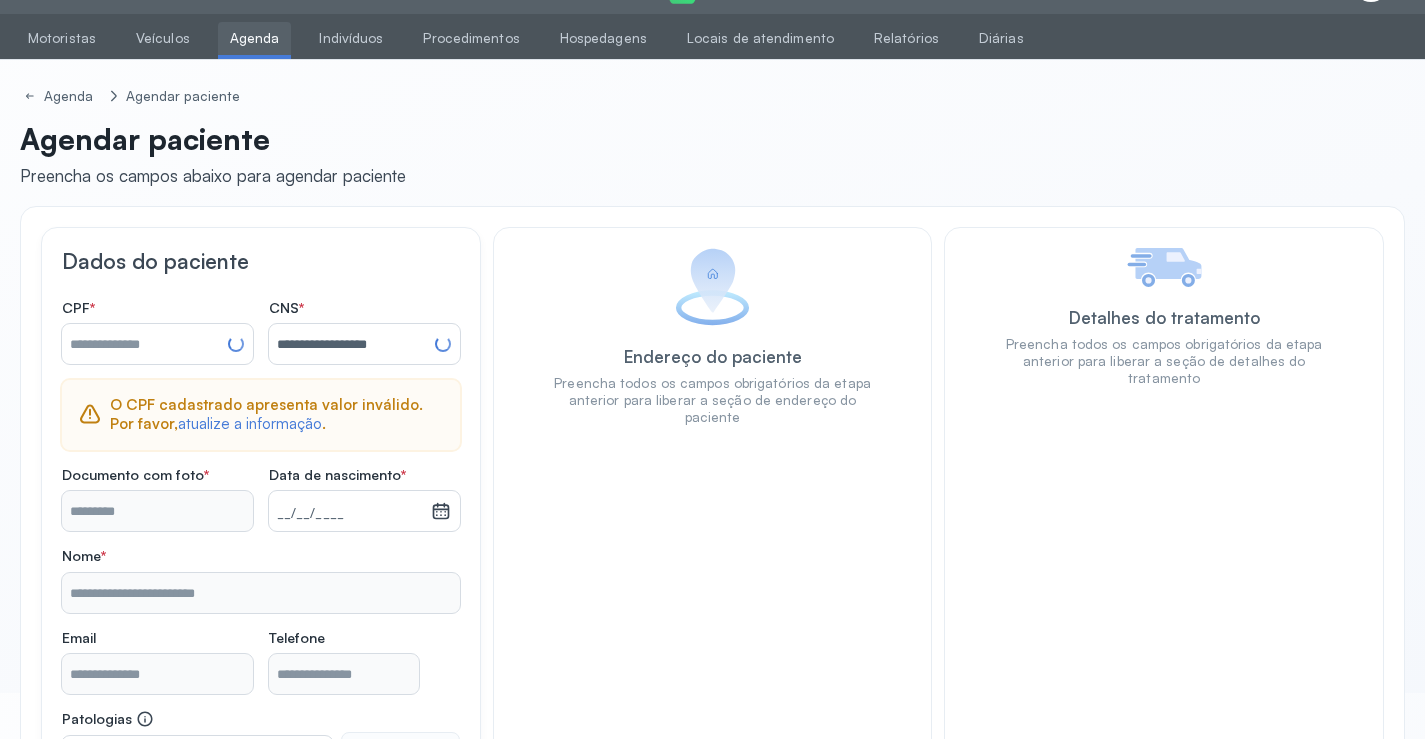 type on "**********" 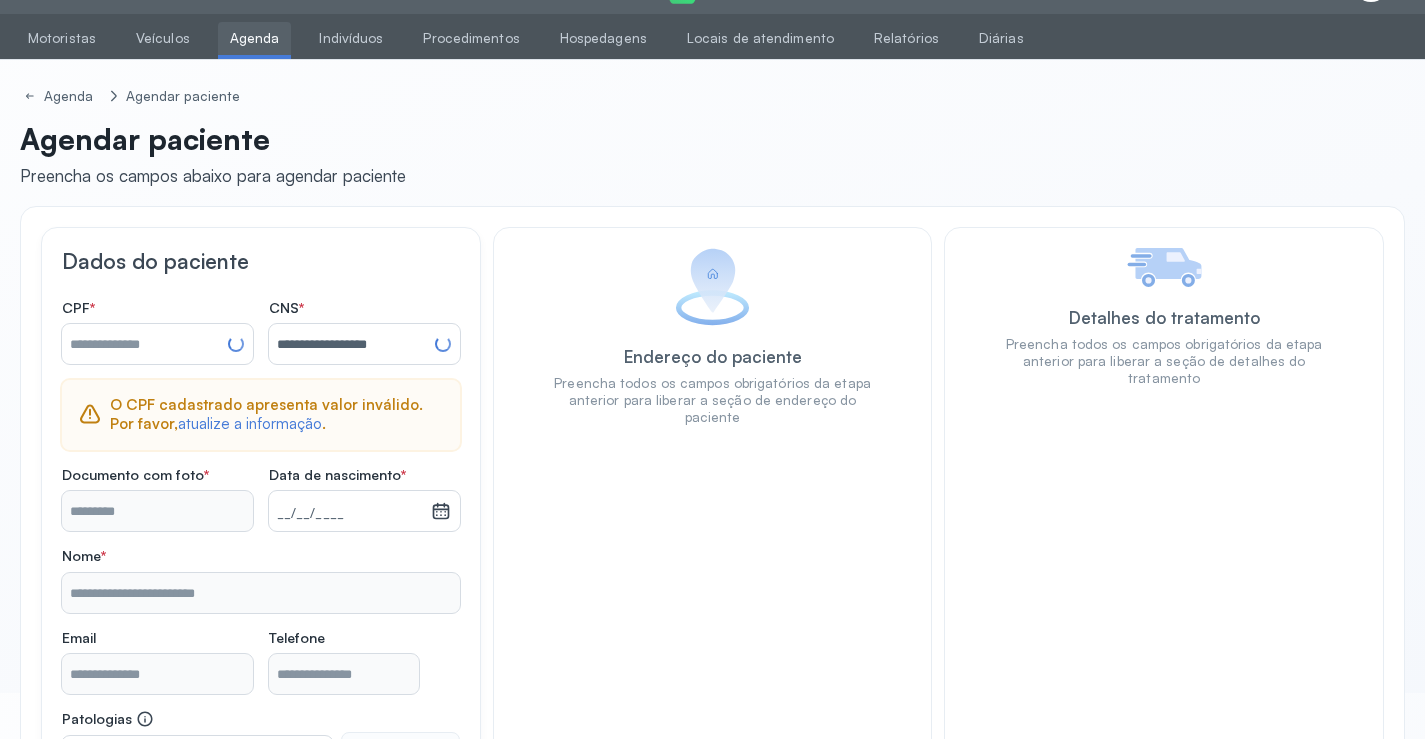 type on "**********" 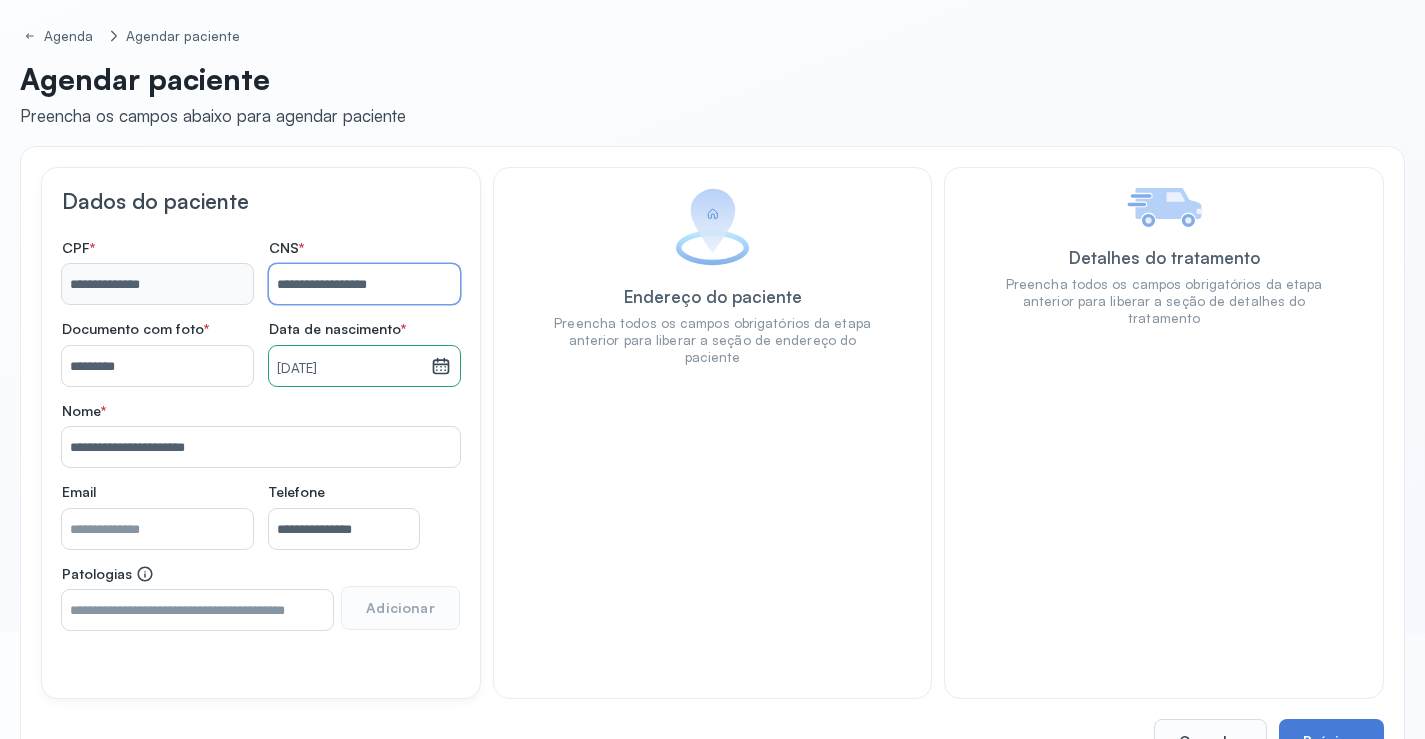 scroll, scrollTop: 171, scrollLeft: 0, axis: vertical 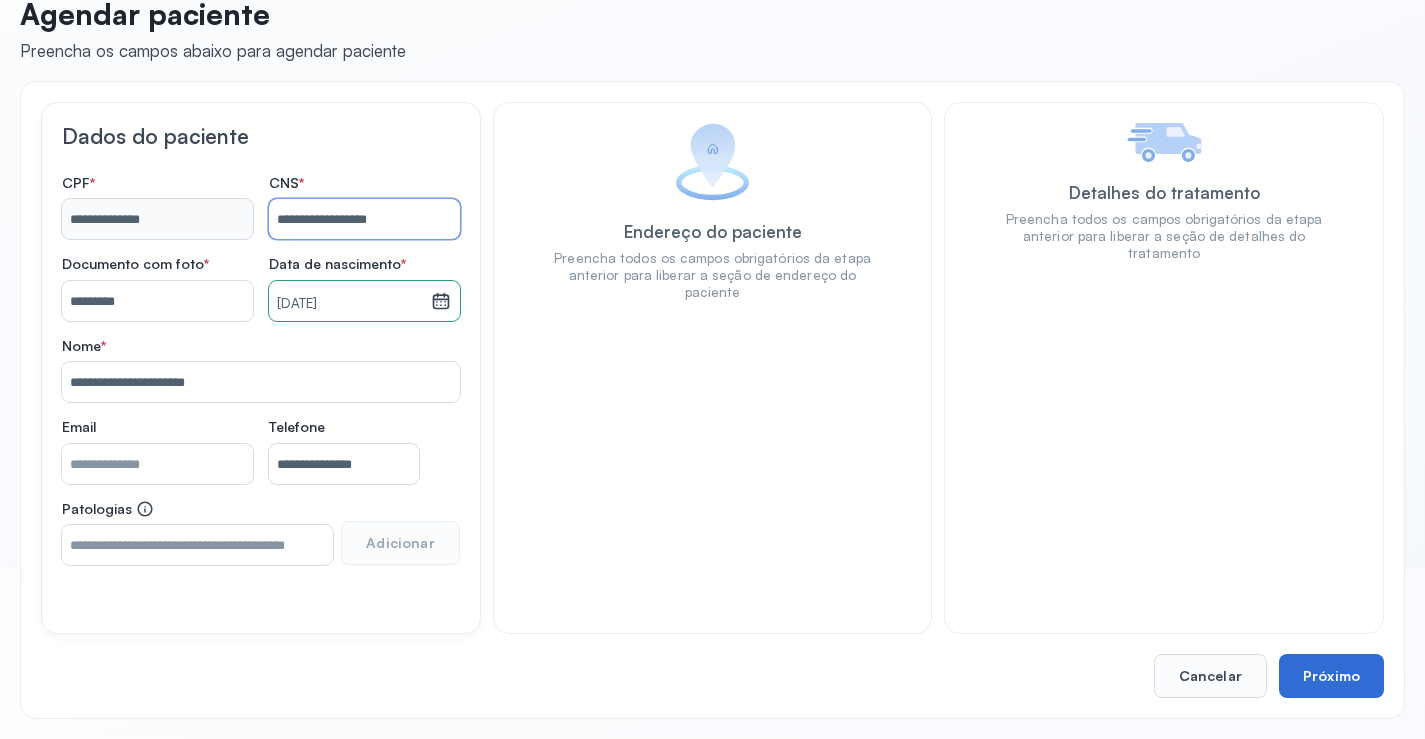 type on "**********" 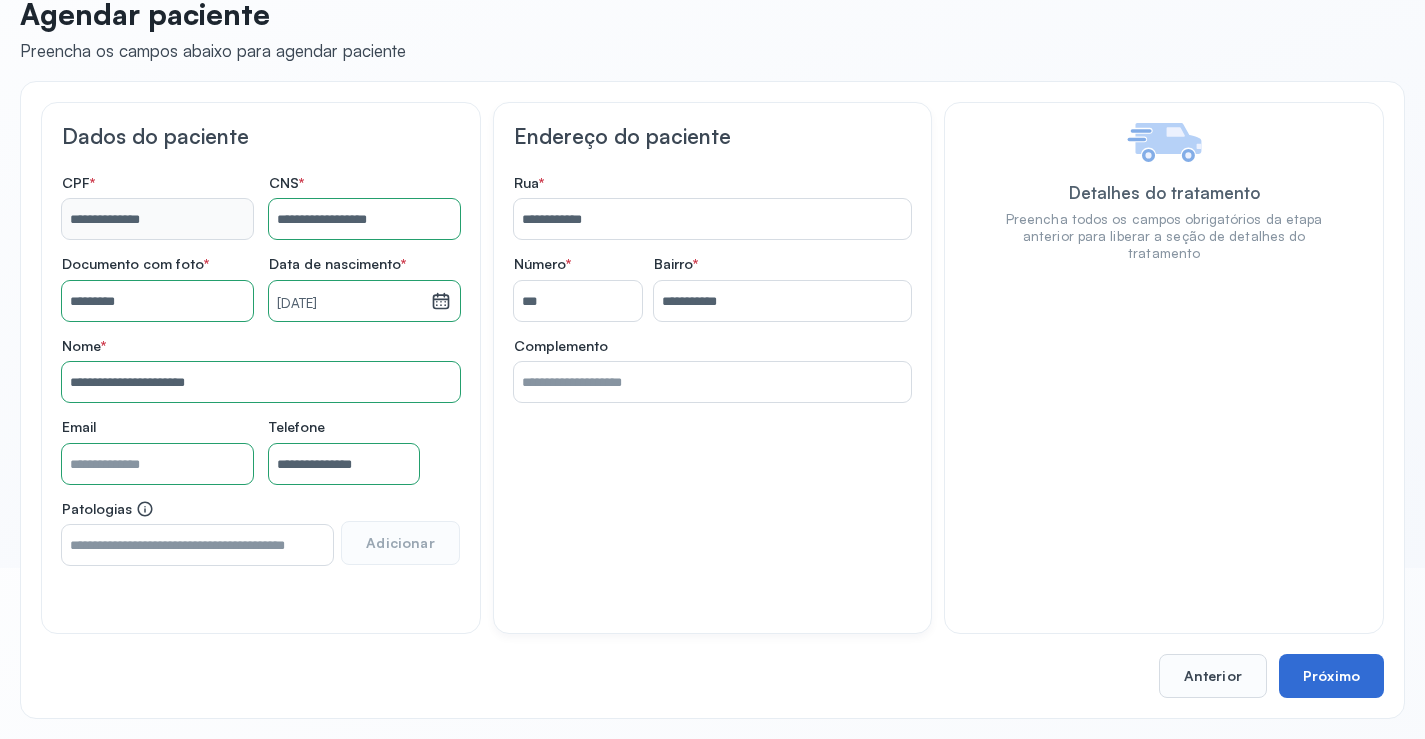 click on "Próximo" at bounding box center (1331, 676) 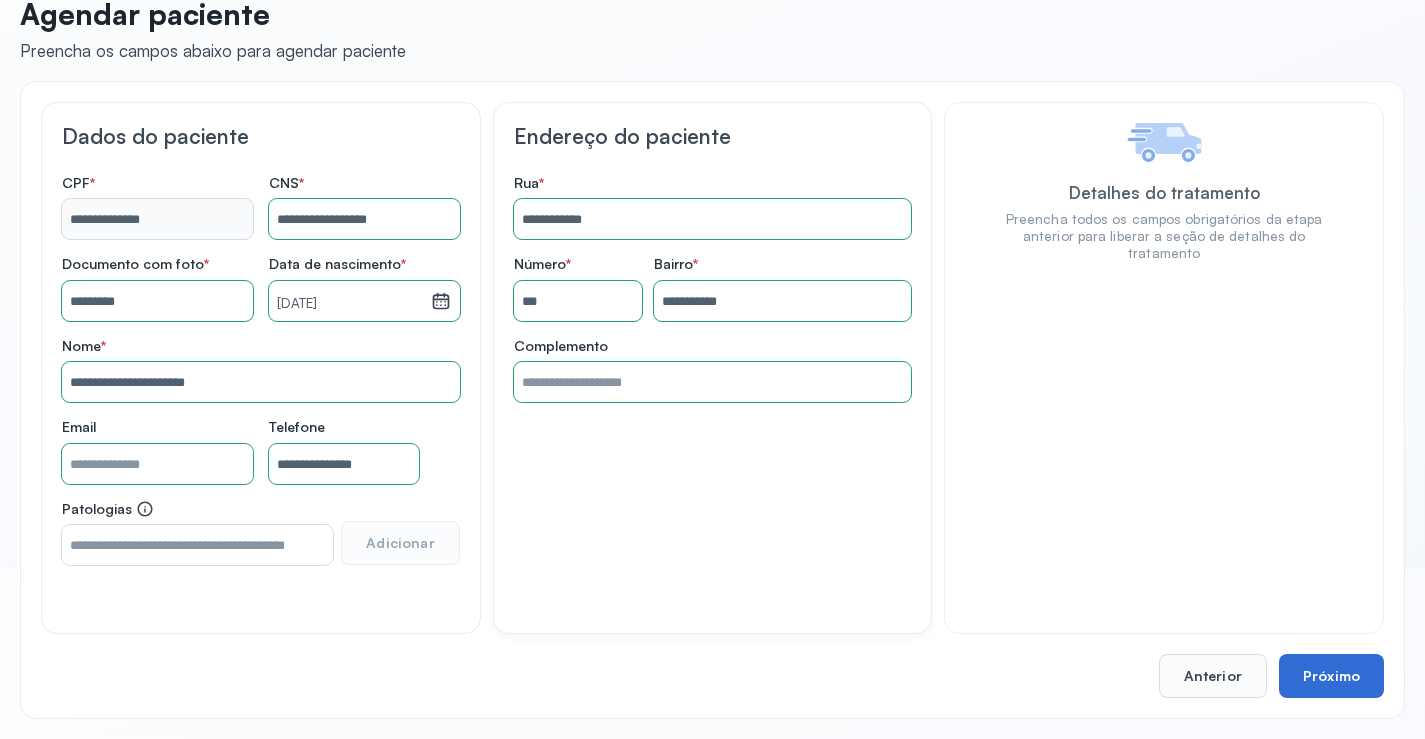 click on "Próximo" at bounding box center (1331, 676) 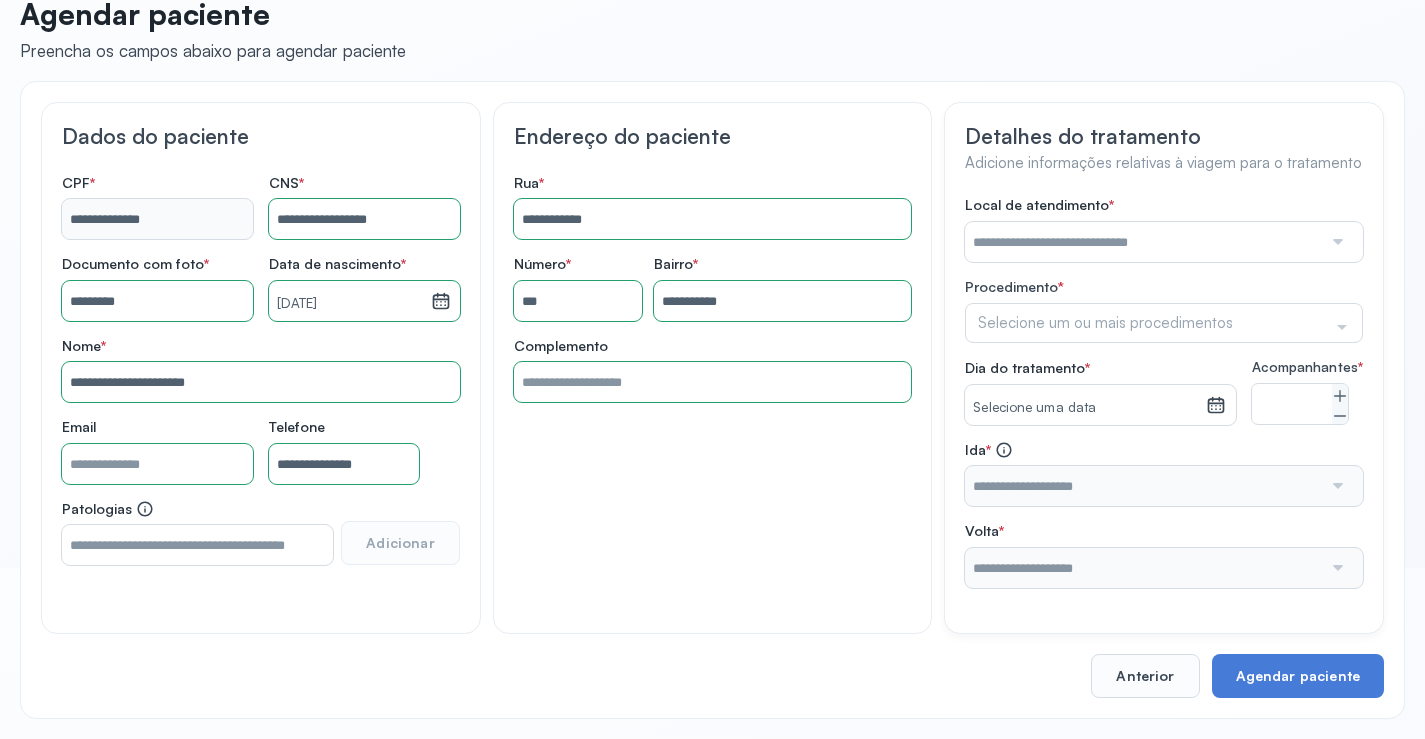 click at bounding box center [1336, 242] 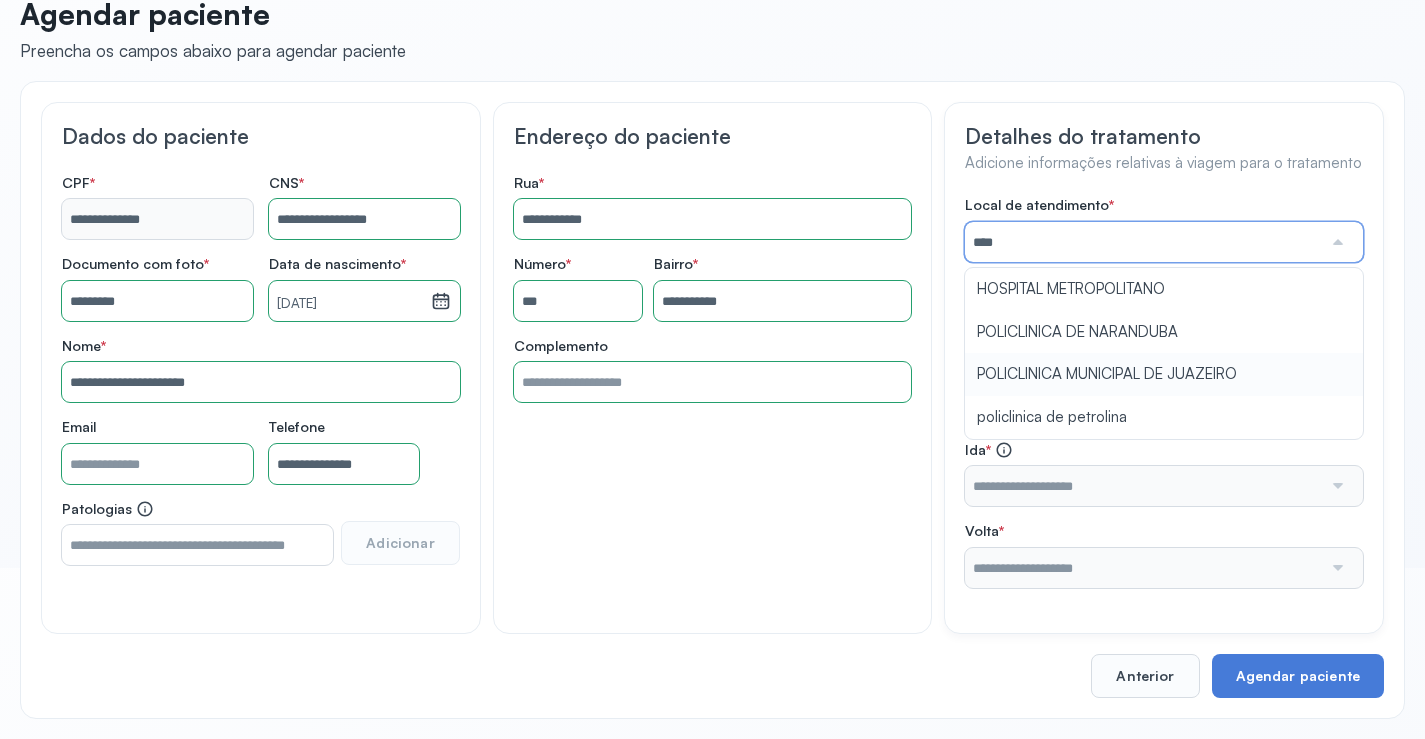 type on "**********" 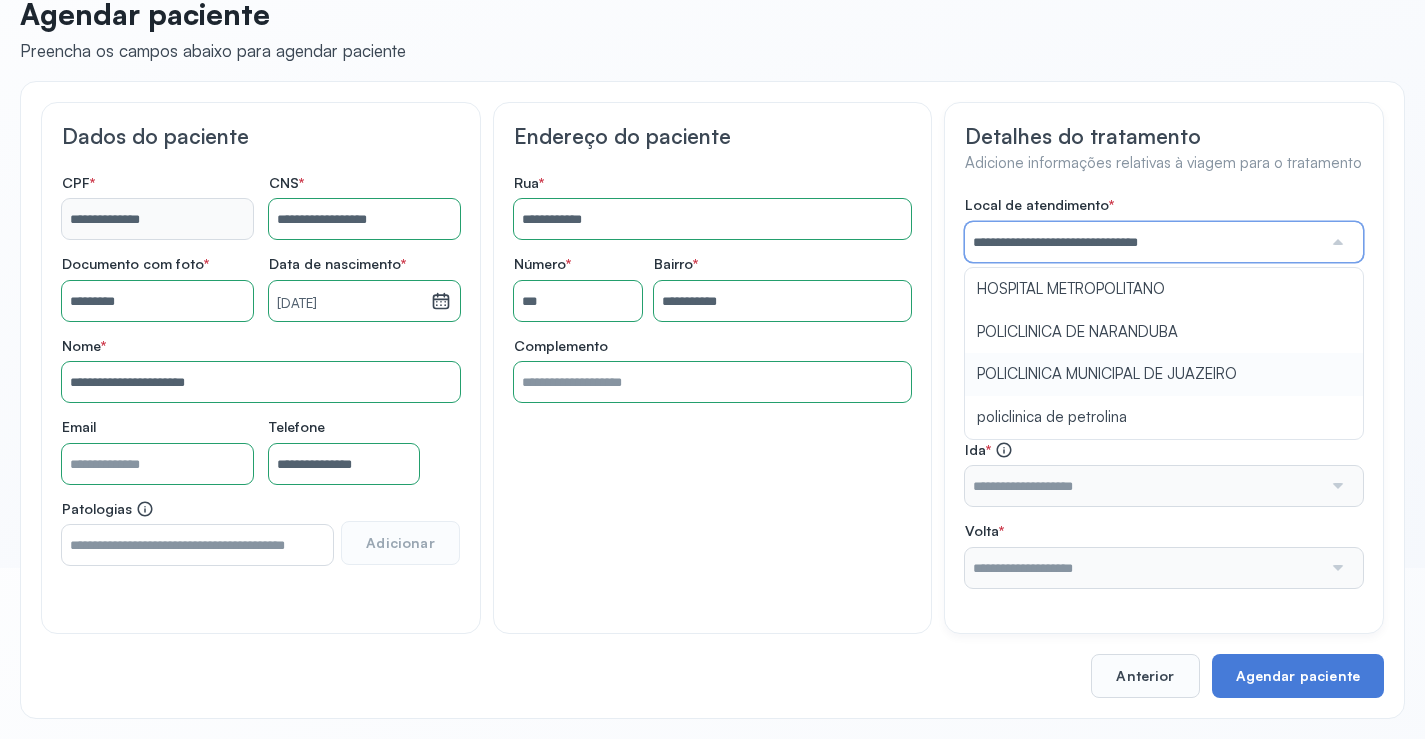 click on "**********" at bounding box center (1164, 392) 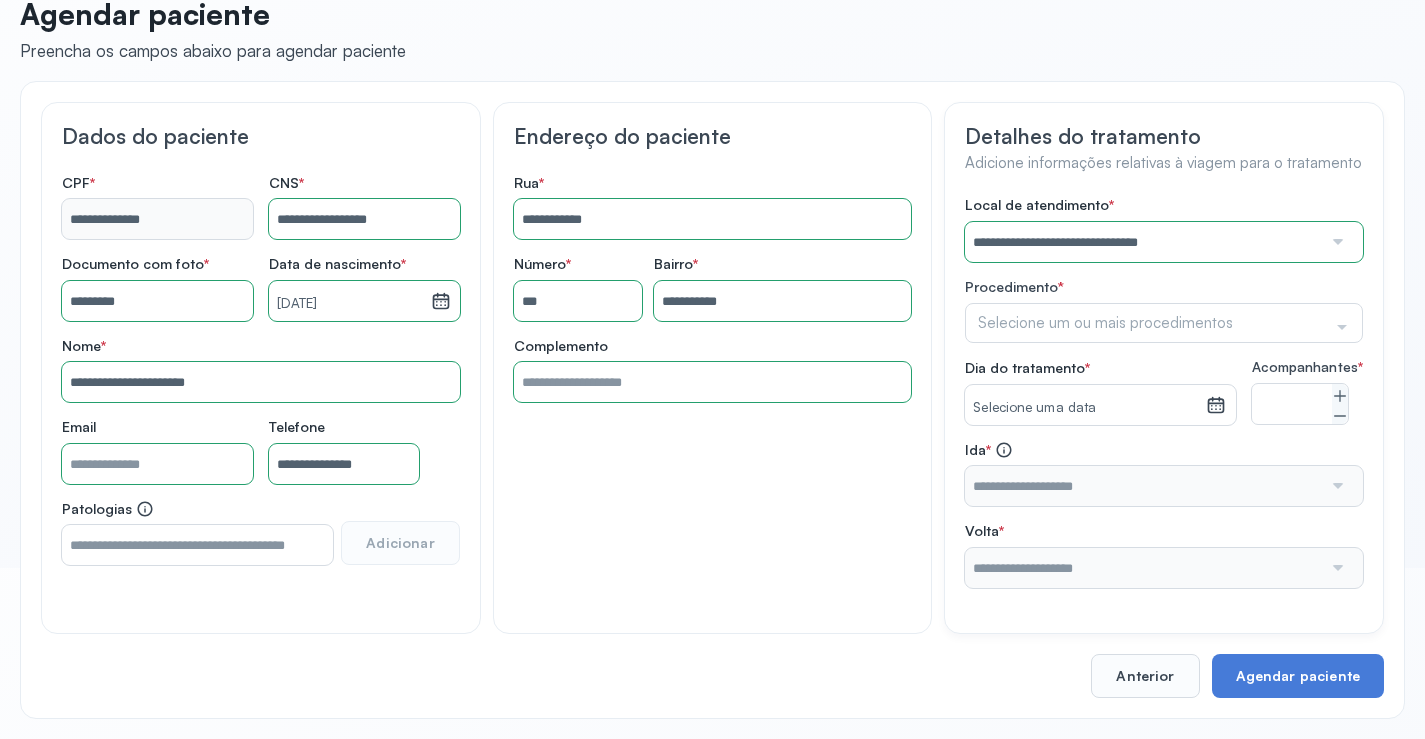 click on "Selecione um ou mais procedimentos Selecionar todos Acompanhante Alergologista Anemia Falciforme Anestesista Angiologista Angiotomografia Auditivo Biopsia Bucomaxilo Cardio Cateterismo Cardio Cintilografia Ossea Cirurgia Cirurgia De Catarata Cirurgia Ernia Ignal Cirurgiao Cabeça Pescoço Colonoscopia Coloproctologista Dermatologista Diabete E Hormonio Ecocardiograma Eletroneuromiografia Endocrinilogista Endoscopia Escanometria Esclerose Esconometria Estudo Urodinamico Exame Pcr Exames Fisioterapia Gastroentereologista Genetica Ginecologista Glaucoma Hematologista Hepatologista Hiv Holter Hpv Labiolamporine Litotripsia Lupos Marcar Cirurgia Mastologista Nefrologista Neurologia Pediatrica Neurologista Odontologia Oftalmologista Oncologia Ortopedia Ortopedista Oscilometria Otorrino Pediatra Pegar Medicamento Pentacam Perícia Médica Pneumologista Pneumologista Pré Cirurgico Psiquiatra Queimaduras Ressonancia Resultado De Biopsia Retorno Cirurgia Reumatologista Revisao Soro Positivo Tomografia Triagem Vacina" at bounding box center [1164, 323] 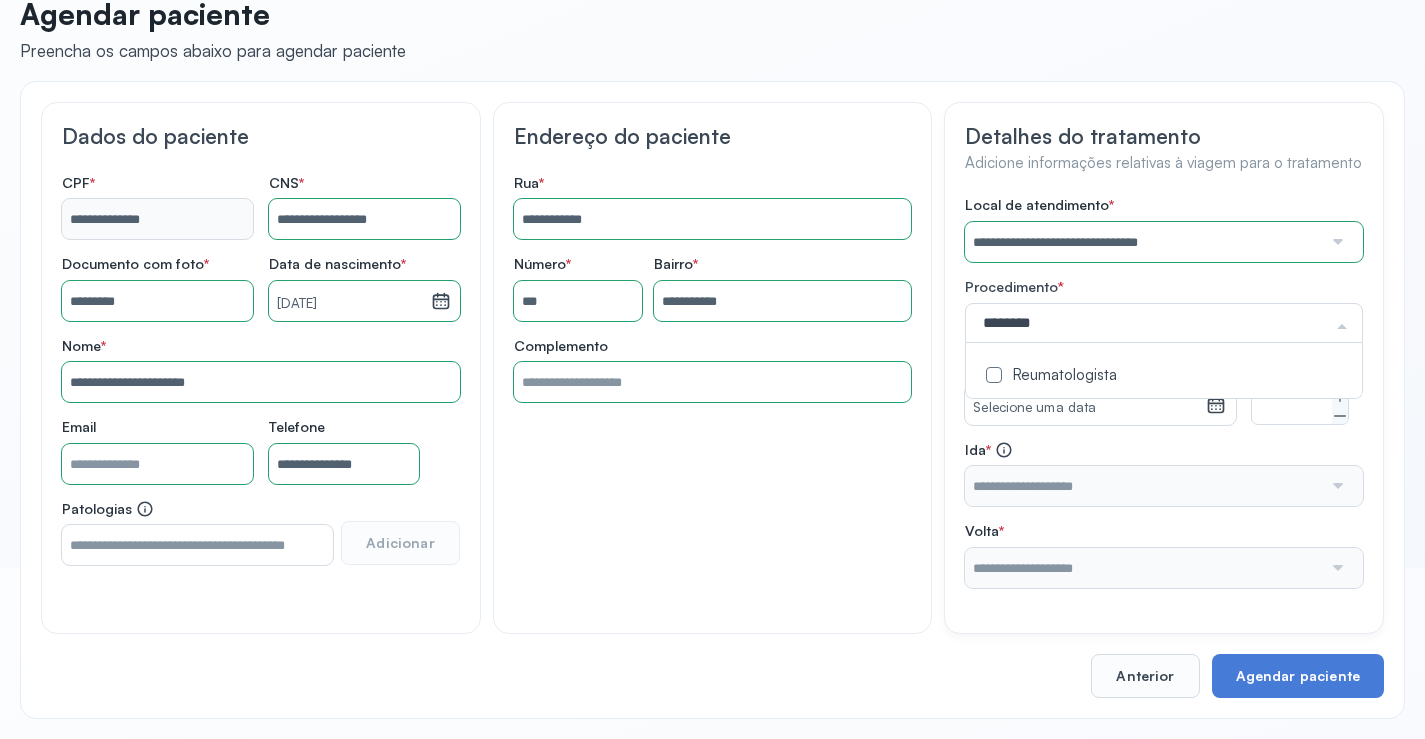 type on "*********" 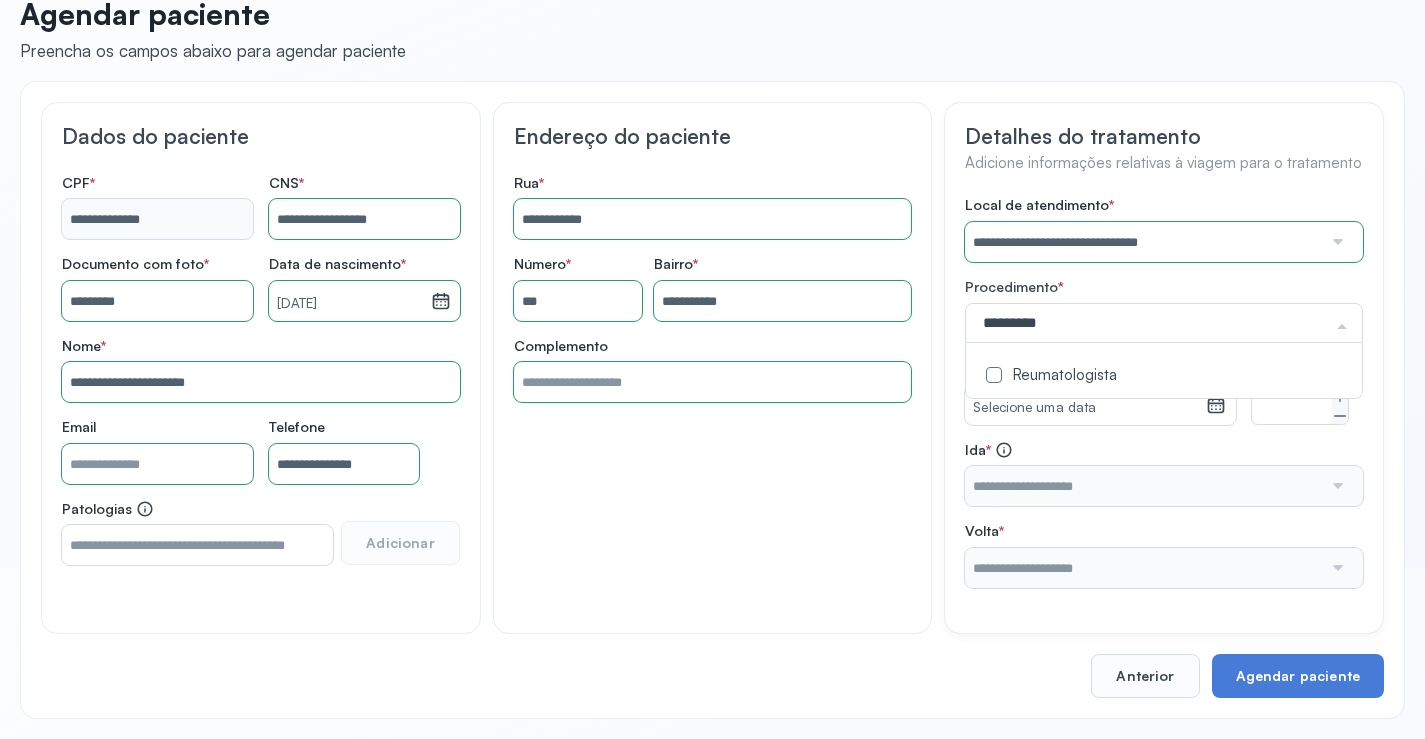 click on "Reumatologista" 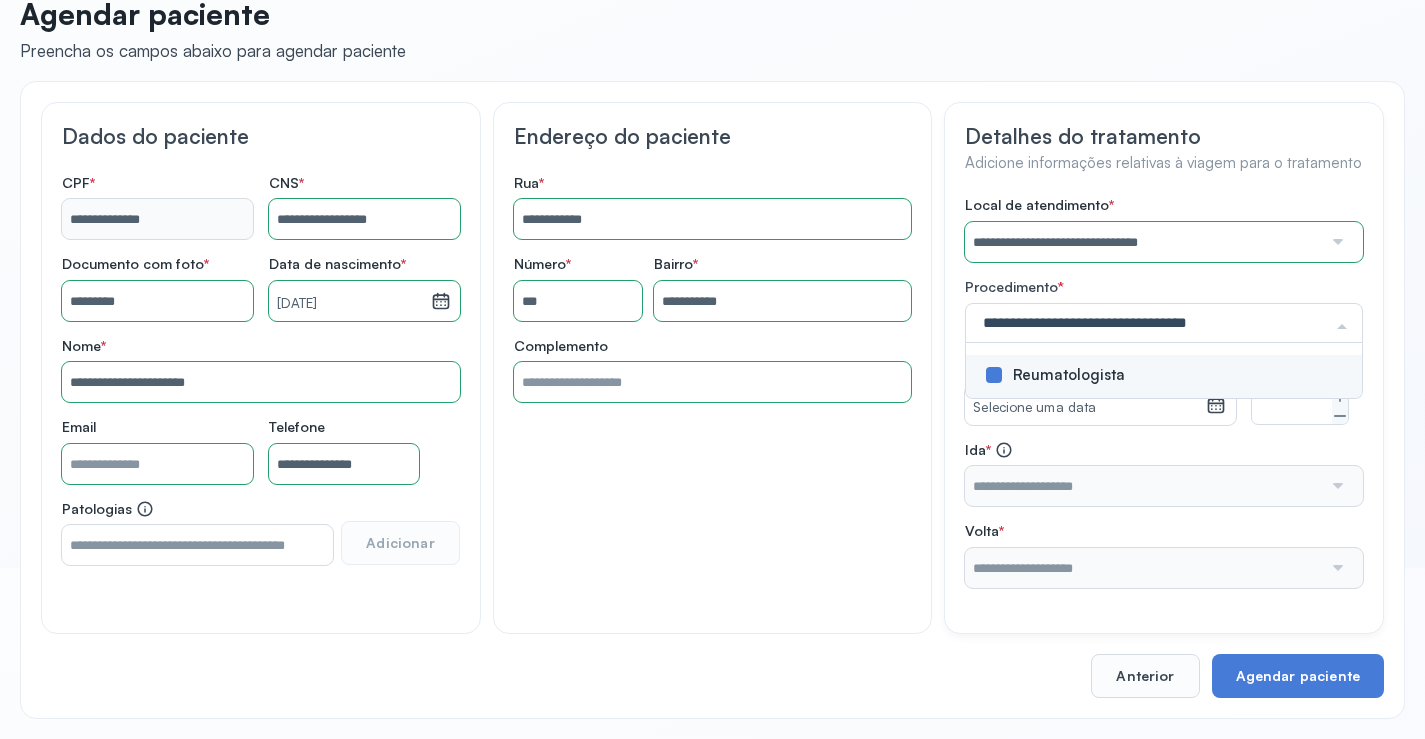 click on "**********" at bounding box center [1164, 392] 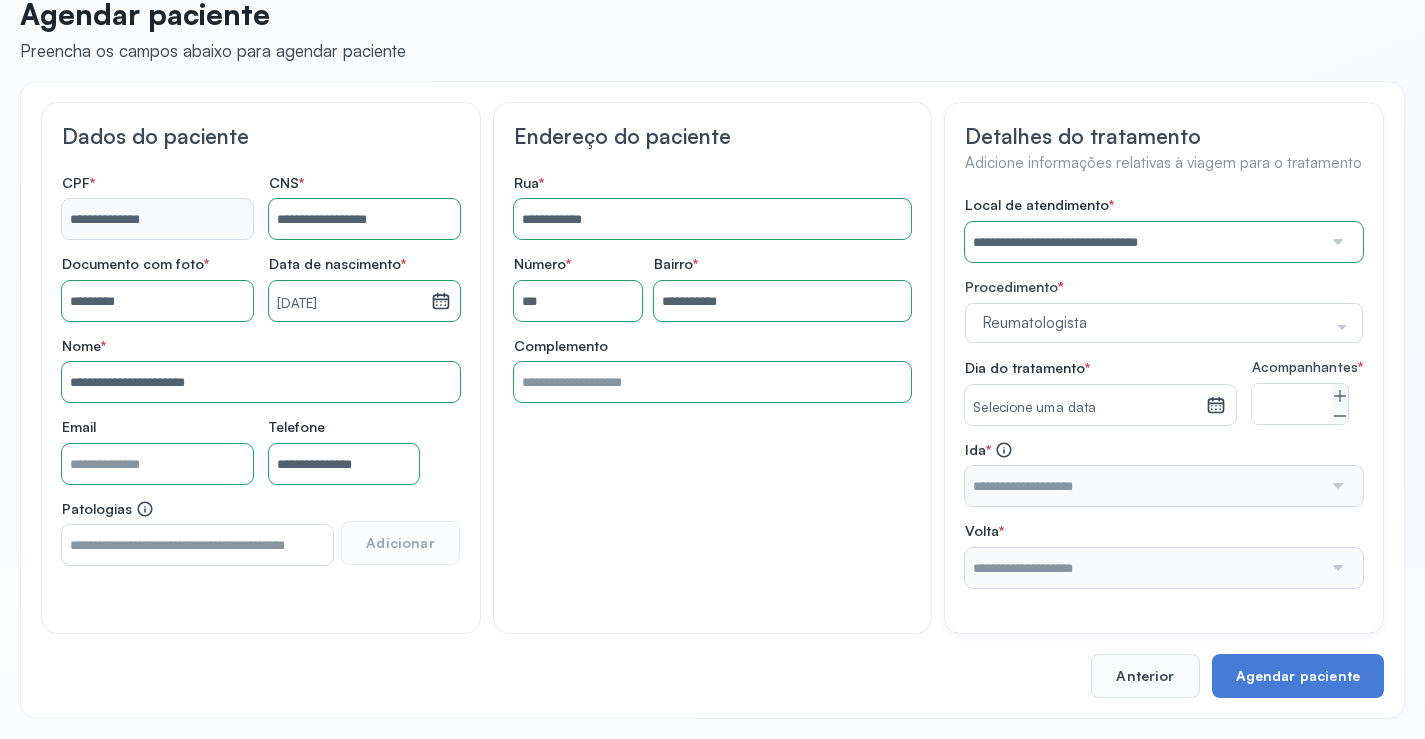 click 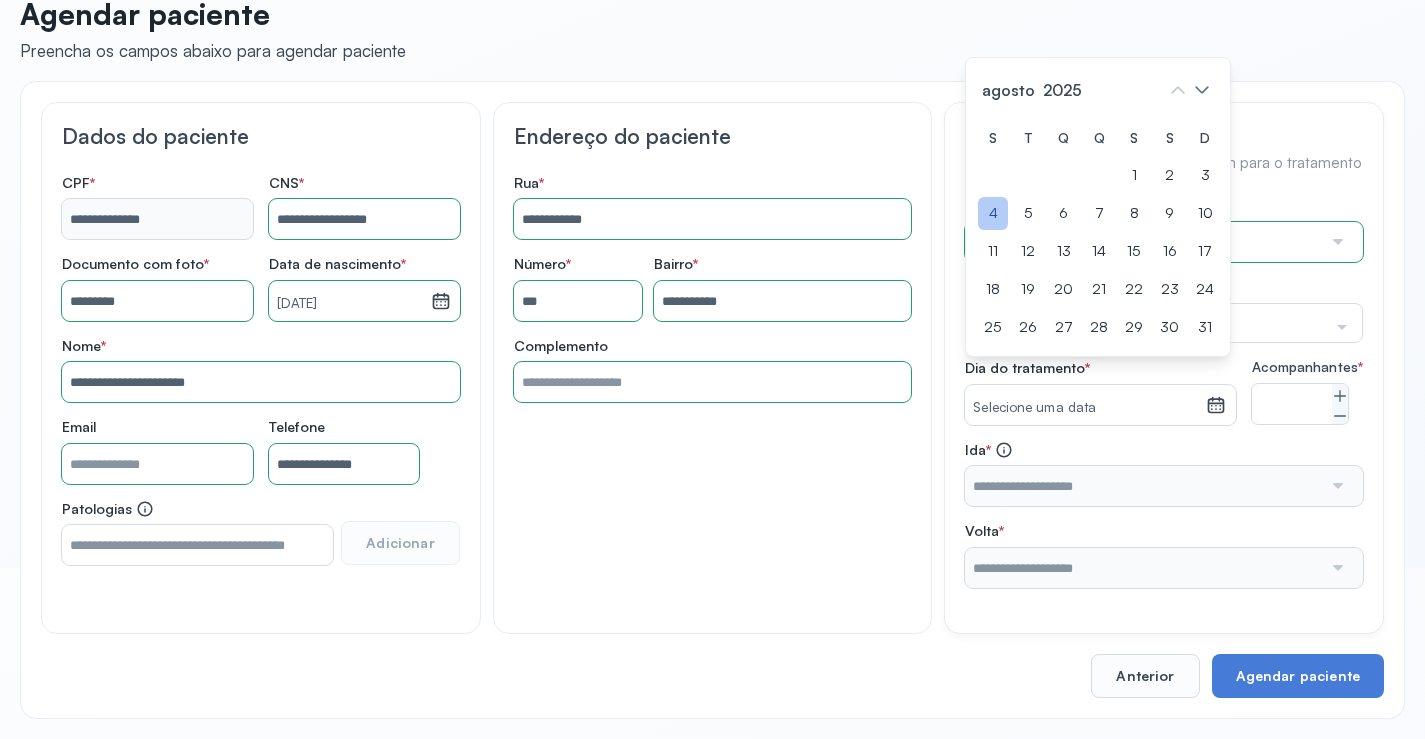 click on "4" 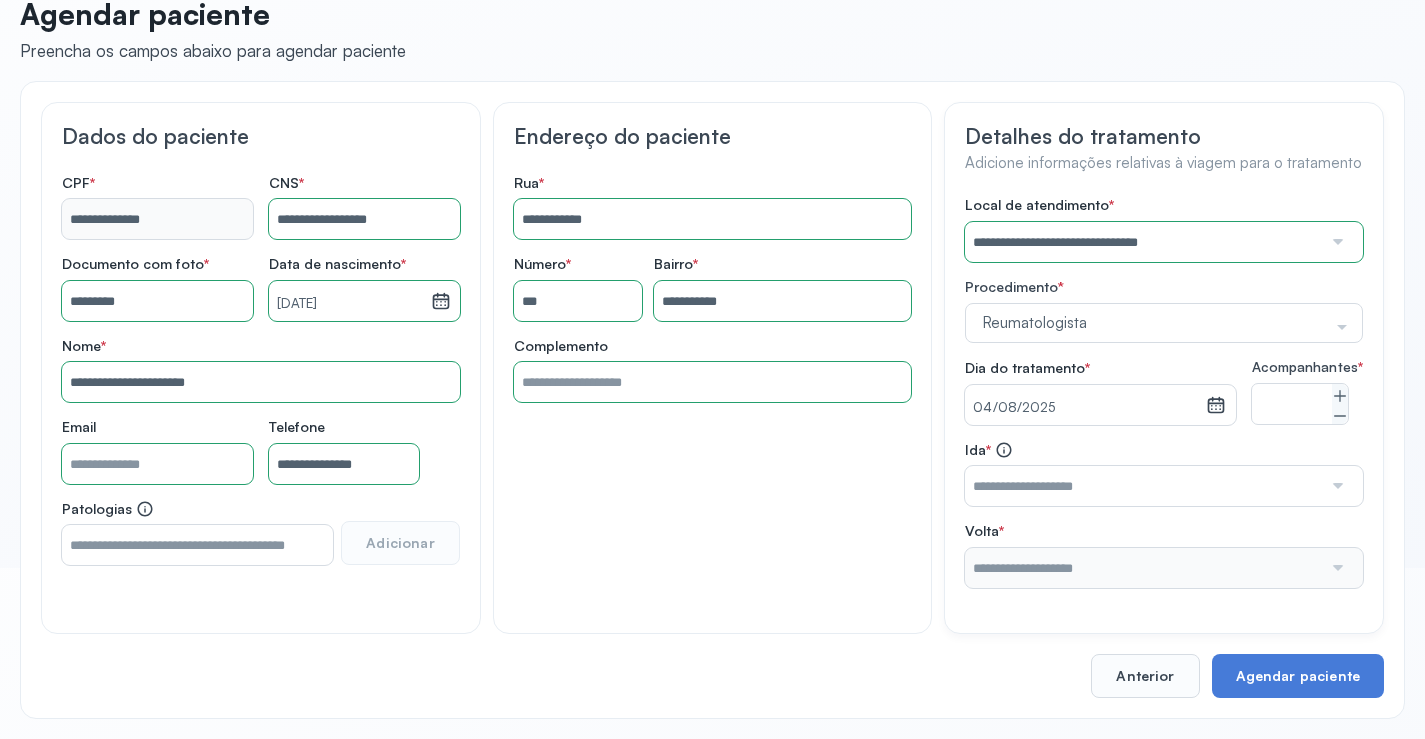 click at bounding box center [1336, 486] 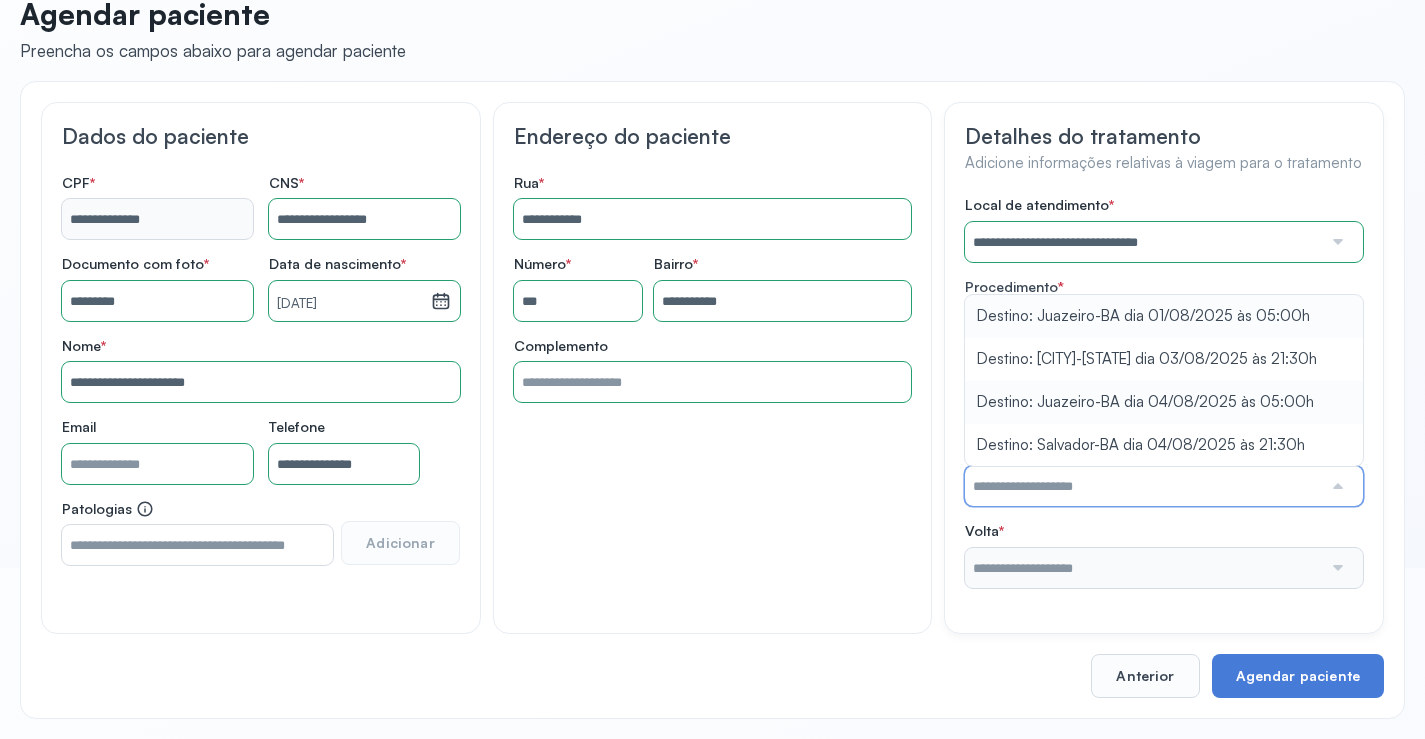 type on "**********" 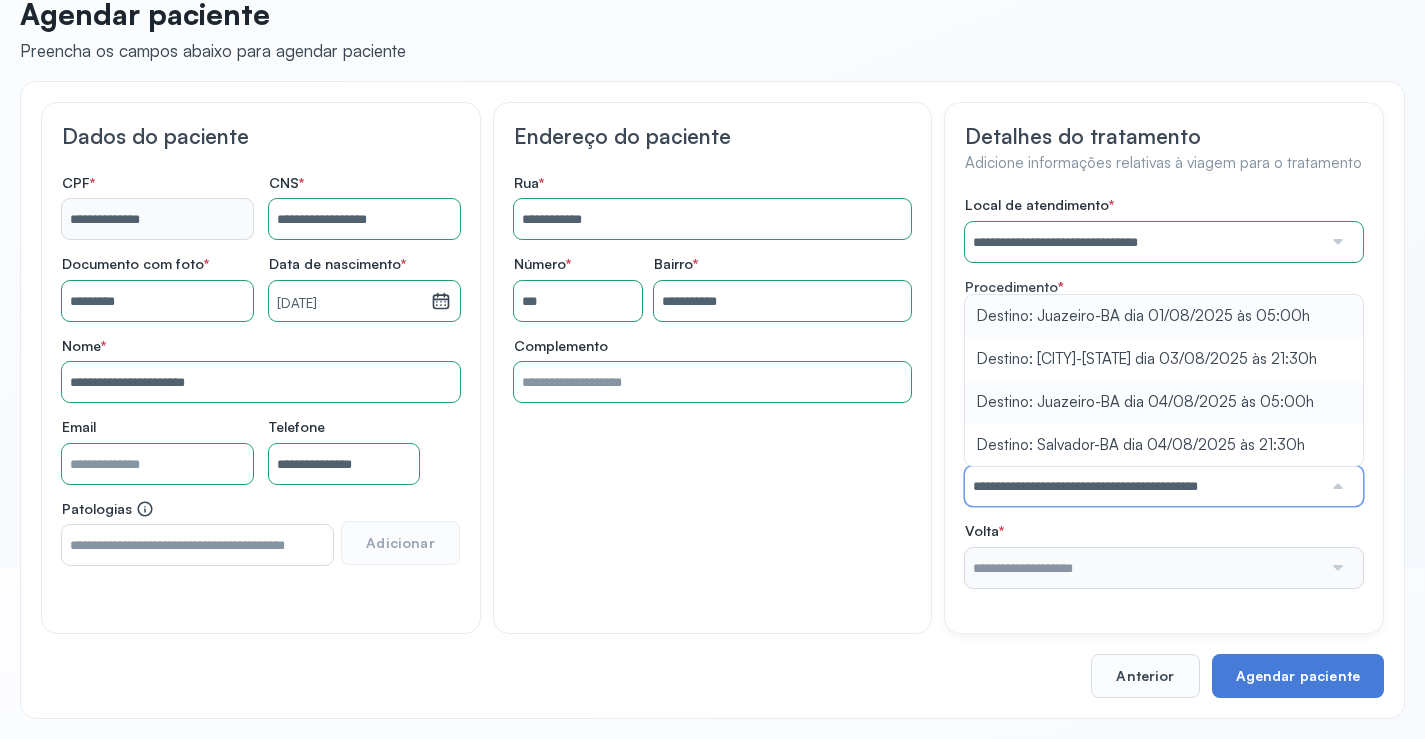 click on "**********" at bounding box center (1164, 392) 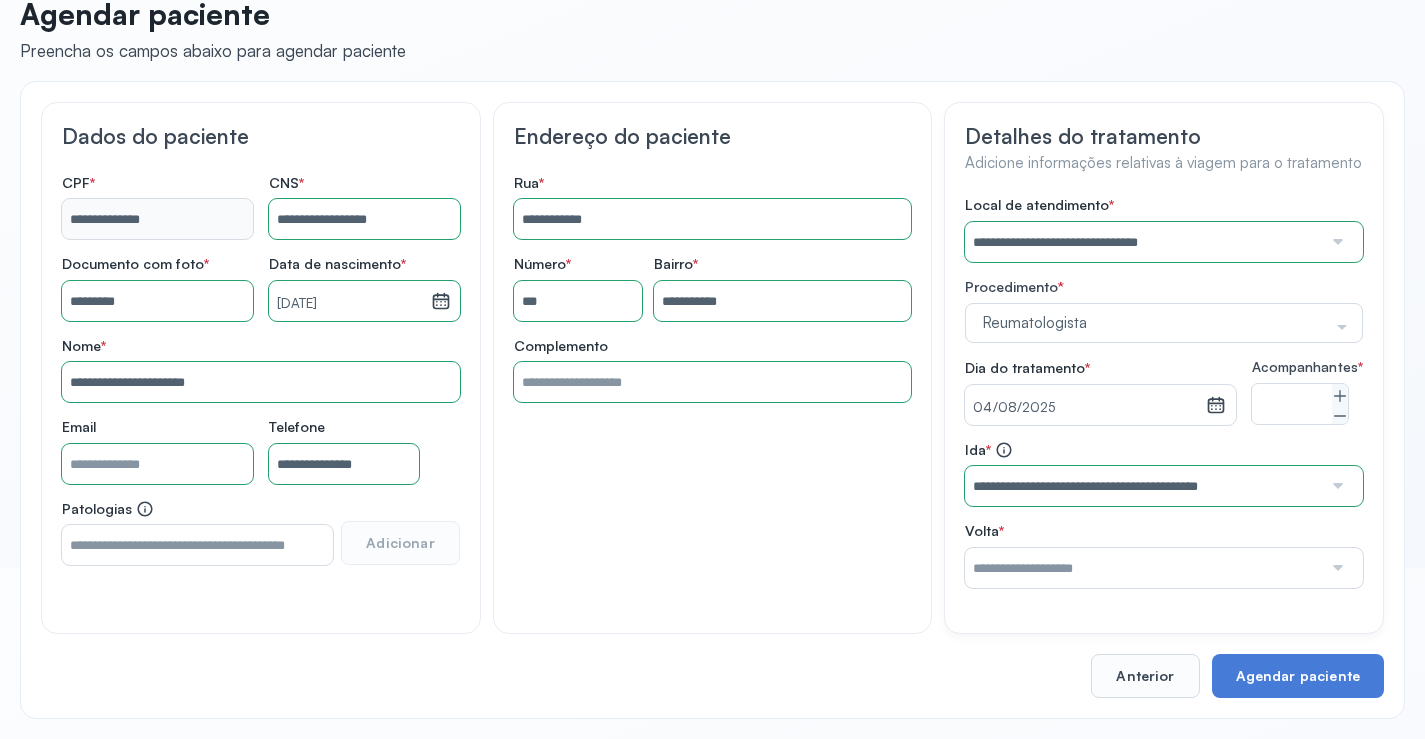click at bounding box center (1336, 568) 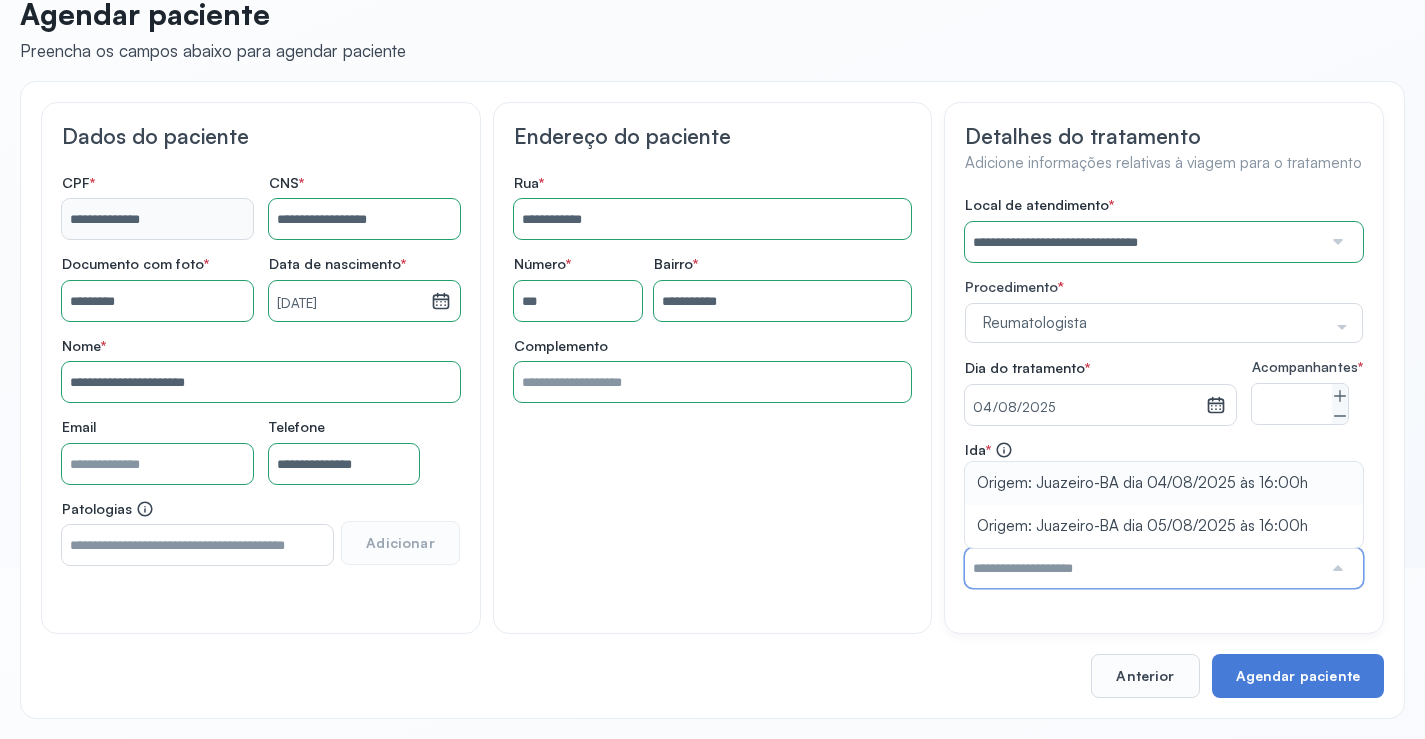 type on "**********" 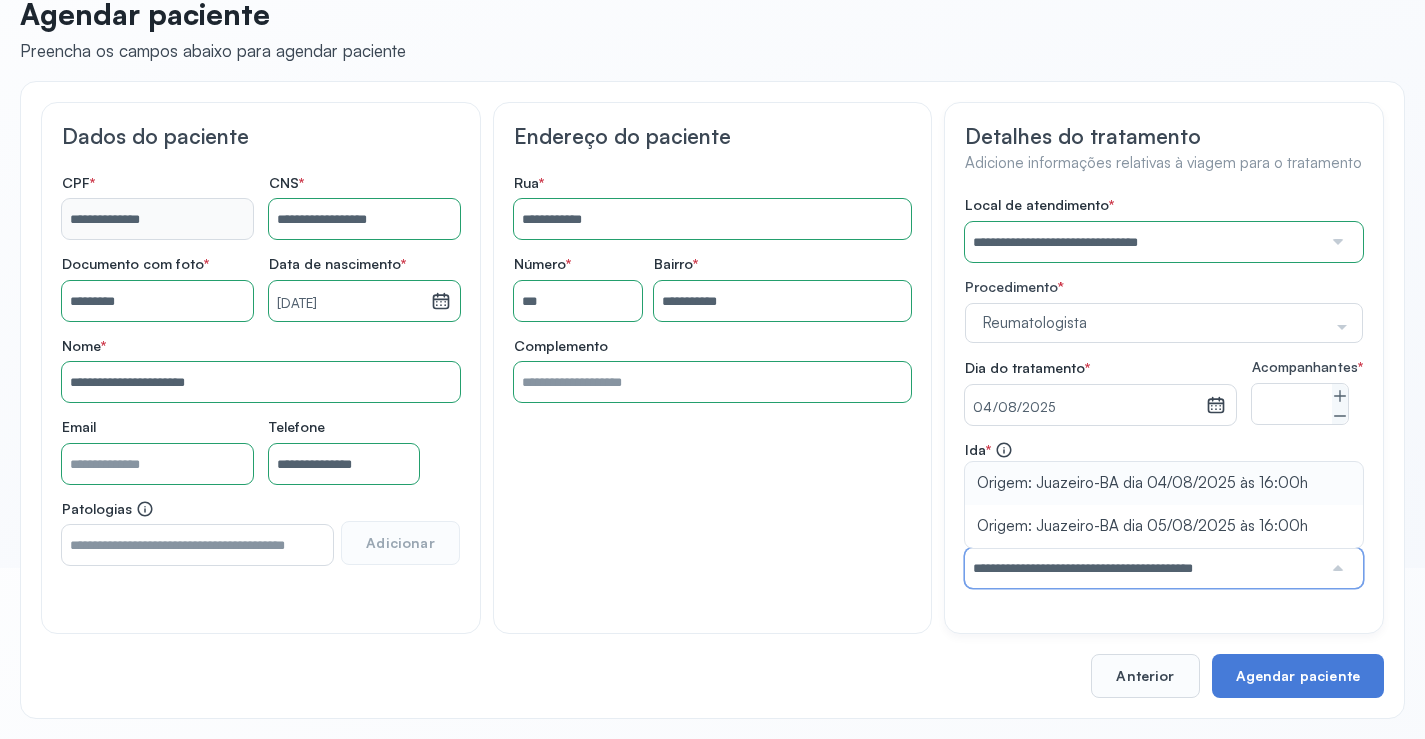 click on "**********" at bounding box center [1164, 514] 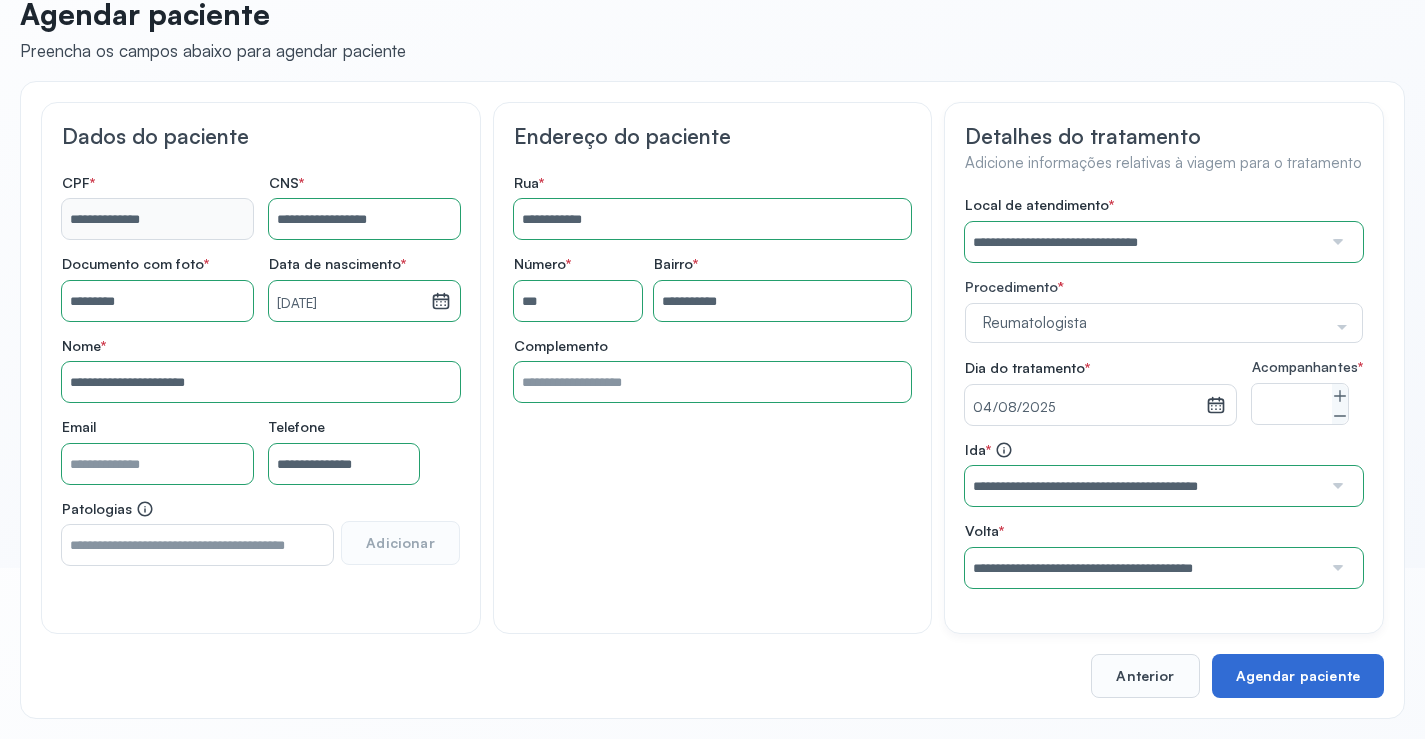 click on "Agendar paciente" at bounding box center [1298, 676] 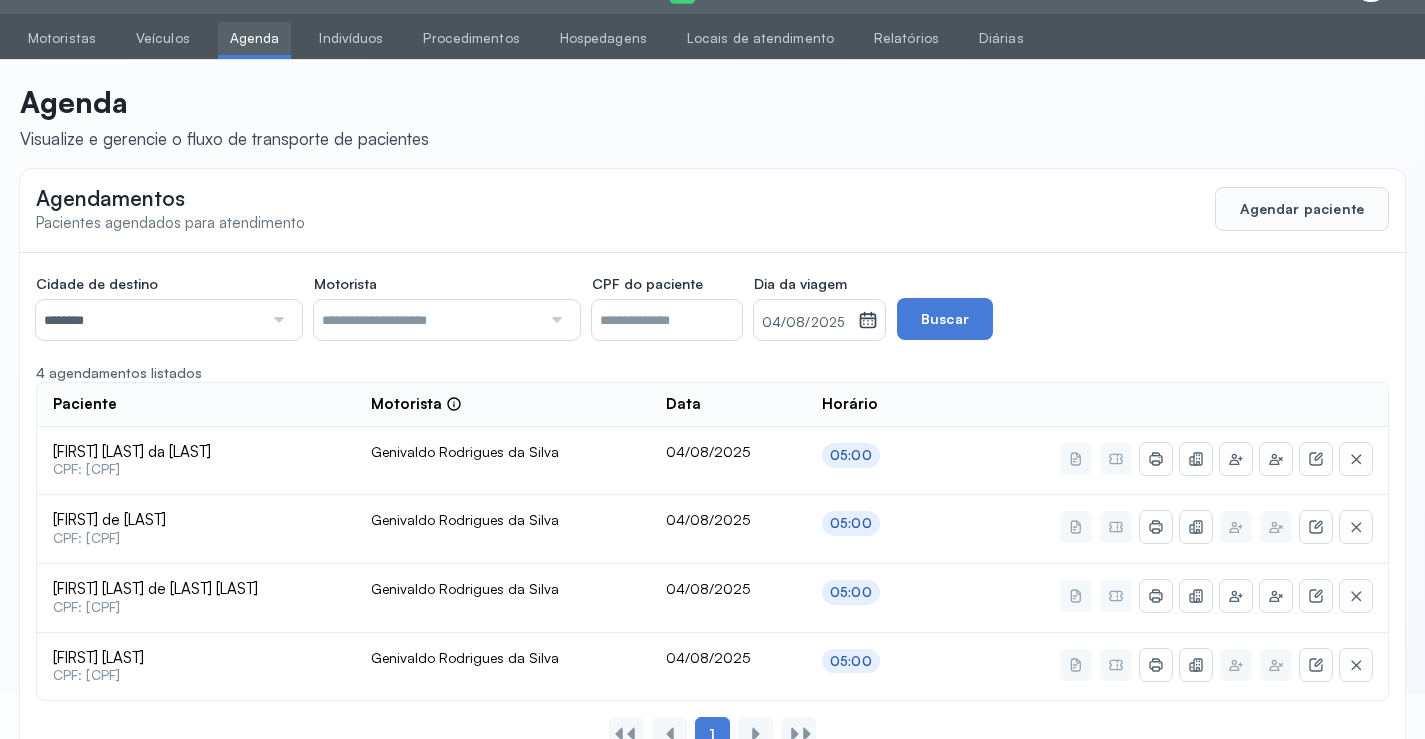 scroll, scrollTop: 110, scrollLeft: 0, axis: vertical 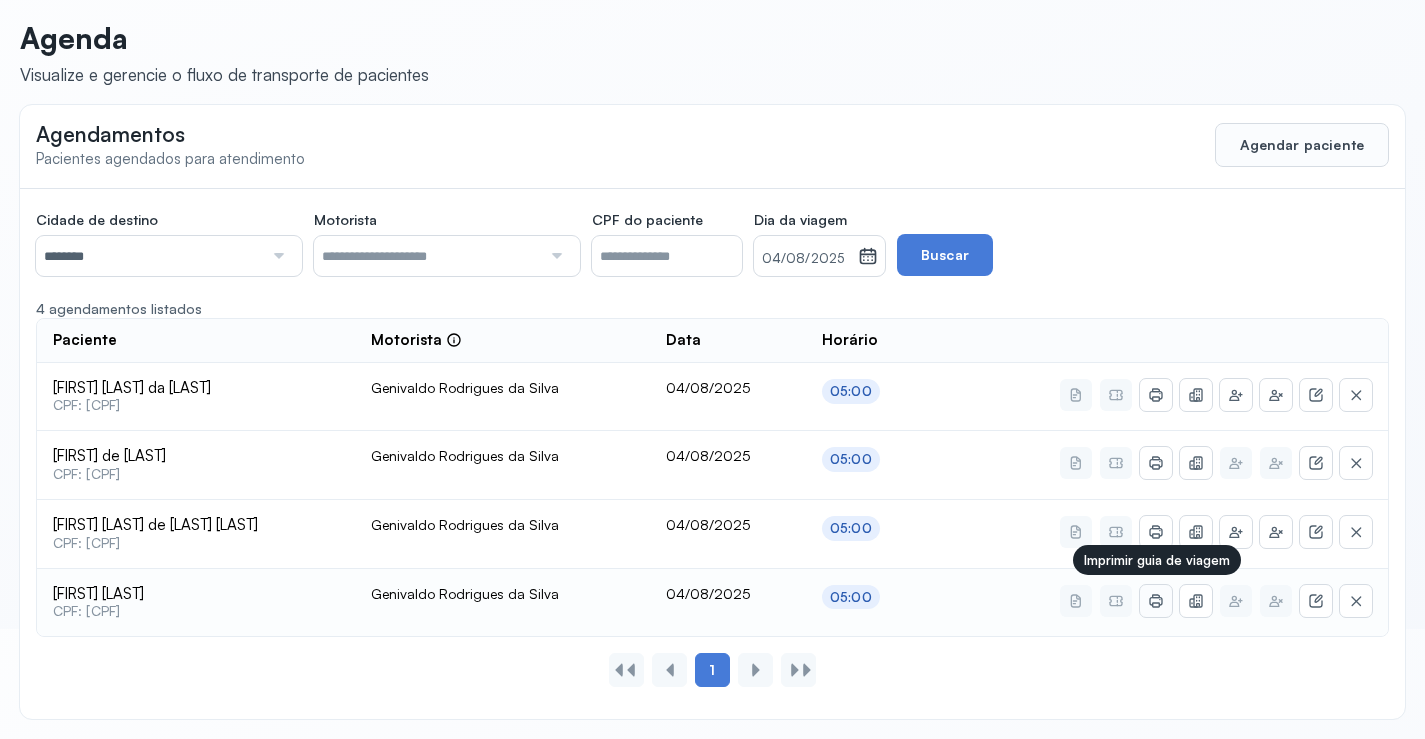 click 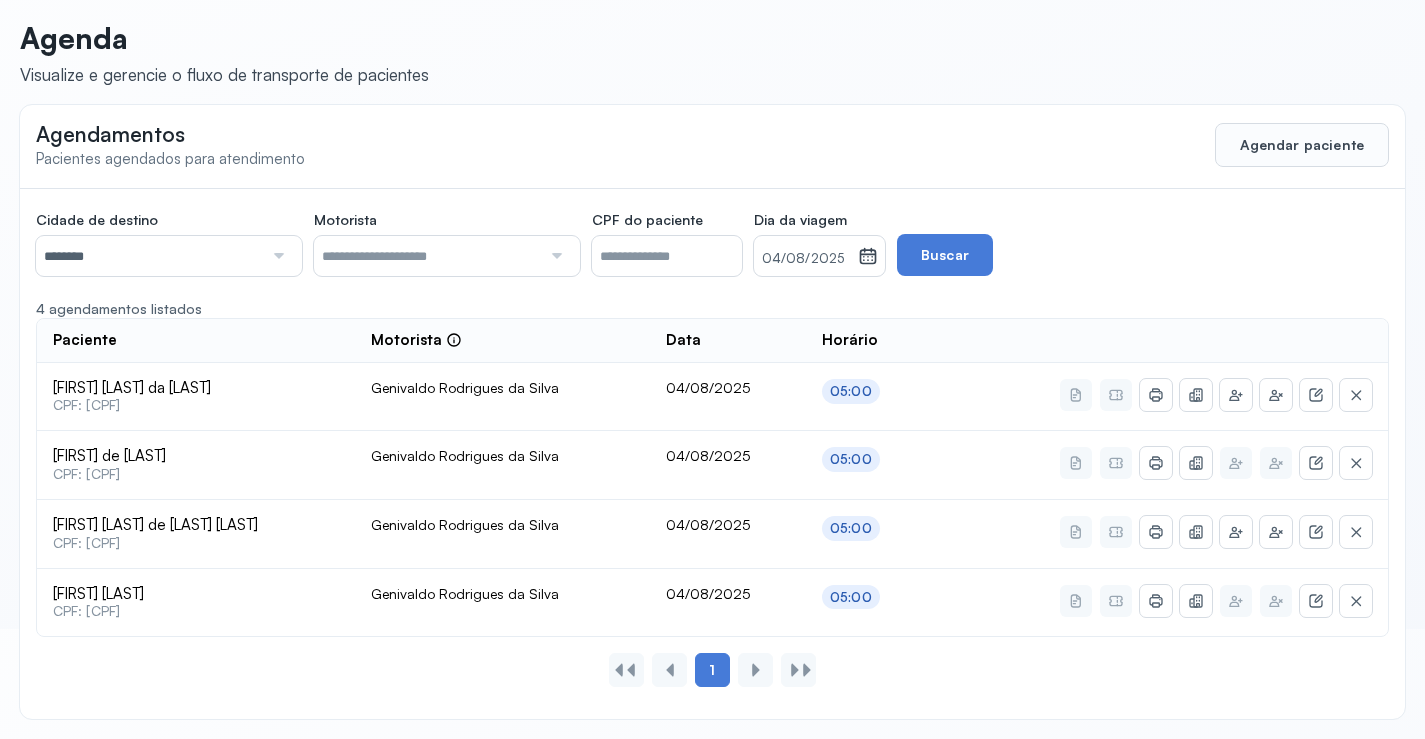 click on "********" at bounding box center (149, 256) 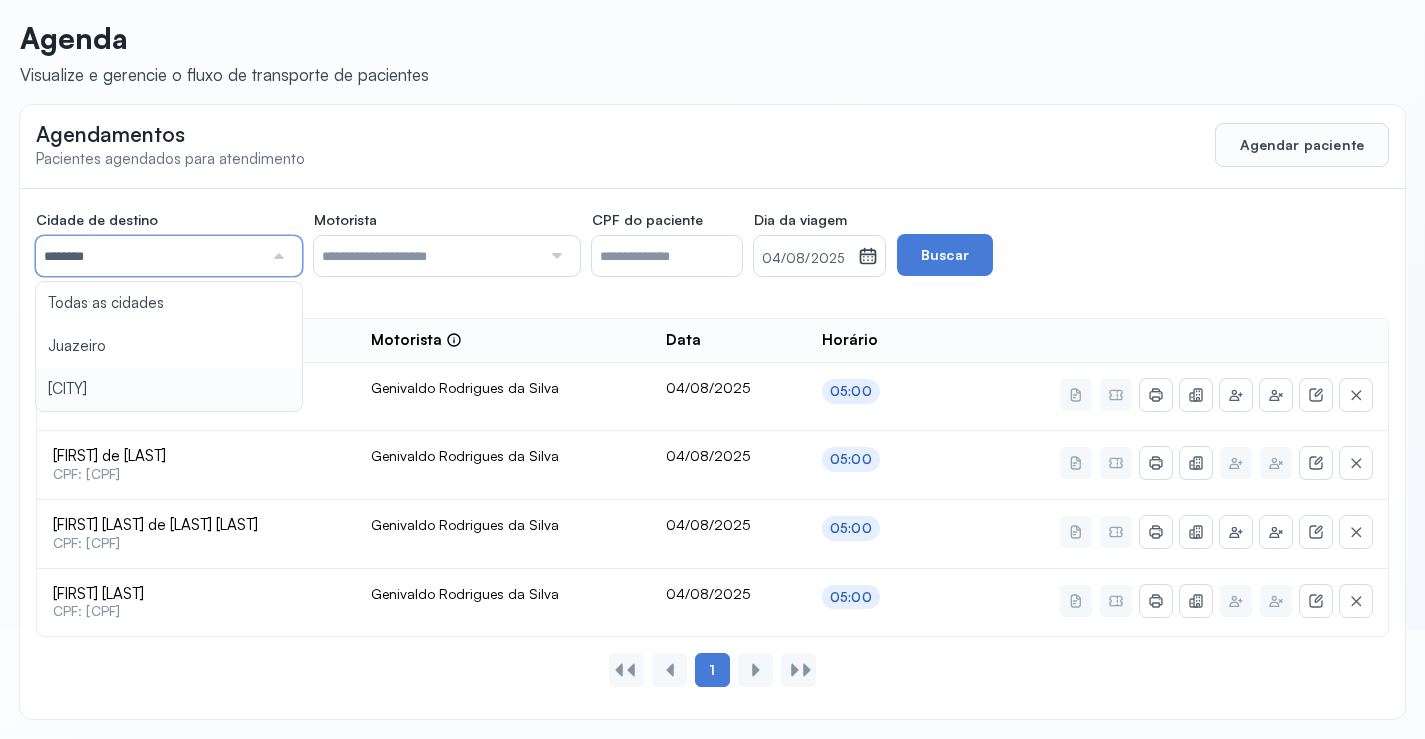 type on "********" 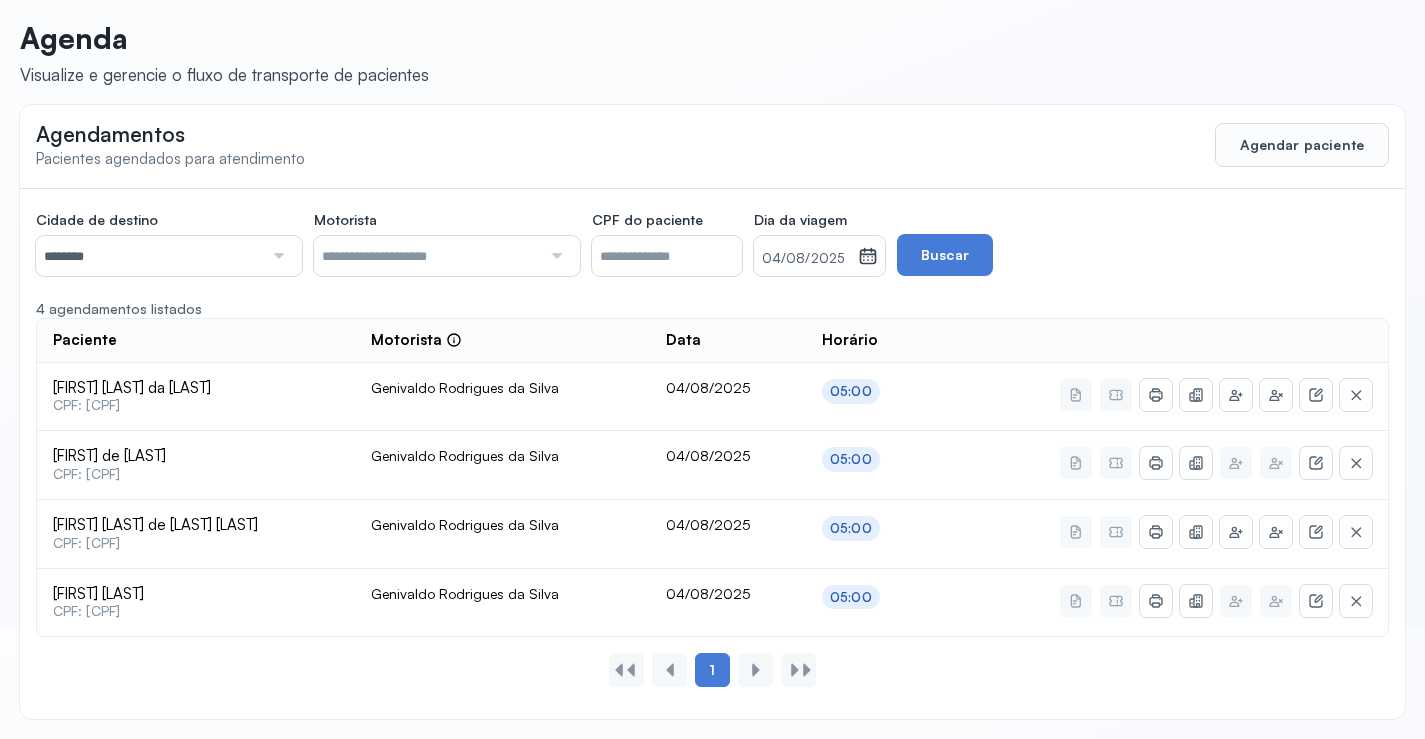 click on "Cidade de destino  ******** Todas as cidades Juazeiro Salvador Motorista  Todos os motoristas [NAME] [LAST] [LAST] [NAME] [LAST] [LAST] [NAME] [LAST] [LAST] [NAME] [LAST] [LAST] [NAME] [LAST] [LAST] [NAME] [LAST] [LAST] CPF do paciente  Dia da viagem  04/08/2025 agosto 2025 S T Q Q S S D 1 2 3 4 5 6 7 8 9 10 11 12 13 14 15 16 17 18 19 20 21 22 23 24 25 26 27 28 29 30 31 jan fev mar abr maio jun jul ago set out nov dez 2018 2019 2020 2021 2022 2023 2024 2025 2026 2027 2028 2029  Buscar  4 agendamentos listados Paciente  Motorista  Data Horário [FIRST] [LAST] [LAST]  CPF: [CPF] [NAME] [LAST] [LAST] 04/08/2025 05:00 [FIRST] de [LAST]  CPF: [CPF] [NAME] [LAST] [LAST] 04/08/2025 05:00 [FIRST] [LAST] de [LAST]  CPF: [CPF] [NAME] [LAST] [LAST] 04/08/2025 05:00 [FIRST] dos [LAST] [LAST]  CPF: [CPF] [NAME] [LAST] [LAST] 04/08/2025 05:00 1" 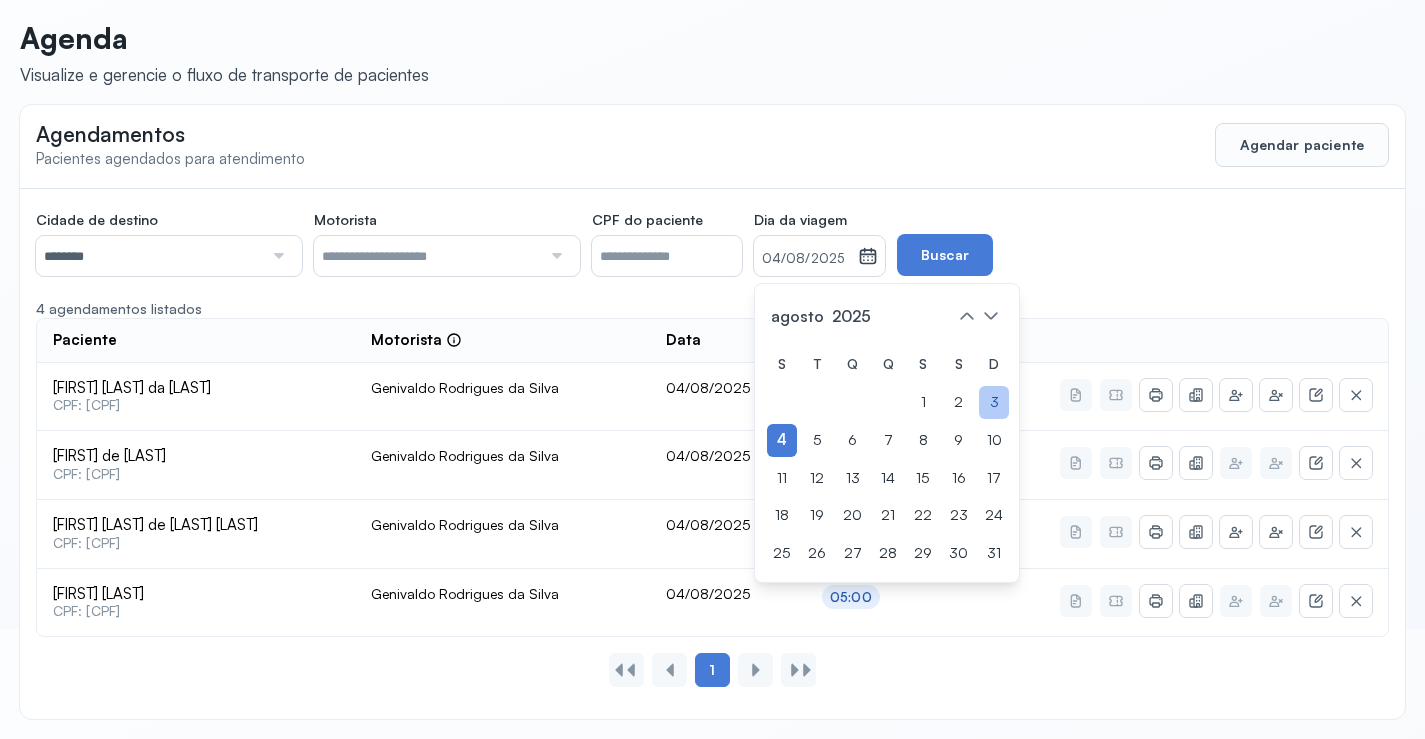 click on "3" 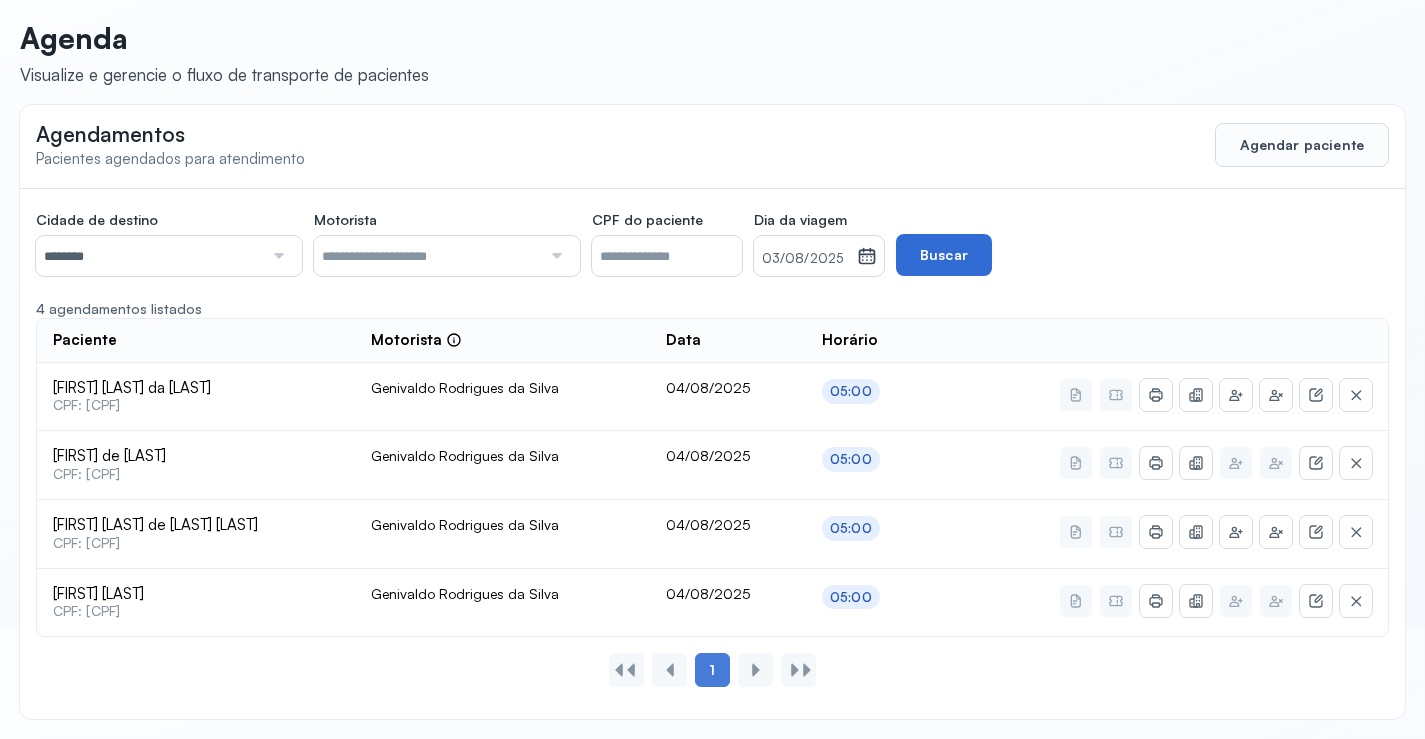 click on "Buscar" at bounding box center (944, 255) 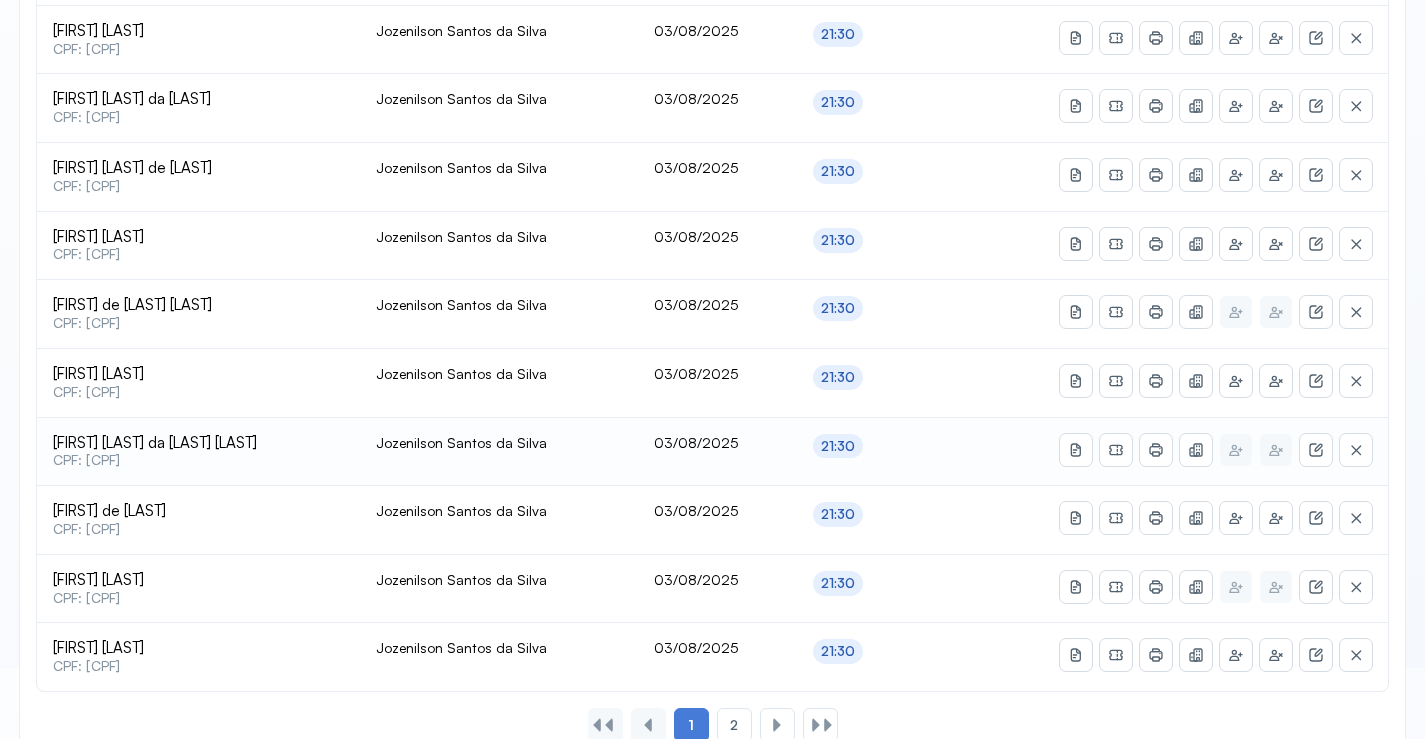 scroll, scrollTop: 865, scrollLeft: 0, axis: vertical 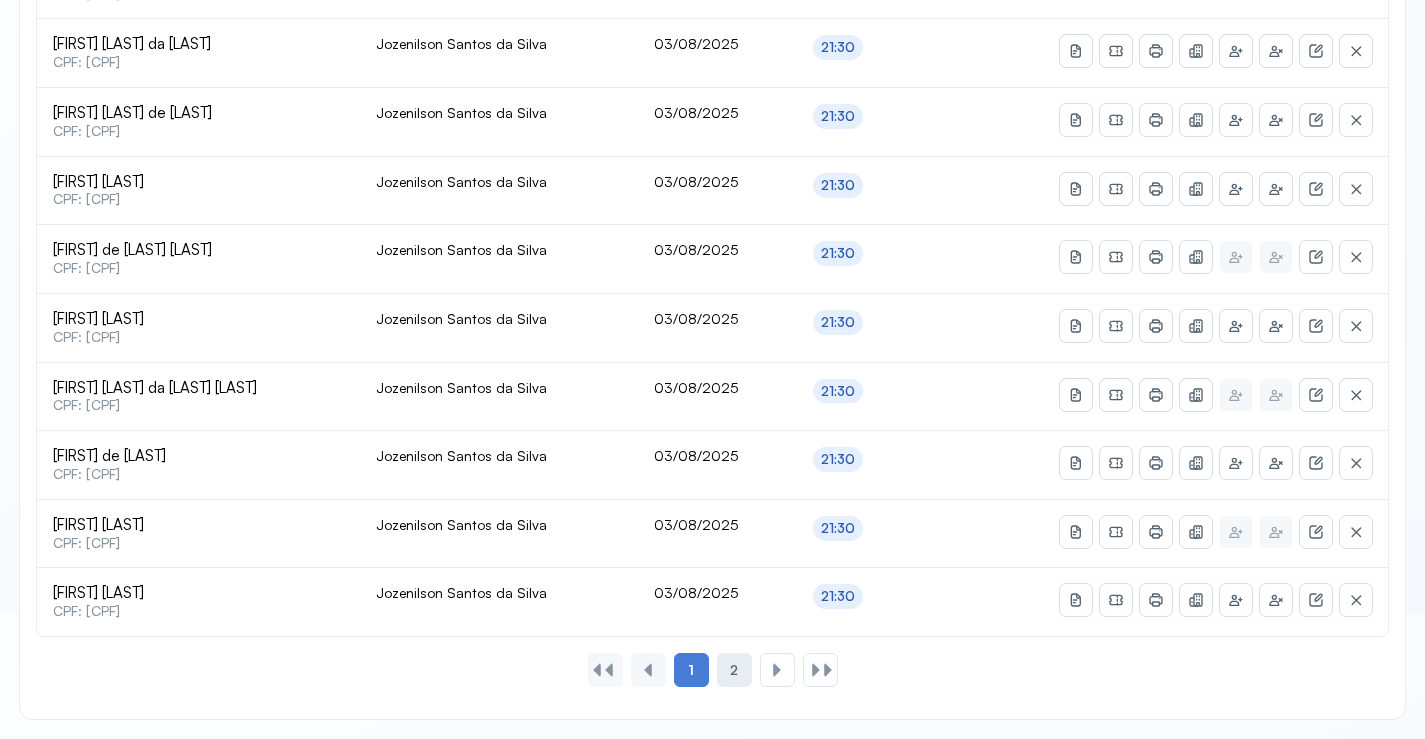 click on "2" 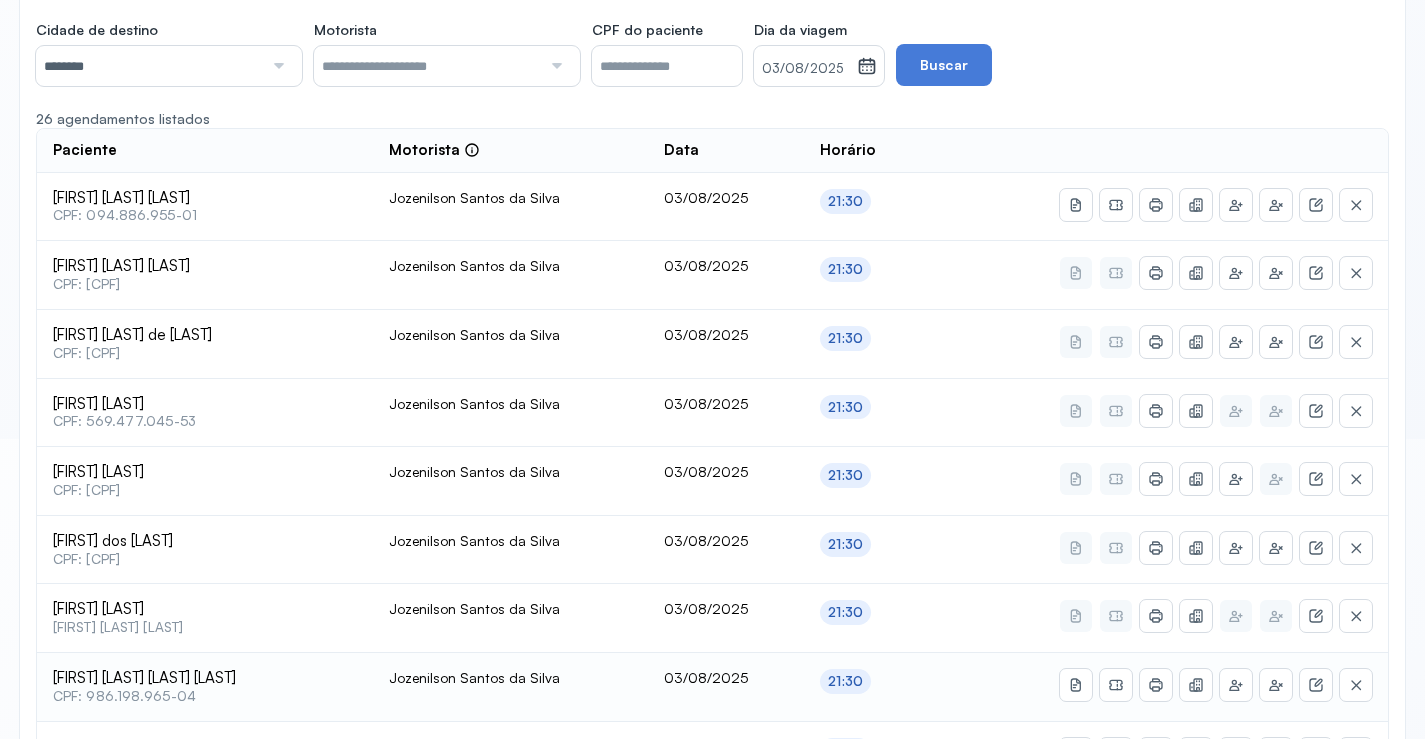 scroll, scrollTop: 291, scrollLeft: 0, axis: vertical 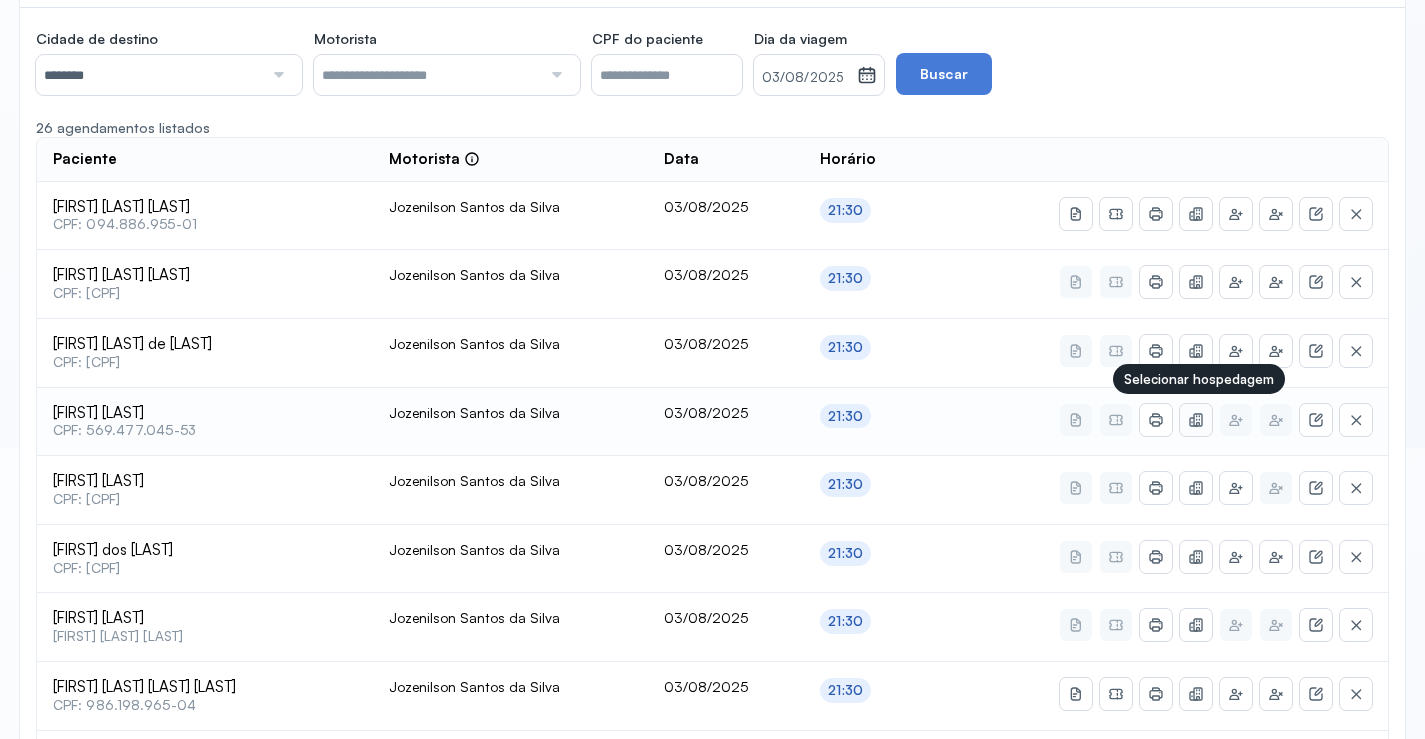 click 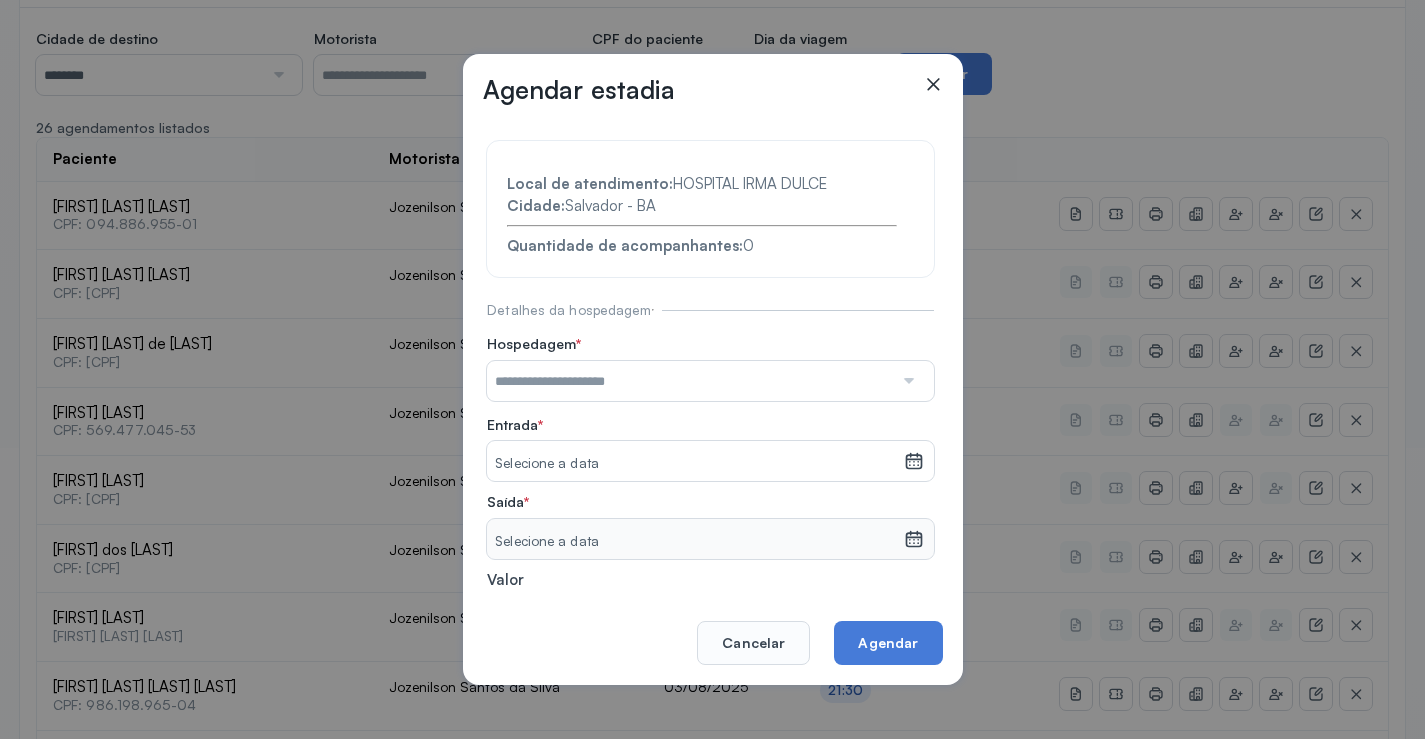 click at bounding box center (907, 381) 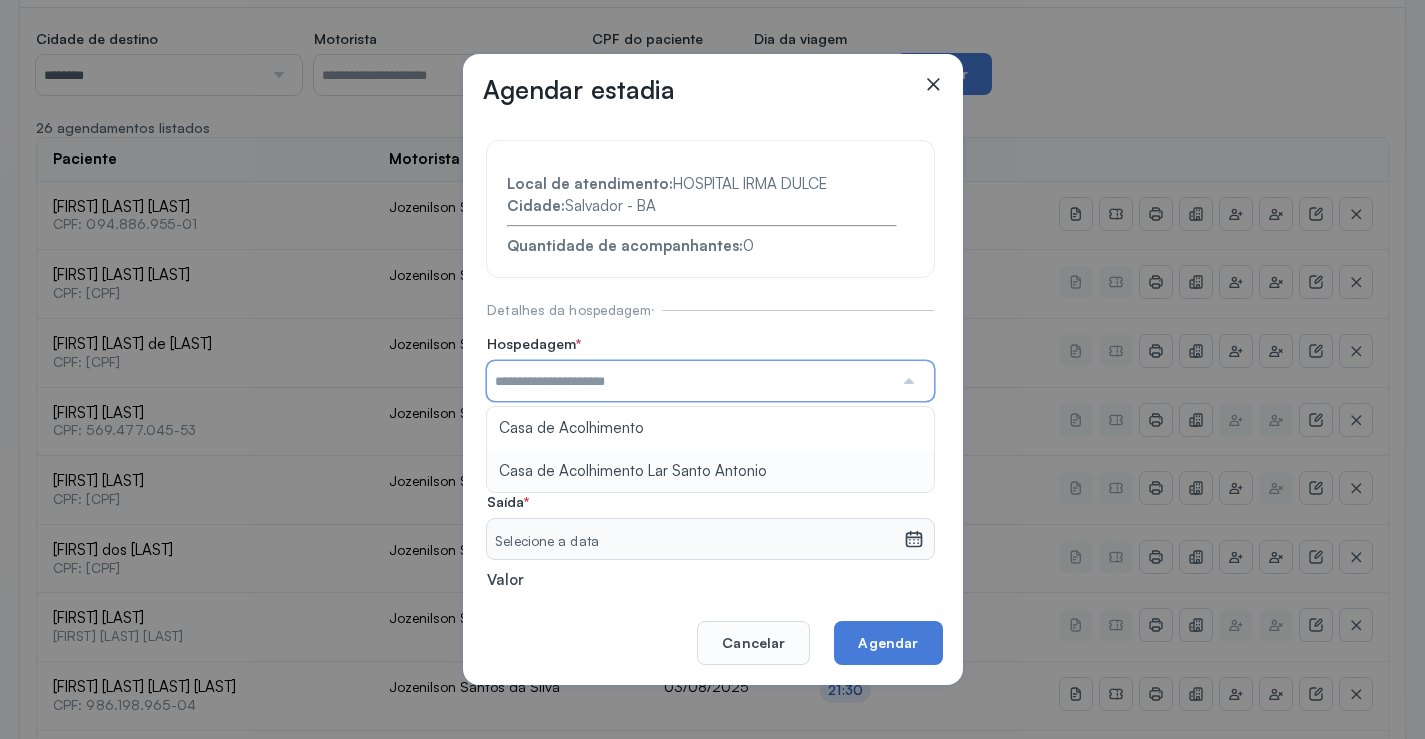 type on "**********" 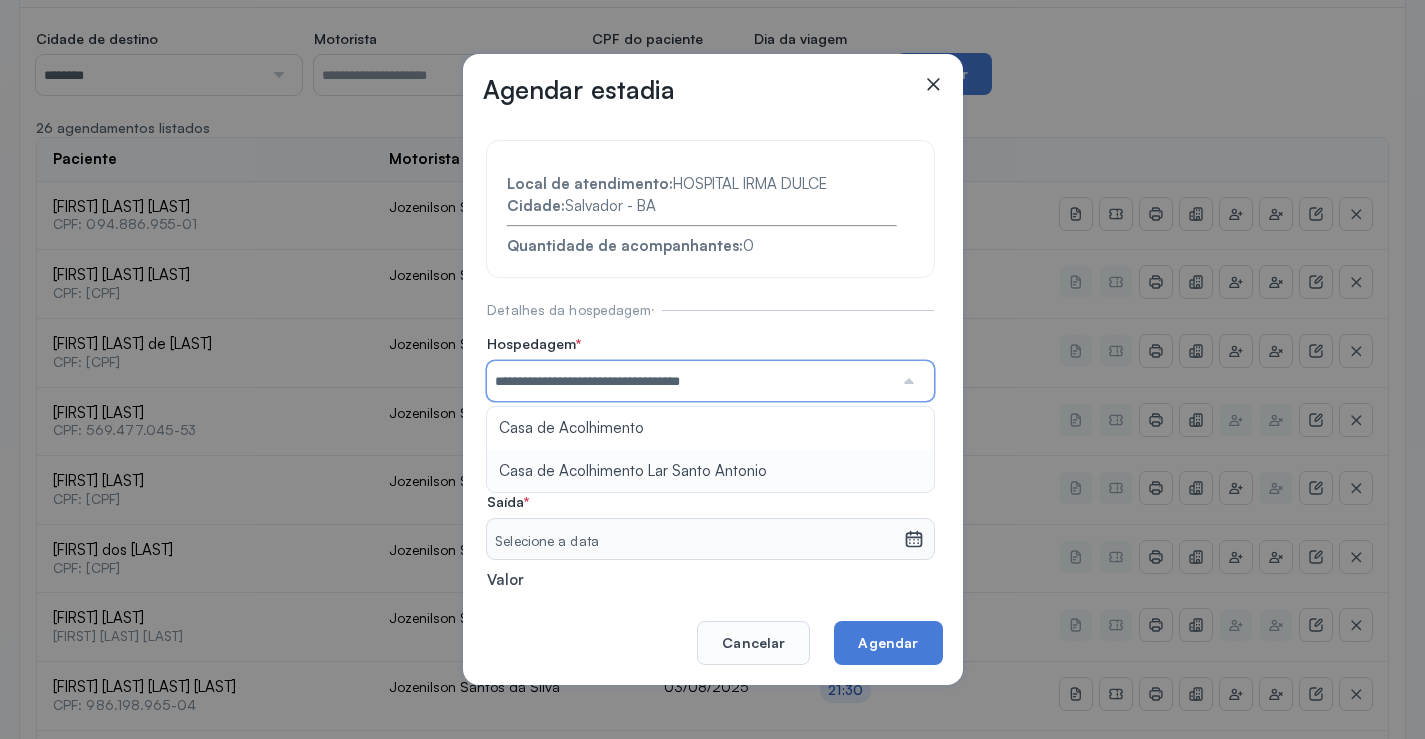 click on "**********" at bounding box center (710, 436) 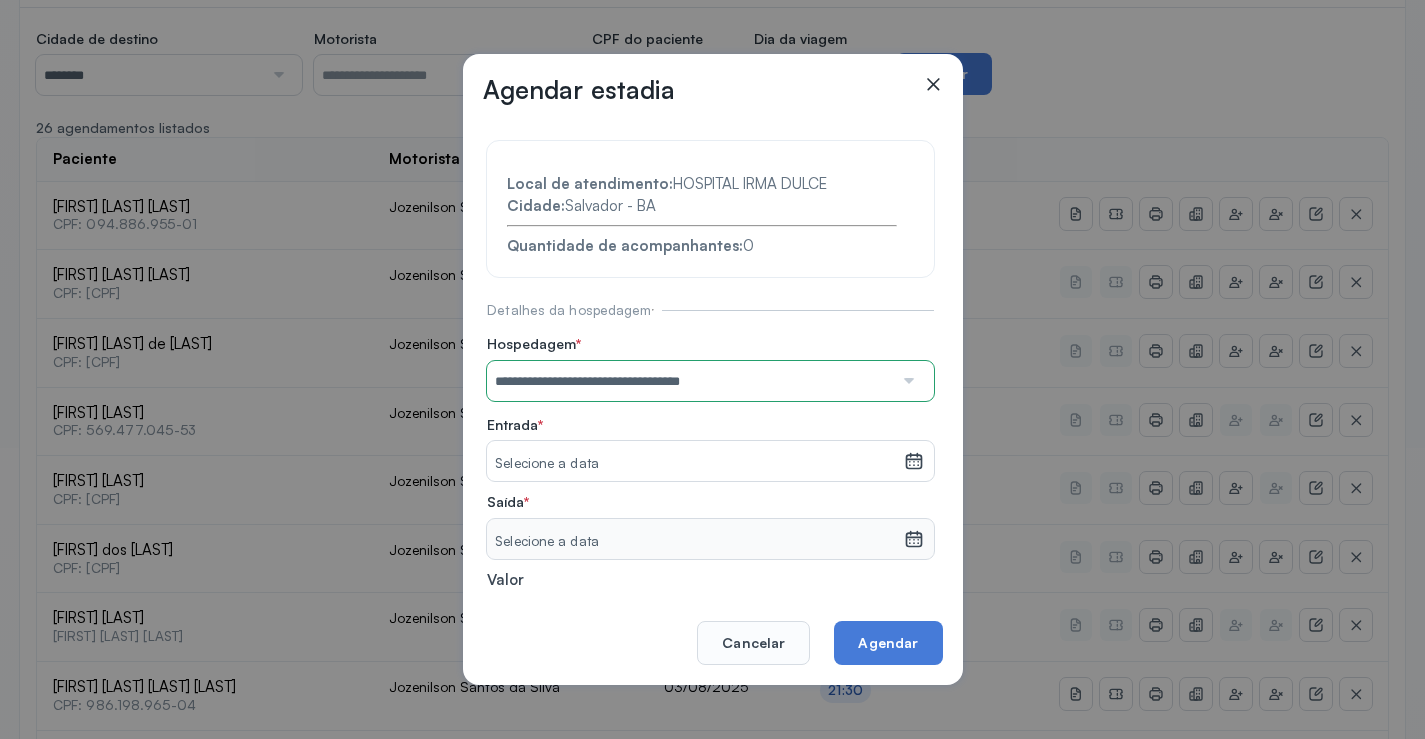 click 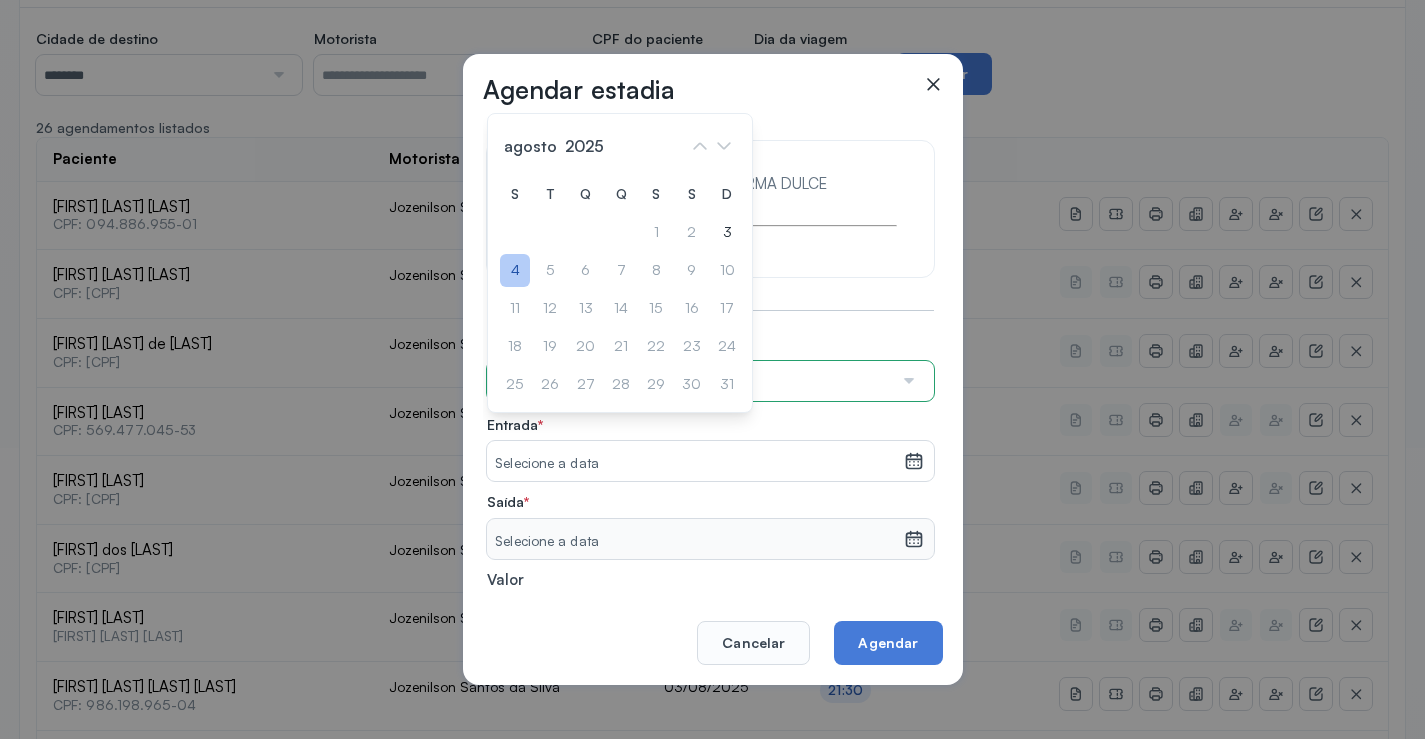click on "4" 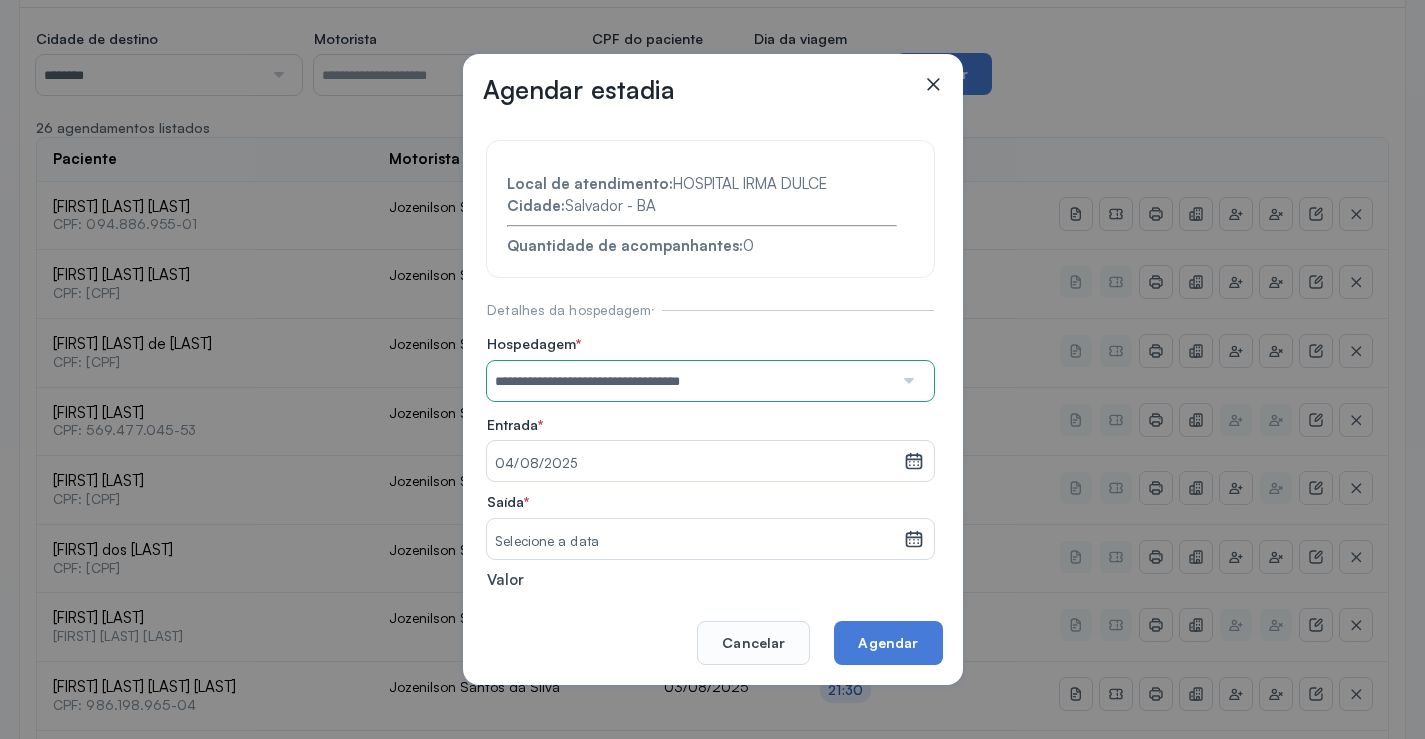 click 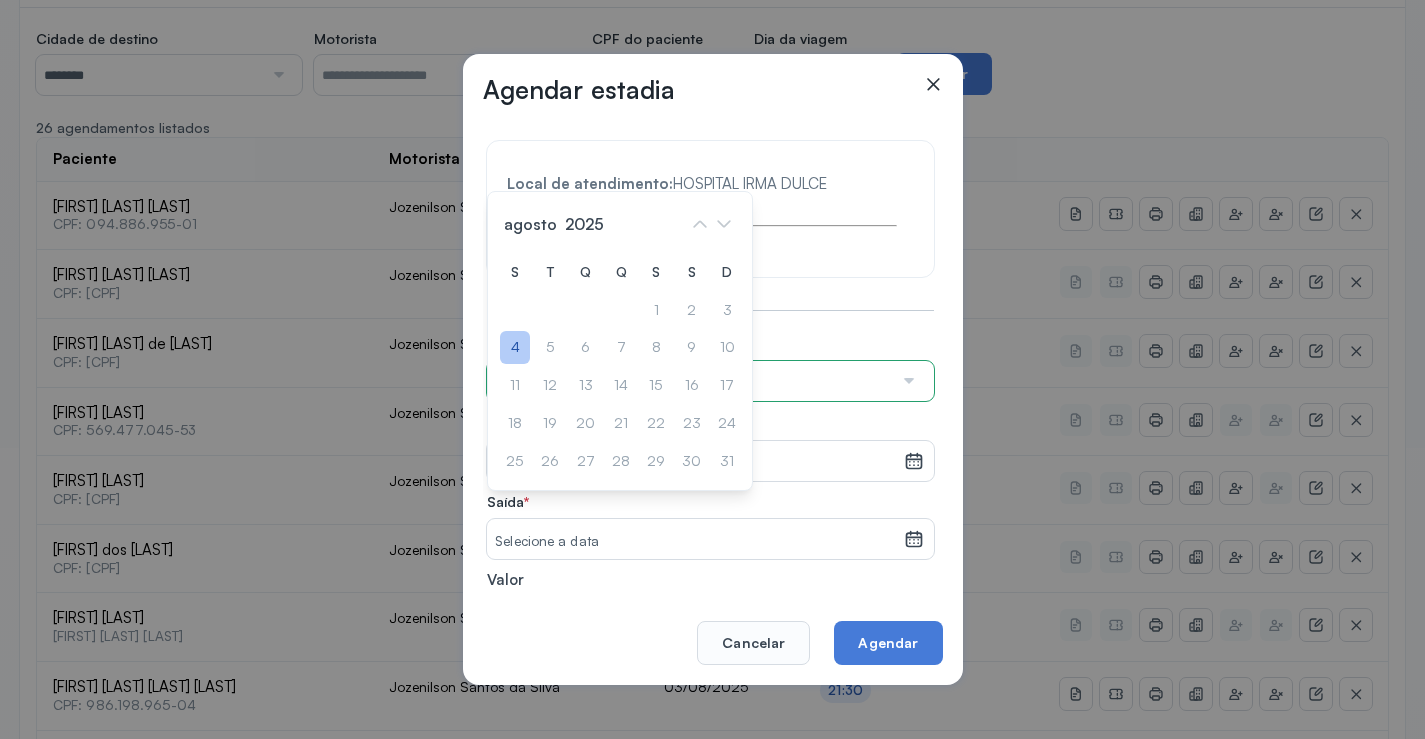 click on "4" 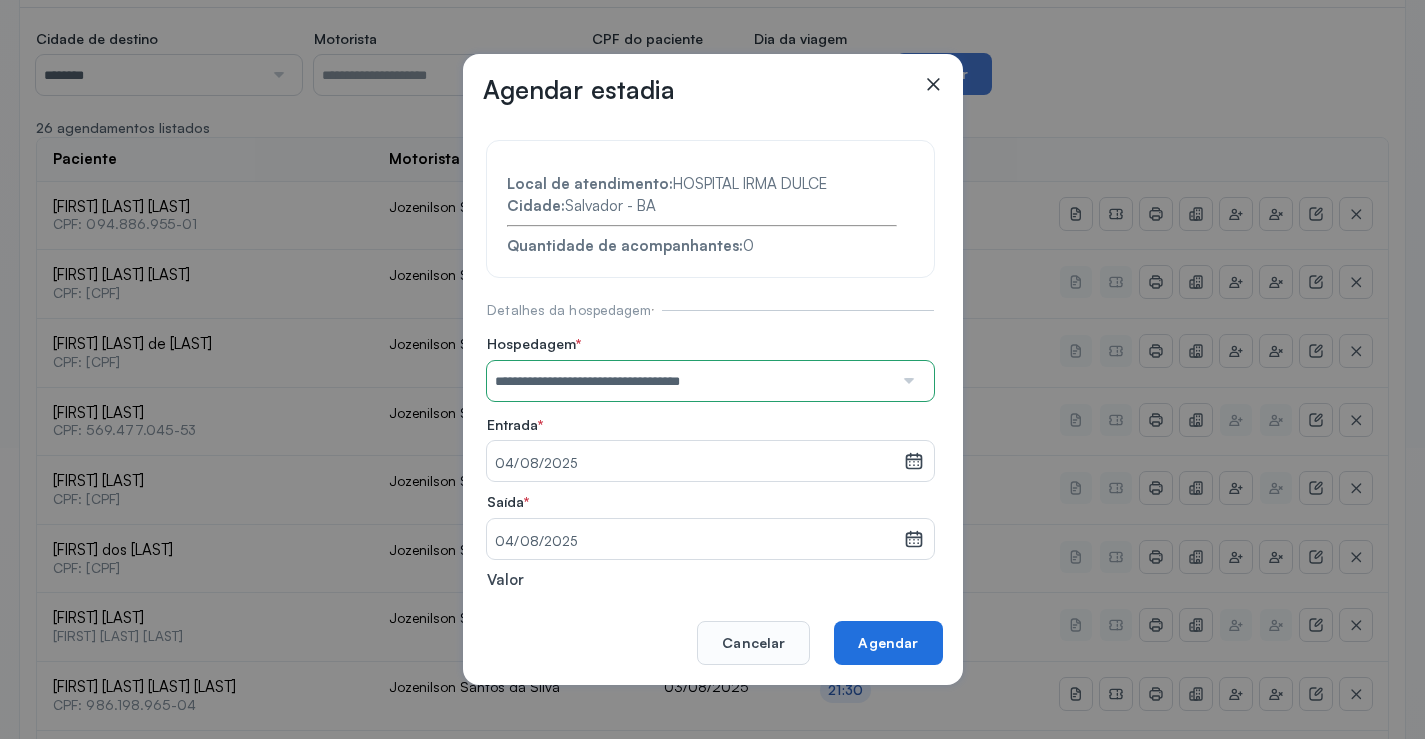 click on "Agendar" 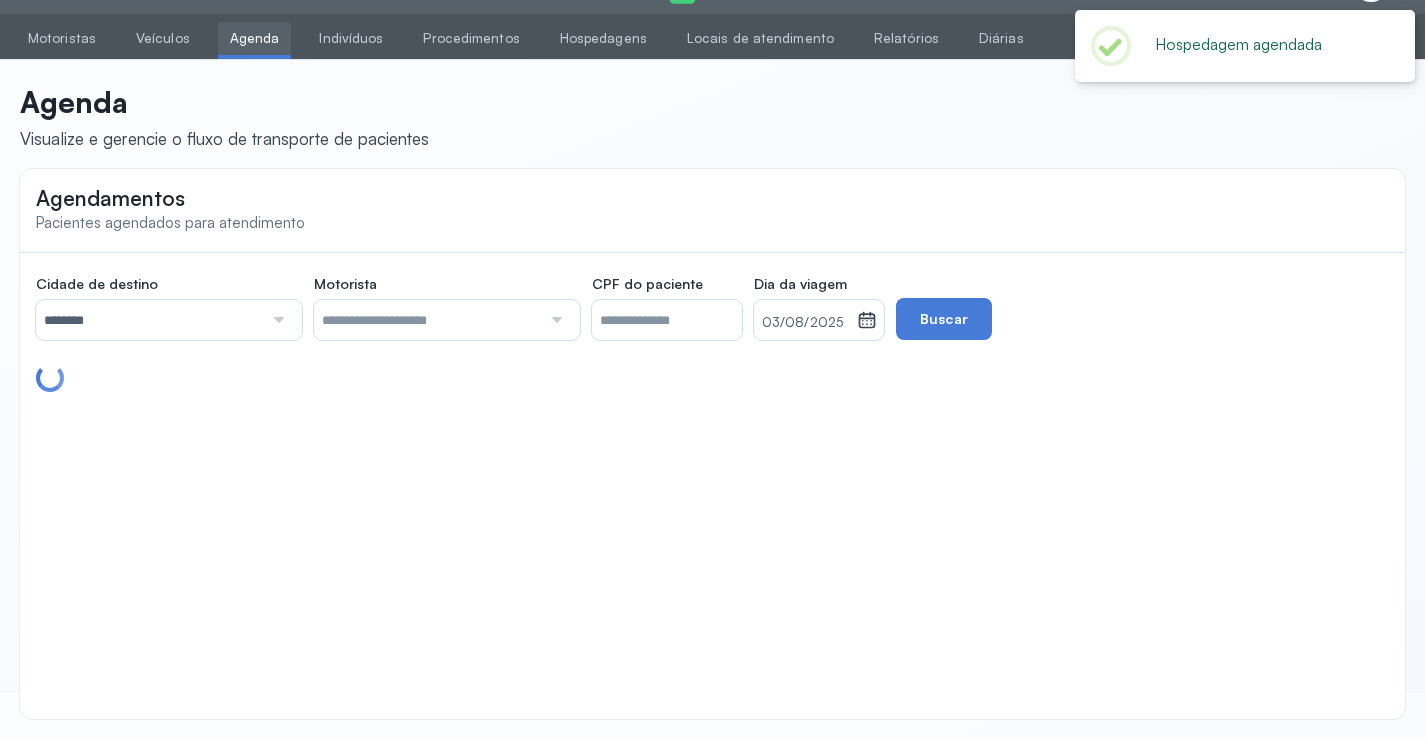 scroll, scrollTop: 46, scrollLeft: 0, axis: vertical 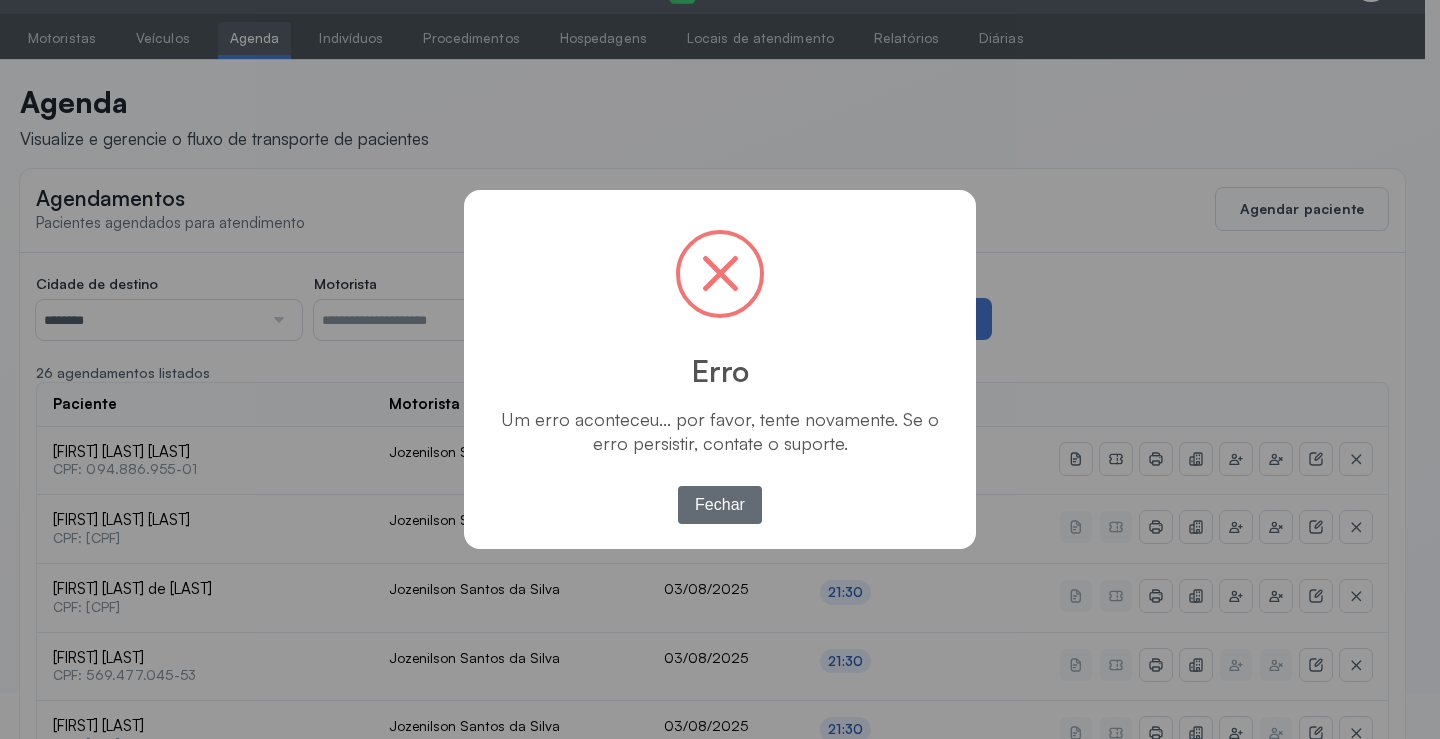 click on "Fechar" at bounding box center [720, 505] 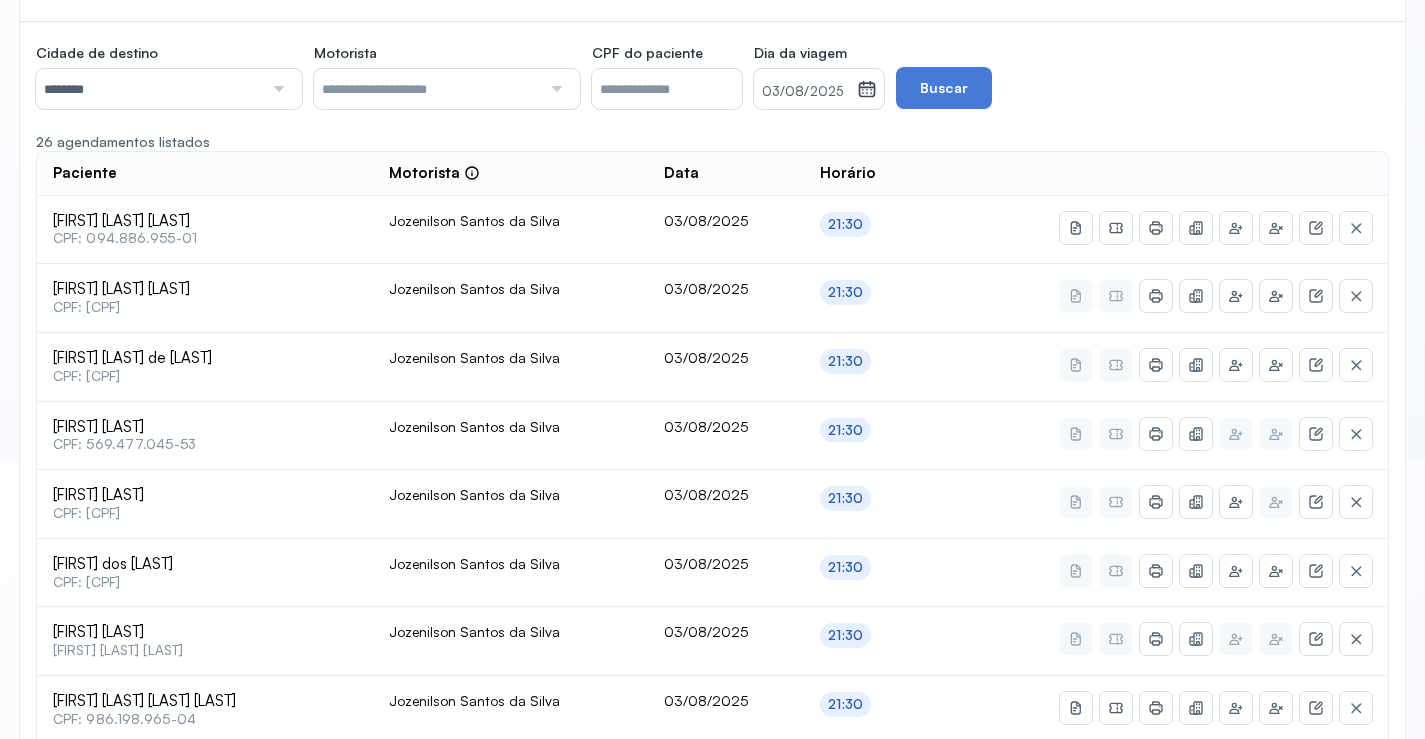 scroll, scrollTop: 246, scrollLeft: 0, axis: vertical 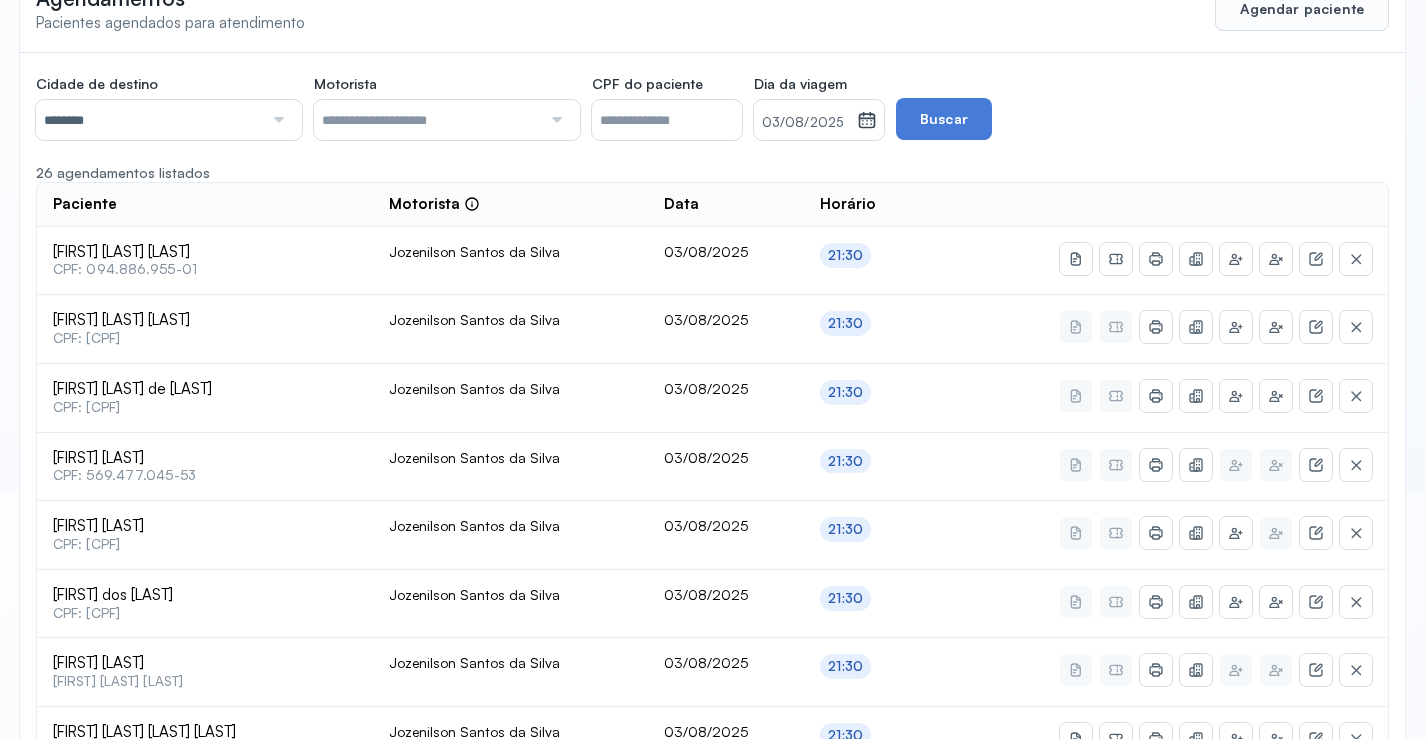 click 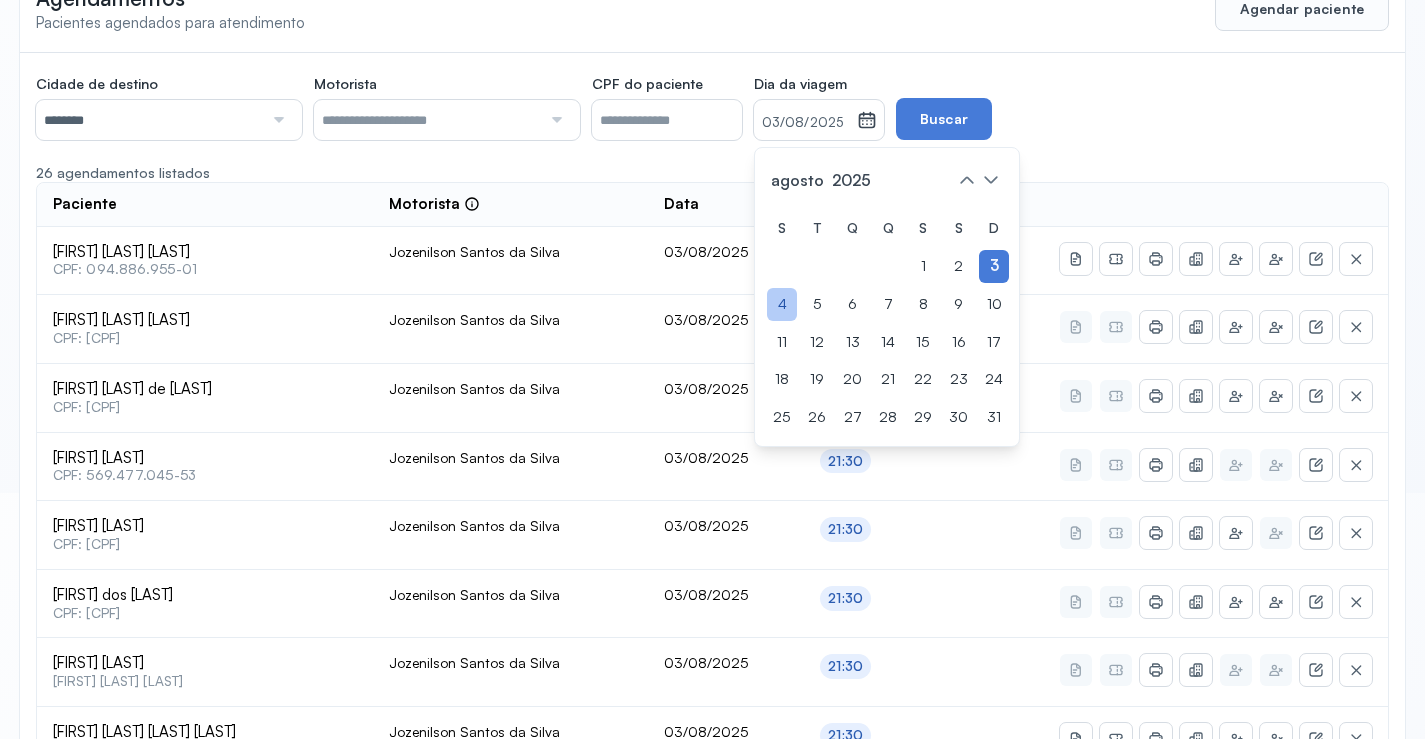 click on "4" 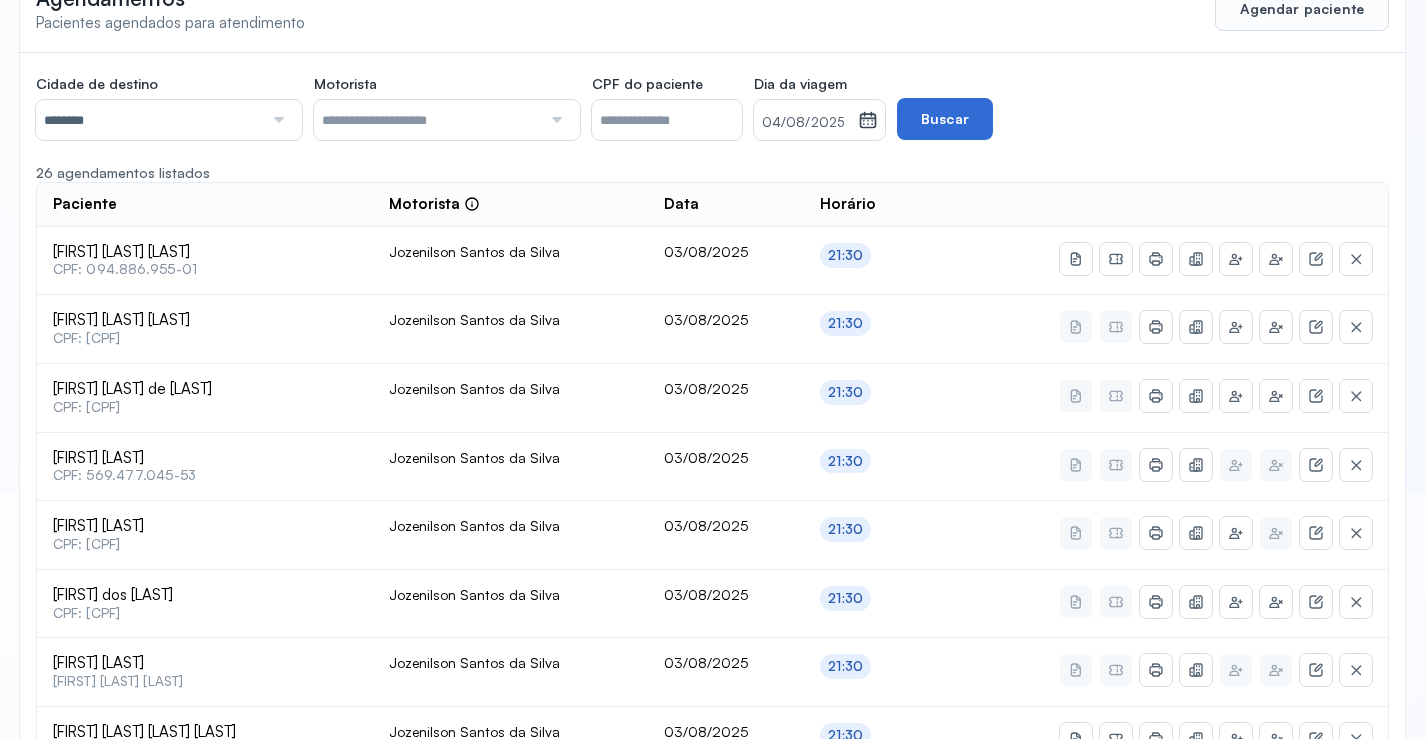 click on "Buscar" at bounding box center [945, 119] 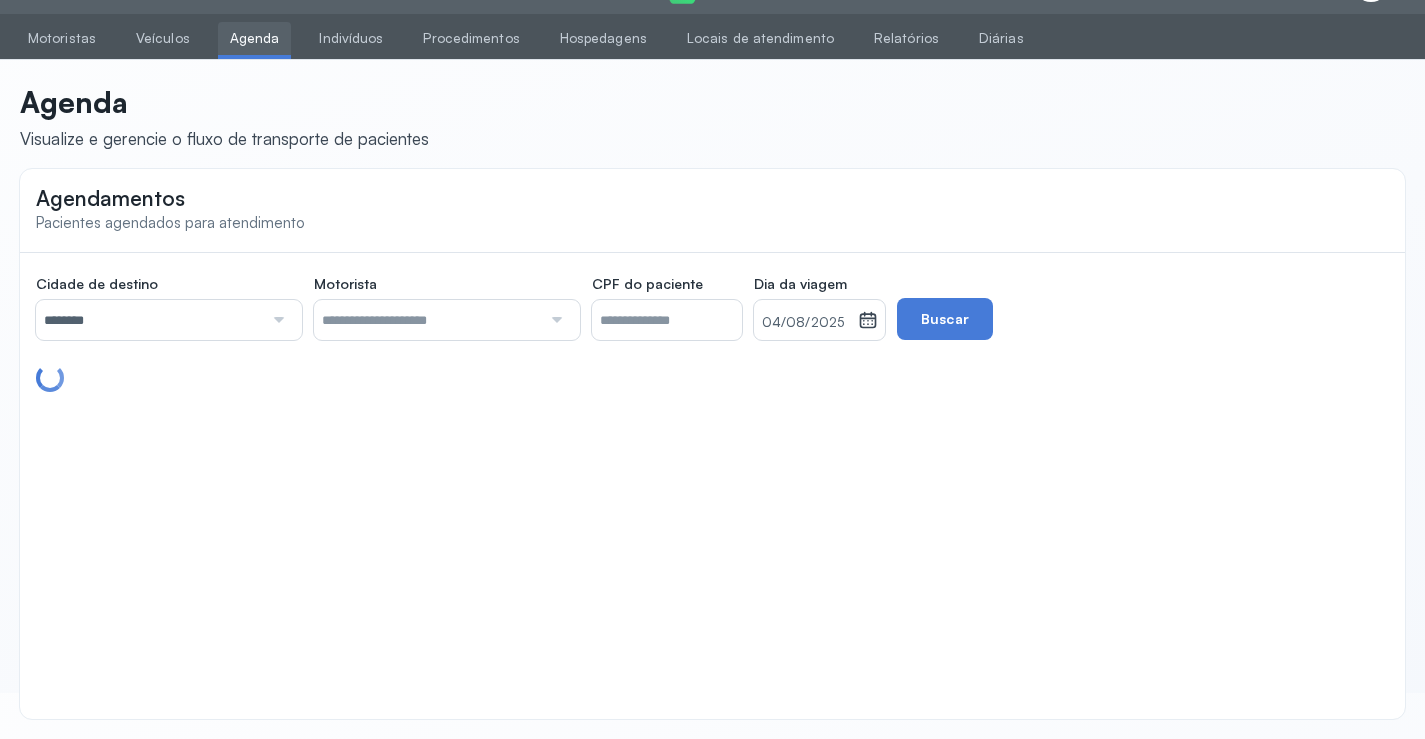 scroll, scrollTop: 46, scrollLeft: 0, axis: vertical 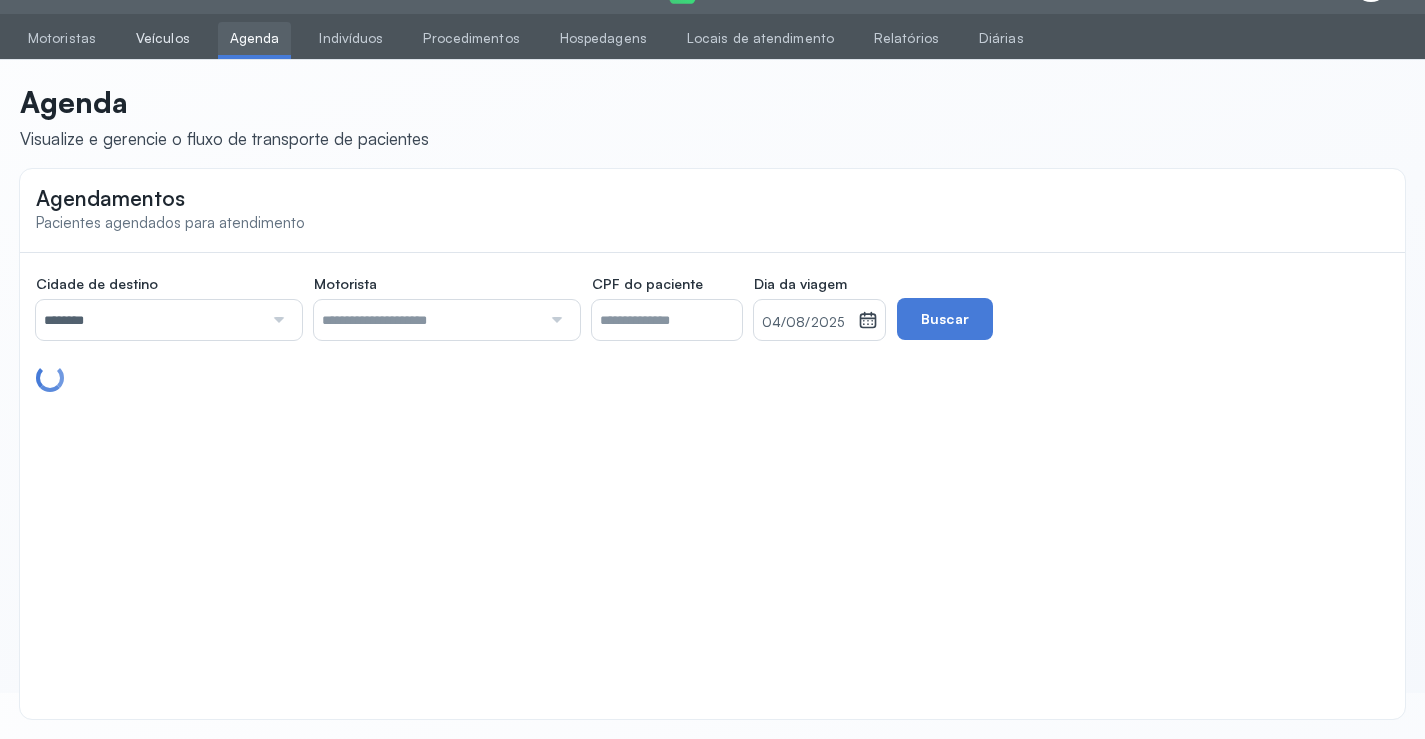 click on "Veículos" at bounding box center [163, 38] 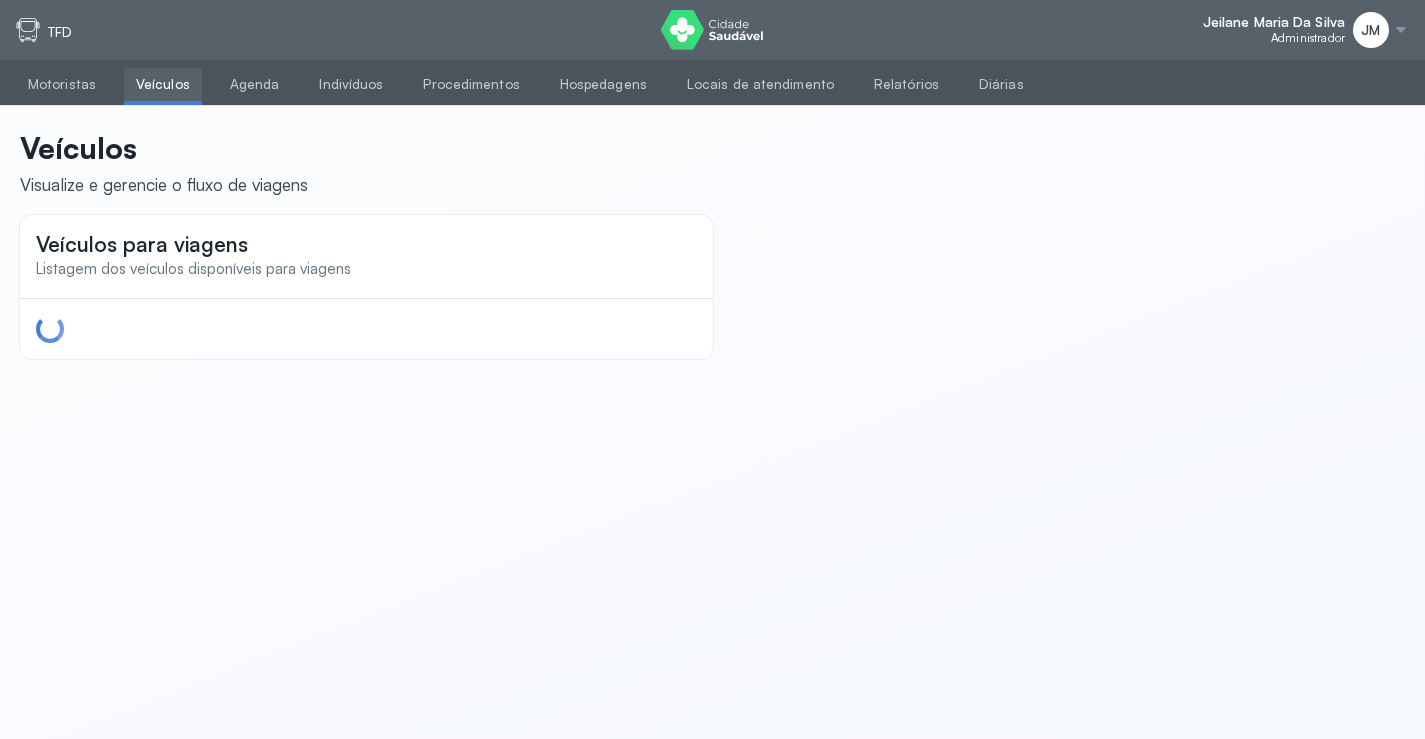 scroll, scrollTop: 0, scrollLeft: 0, axis: both 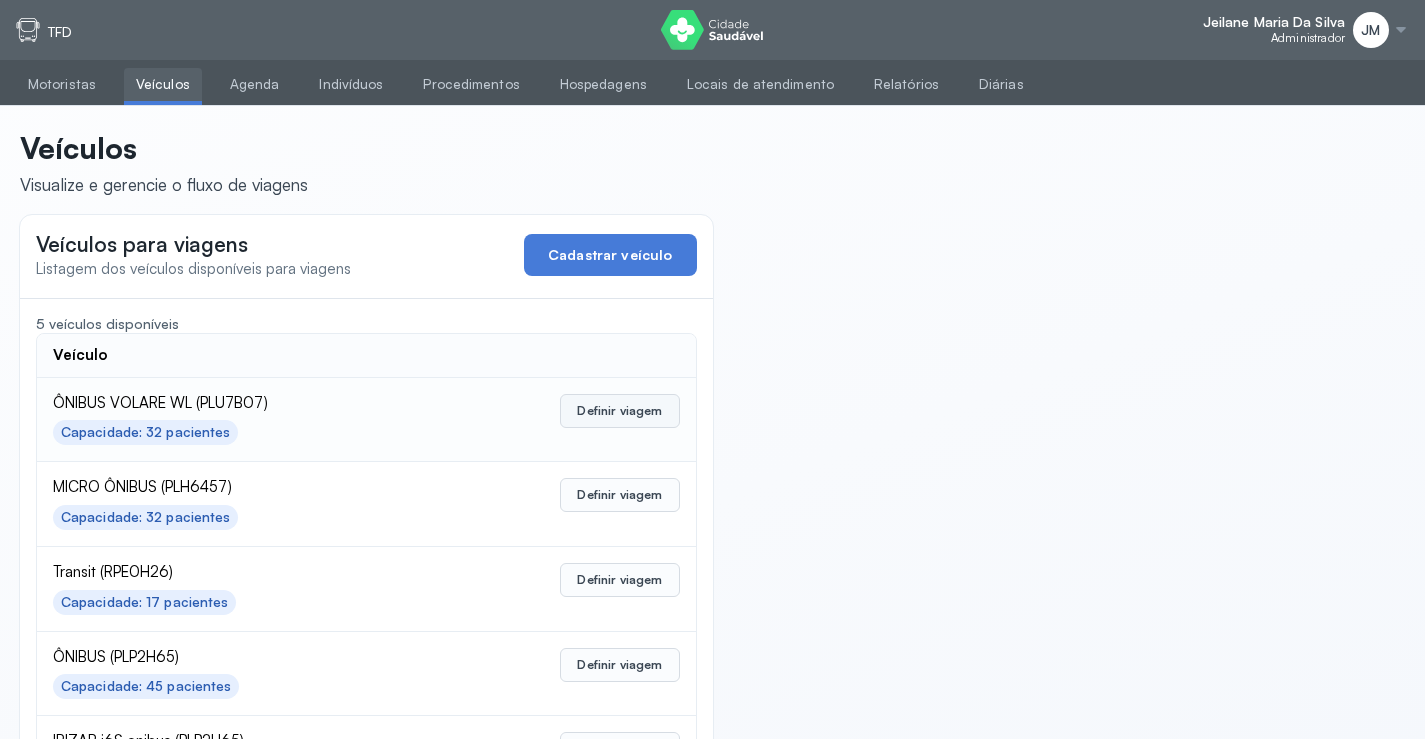click on "Definir viagem" at bounding box center [619, 411] 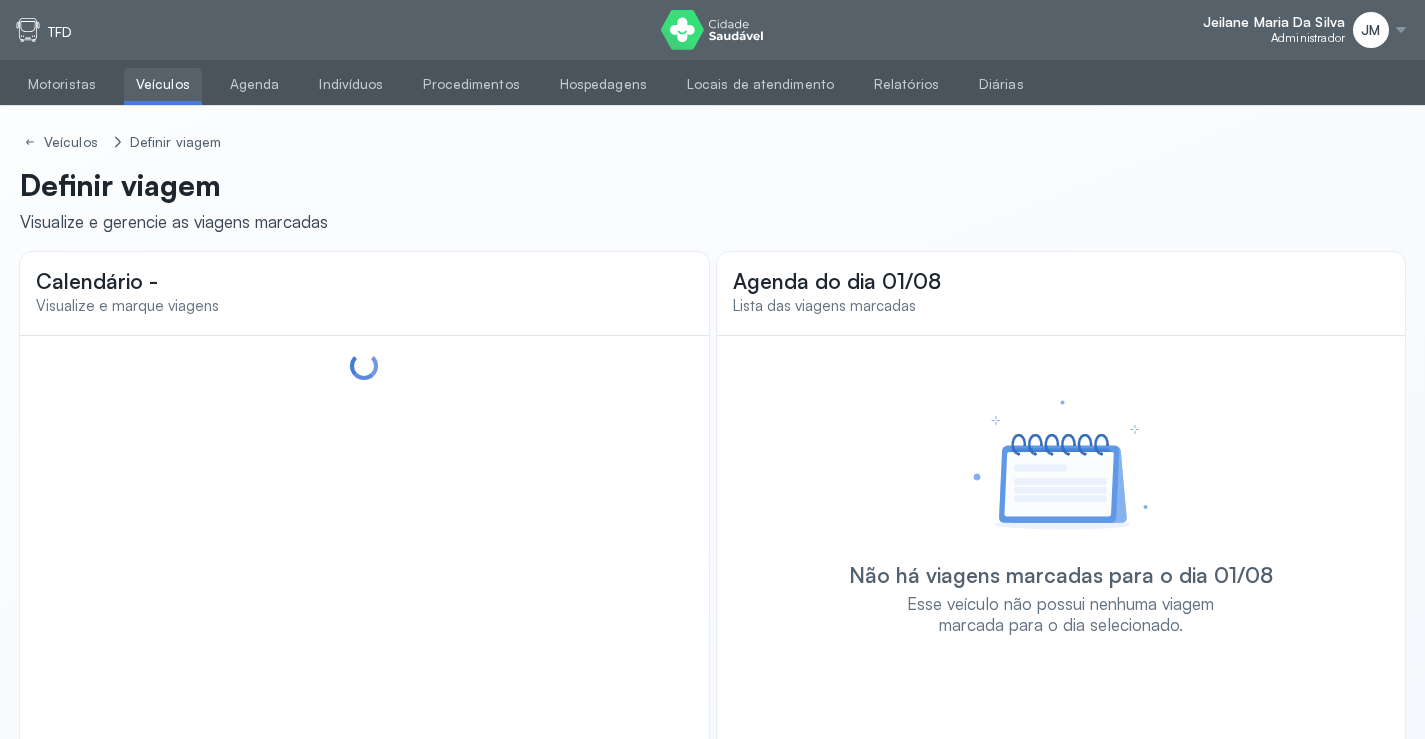 scroll, scrollTop: 44, scrollLeft: 0, axis: vertical 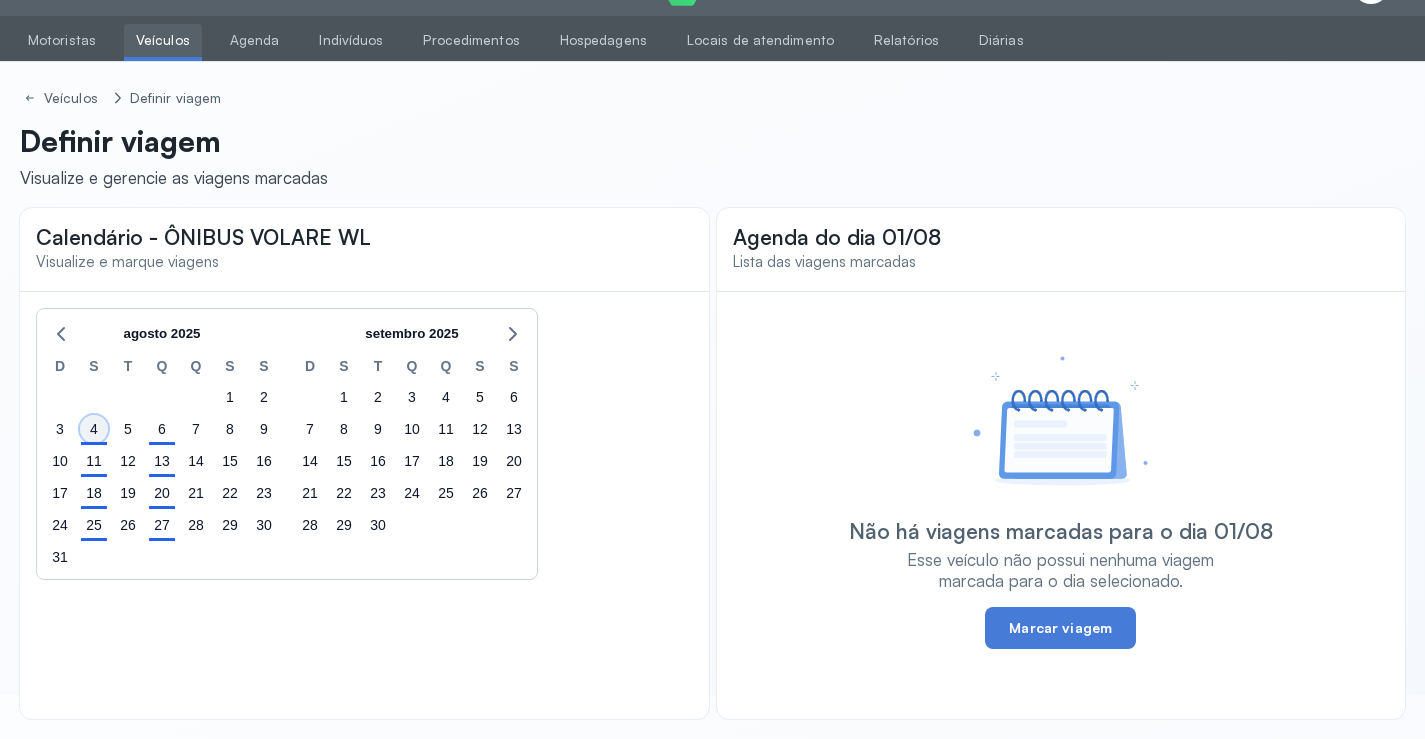 click on "4" 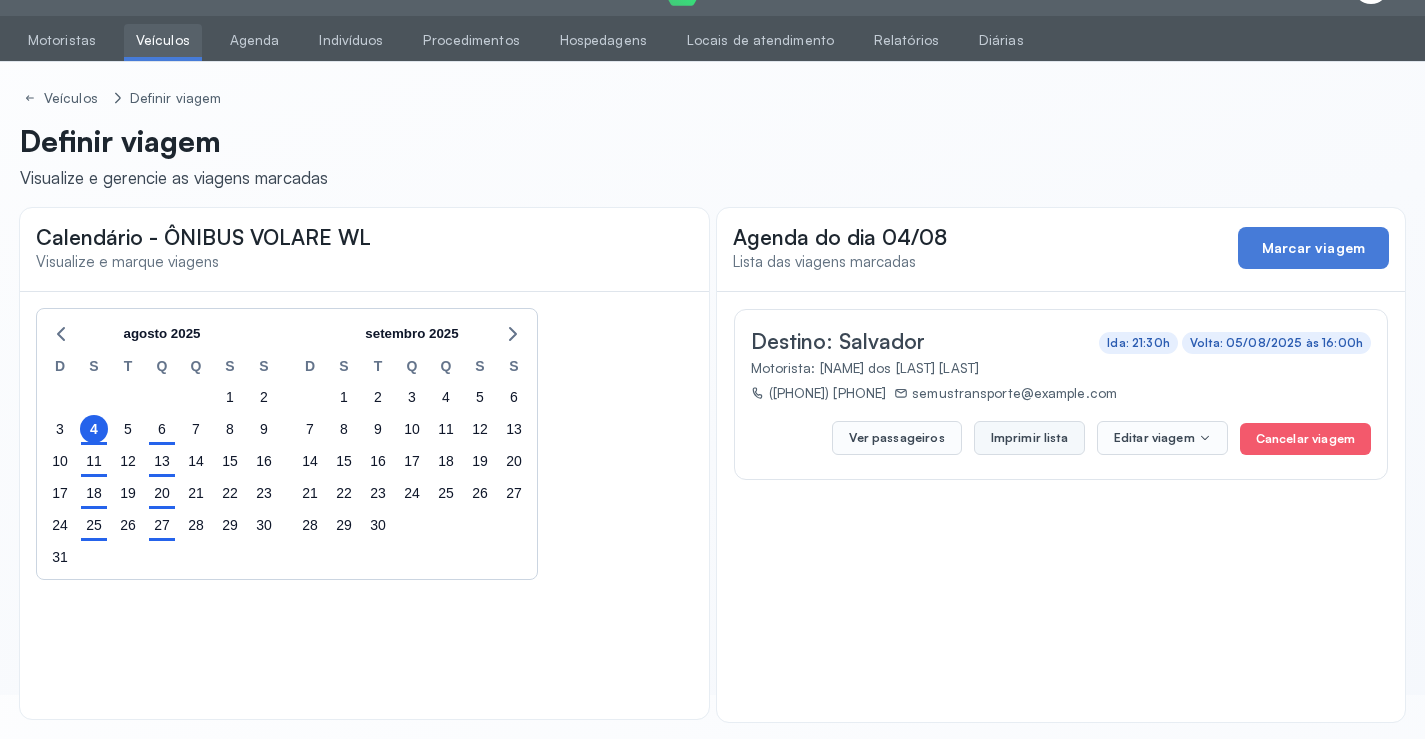 click on "Imprimir lista" at bounding box center [1029, 438] 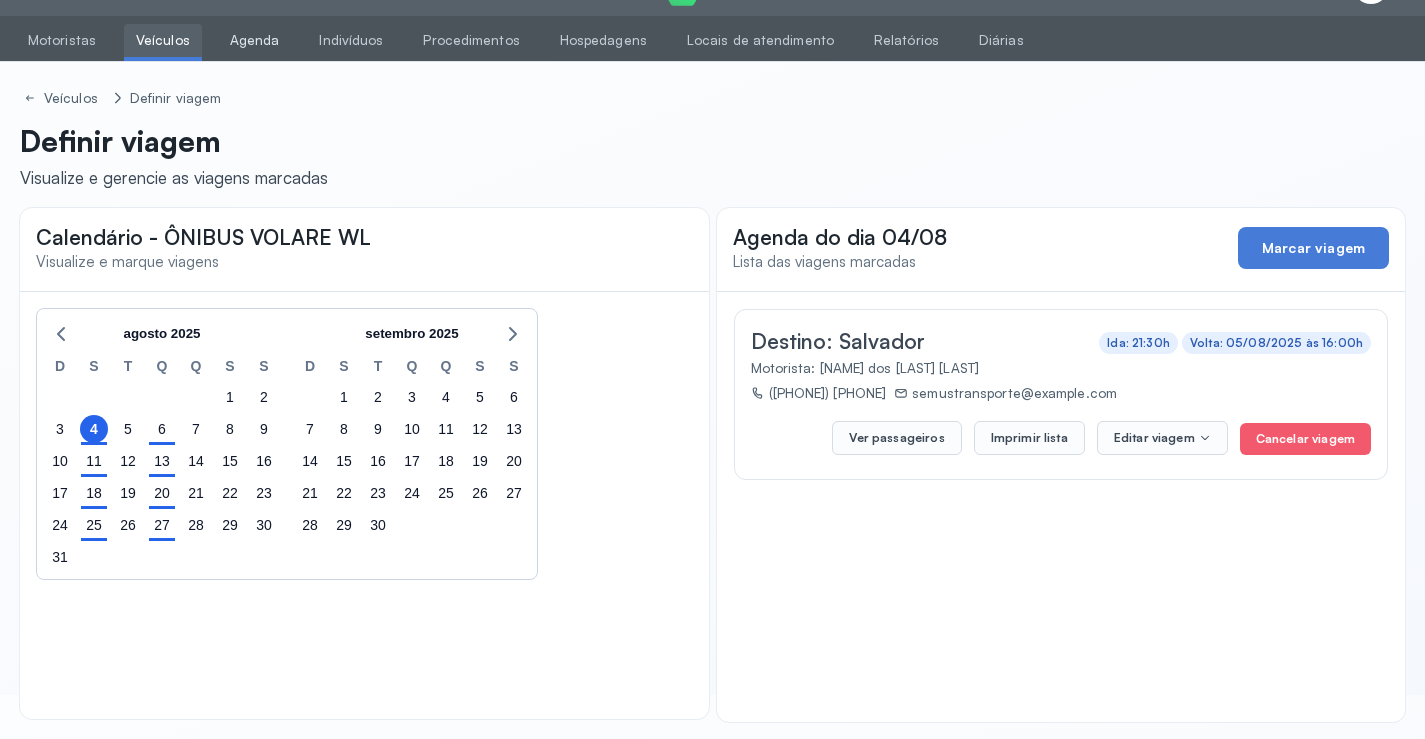 click on "Agenda" at bounding box center [255, 40] 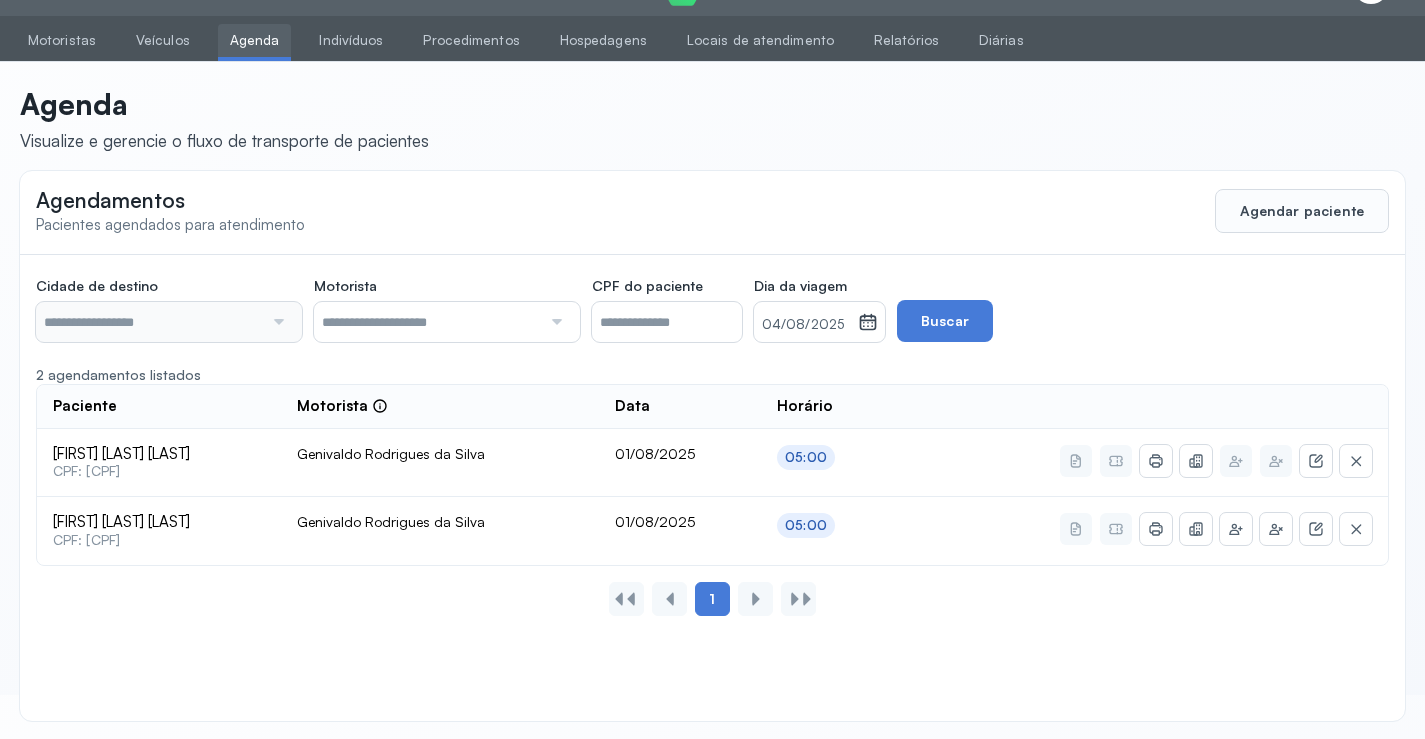 type on "********" 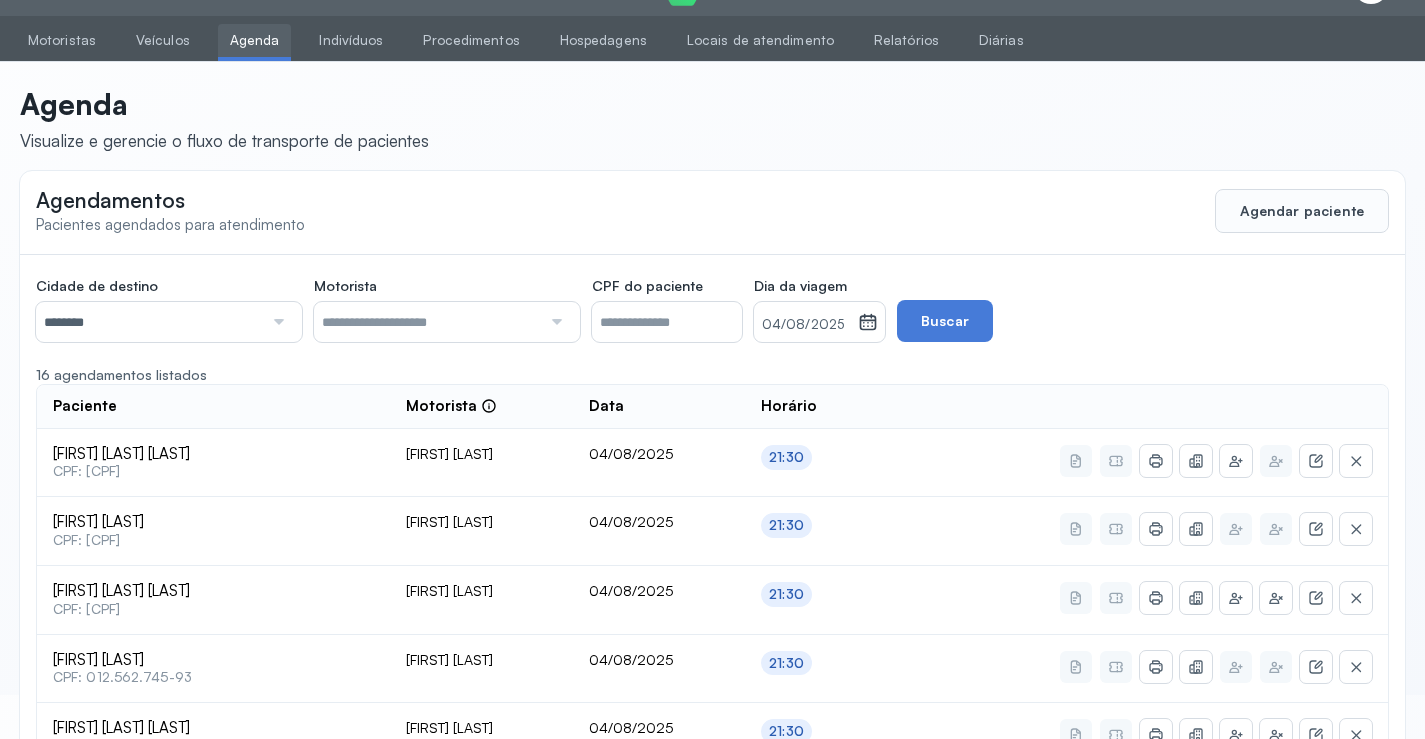 click at bounding box center (276, 322) 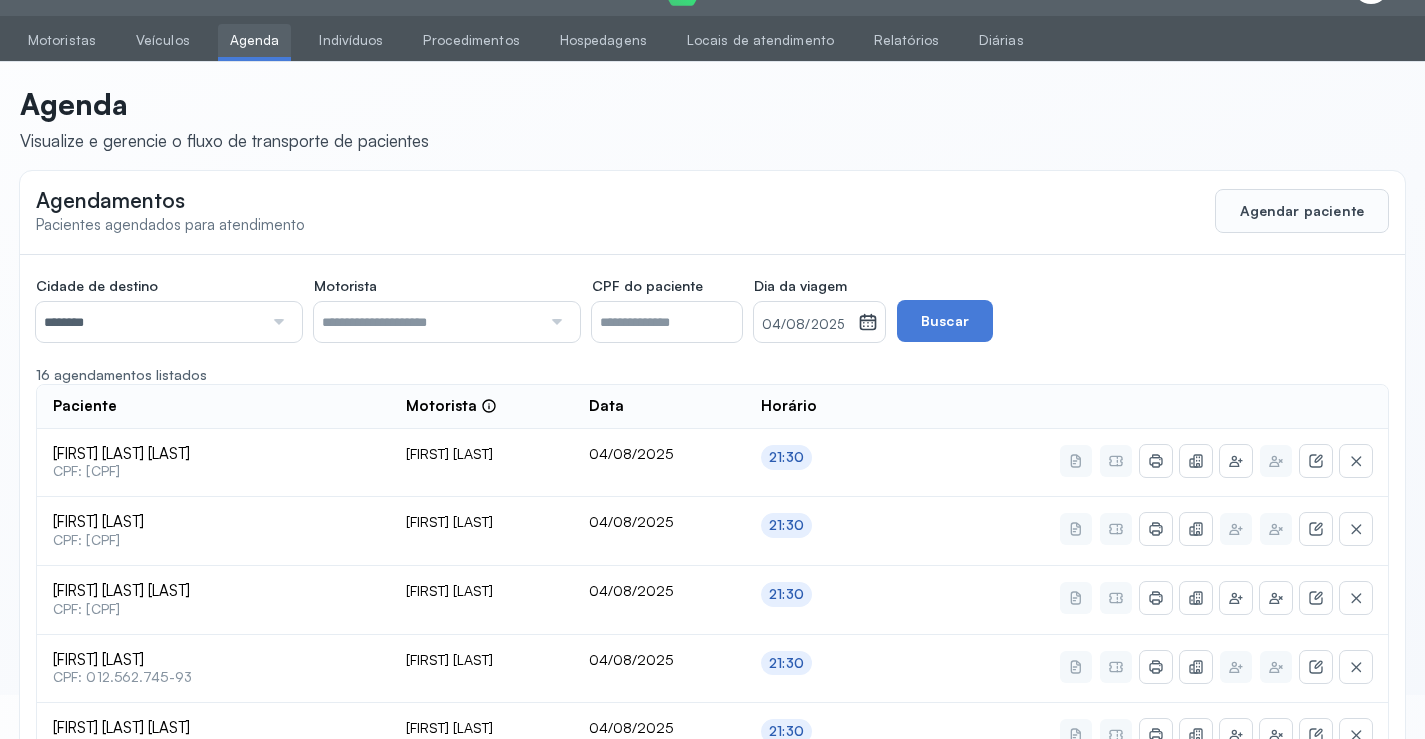 click on "Cidade de destino  ******** Todas as cidades Juazeiro Salvador Motorista  Todos os motoristas [NAME] [LAST] [LAST] [NAME] [LAST] [LAST] [NAME] [LAST] [LAST] [NAME] [LAST] [LAST] [NAME] [LAST] [LAST] CPF do paciente  Dia da viagem  04/08/2025 agosto 2025 S T Q Q S S D 1 2 3 4 5 6 7 8 9 10 11 12 13 14 15 16 17 18 19 20 21 22 23 24 25 26 27 28 29 30 31 jan fev mar abr maio jun jul ago set out nov dez 2018 2019 2020 2021 2022 2023 2024 2025 2026 2027 2028 2029  Buscar  16 agendamentos listados Paciente  Motorista  Data Horário [FIRST] [LAST] [LAST] [LAST]  [NAME] [LAST] [LAST] 04/08/2025 21:30 [FIRST] [LAST] [LAST] [LAST]  [NAME] [LAST] [LAST] 04/08/2025 21:30 [FIRST] [LAST] [LAST] [LAST]  [NAME] [LAST] [LAST] 04/08/2025 21:30 [FIRST] [LAST] [LAST] [LAST]  [NAME] [LAST] [LAST] 04/08/2025 21:30 [FIRST] [LAST] [LAST] [LAST]  [NAME] [LAST] [LAST] 04/08/2025 21:30 04/08/2025 1 2" 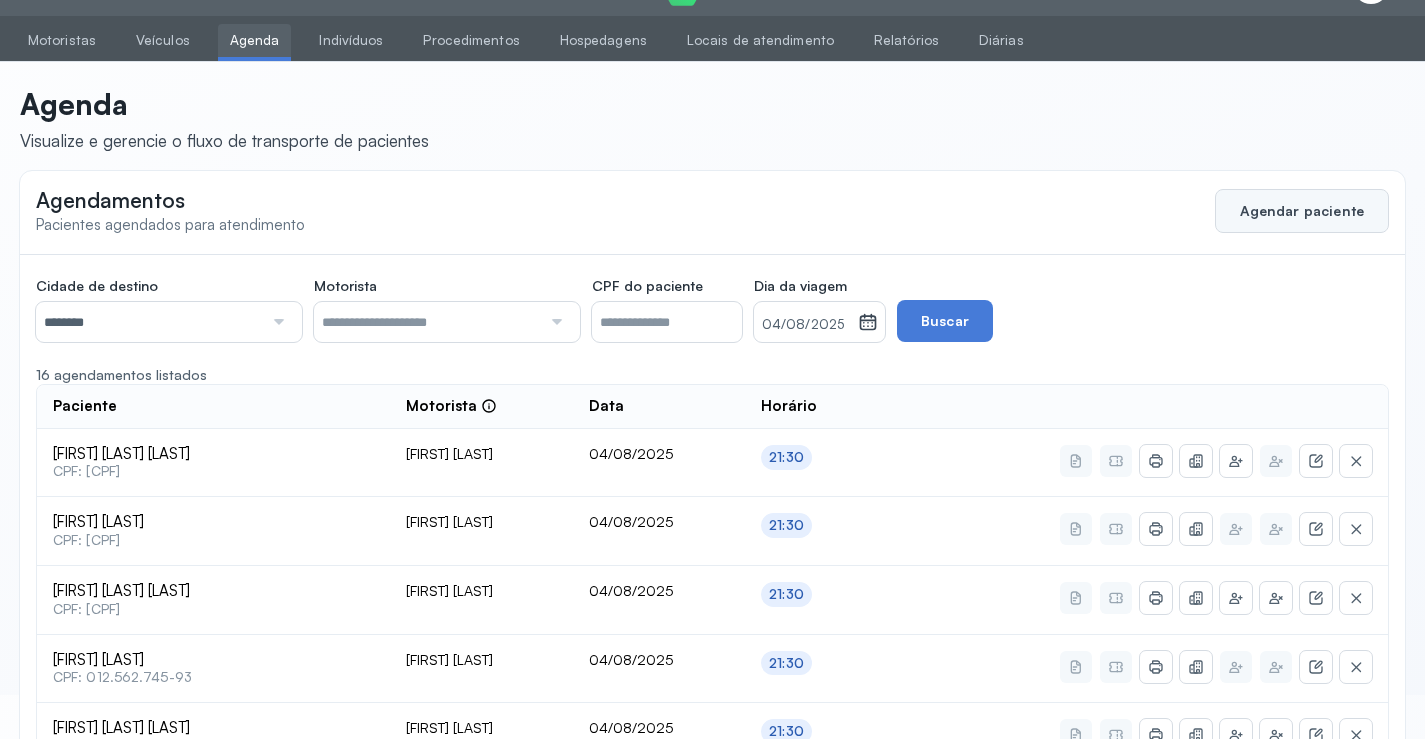 click on "Agendar paciente" 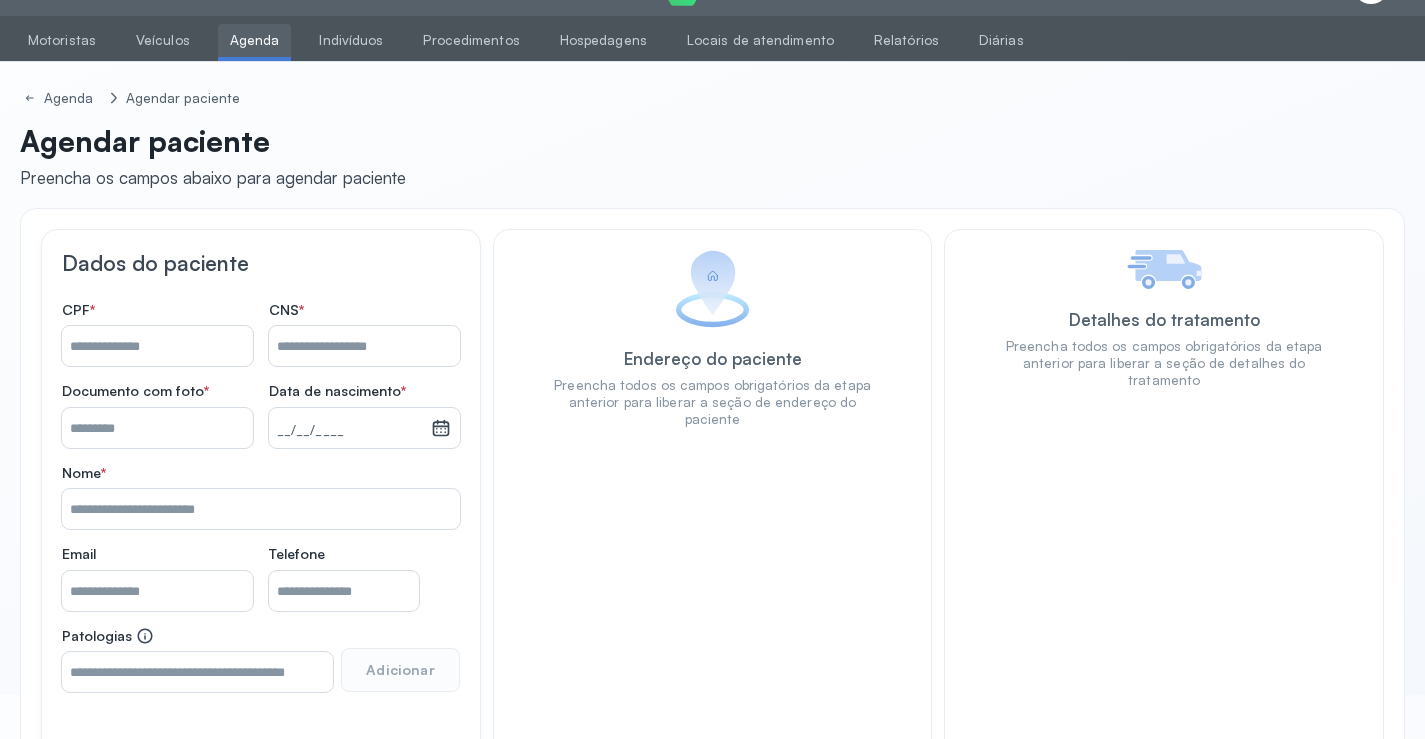 click on "Nome   *" at bounding box center (364, 346) 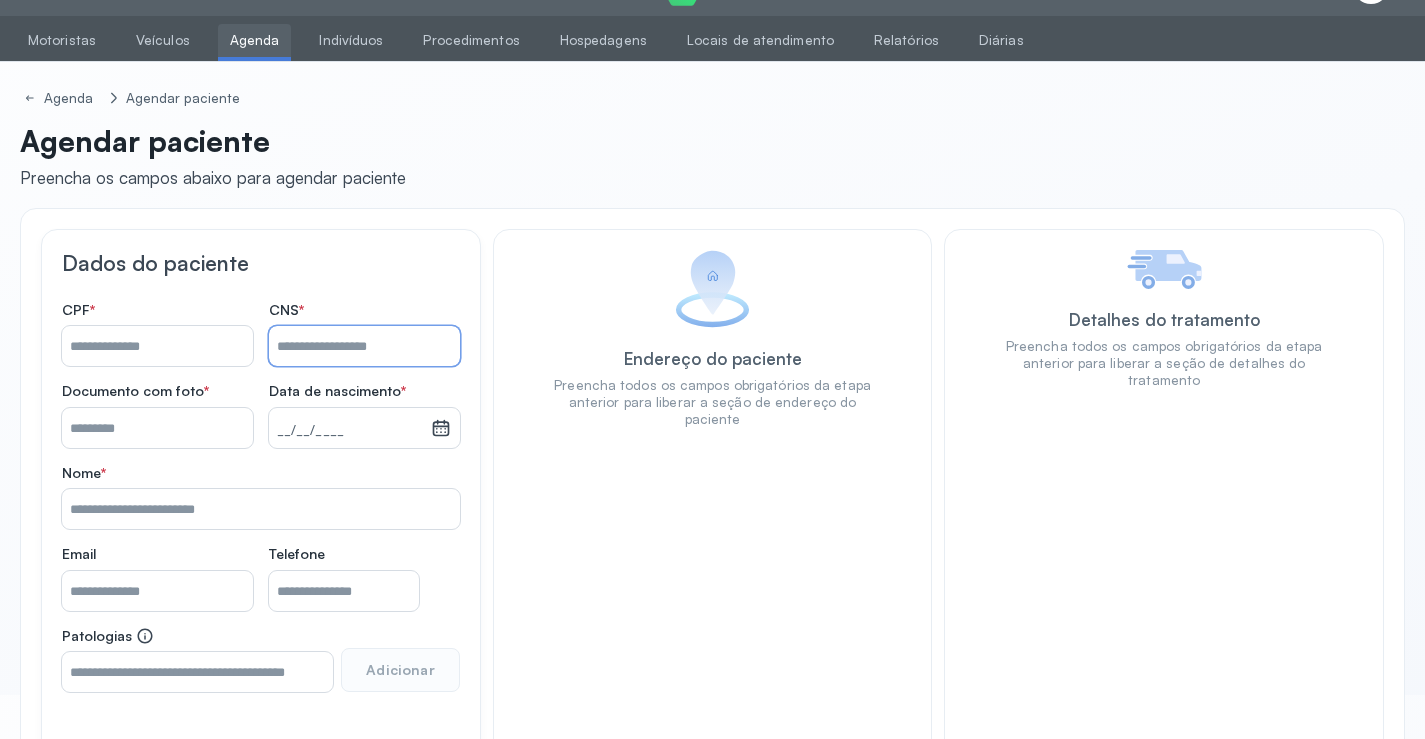 click on "Nome   *" at bounding box center [157, 346] 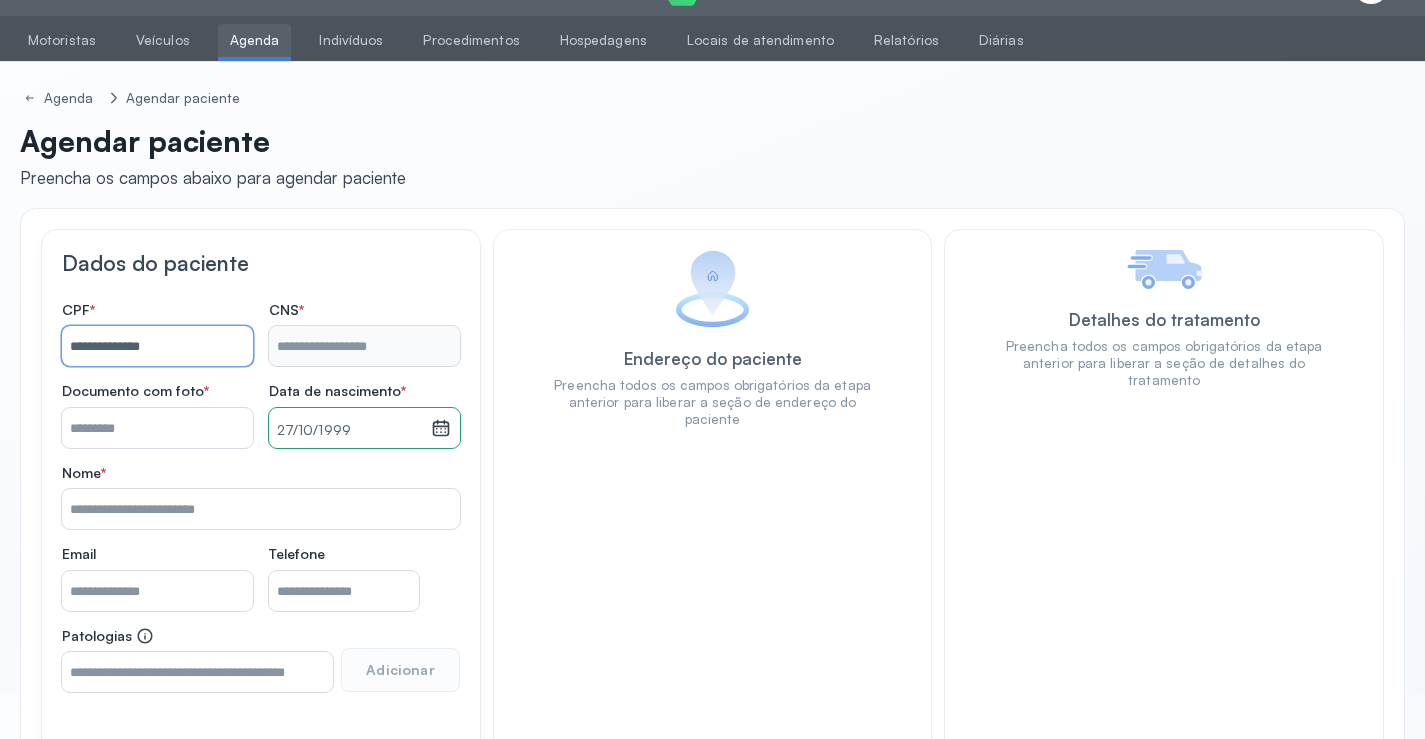 type on "**********" 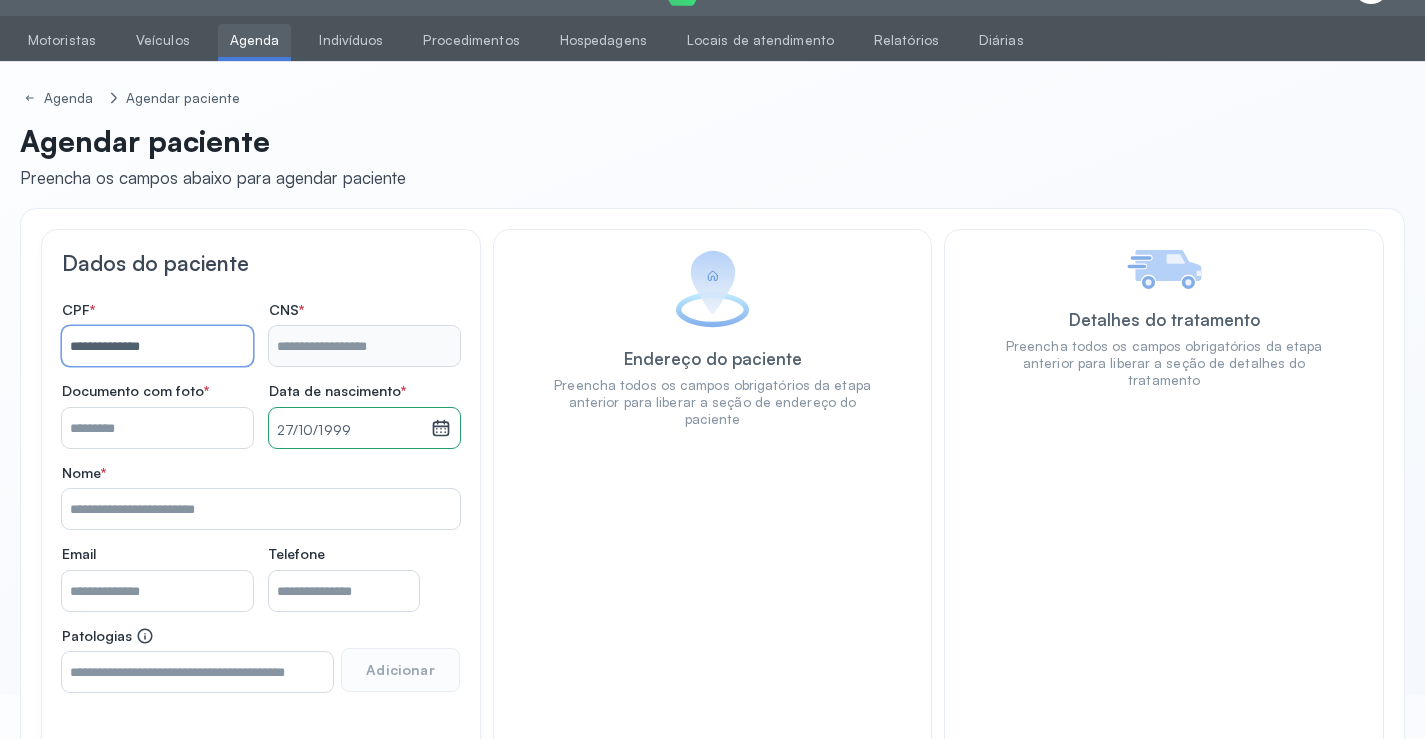 type on "**********" 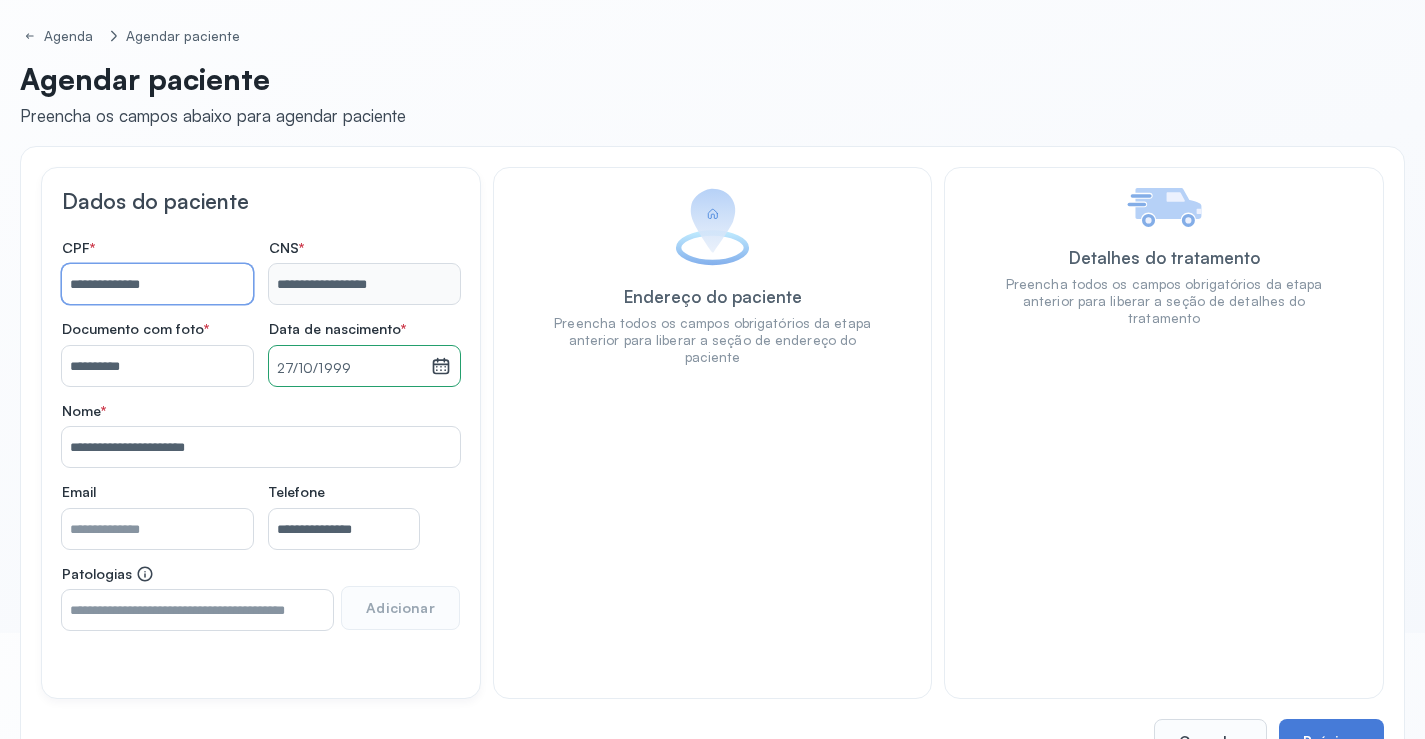 scroll, scrollTop: 171, scrollLeft: 0, axis: vertical 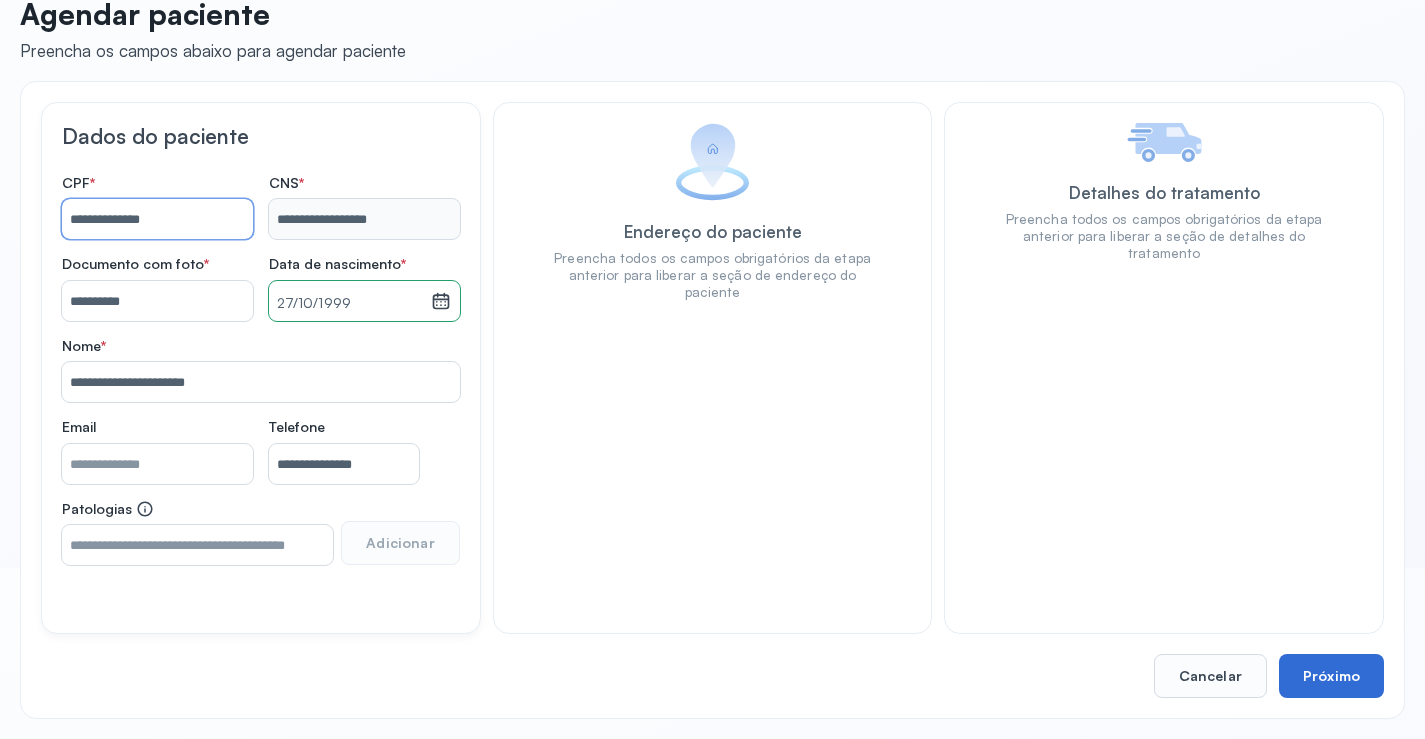 type on "**********" 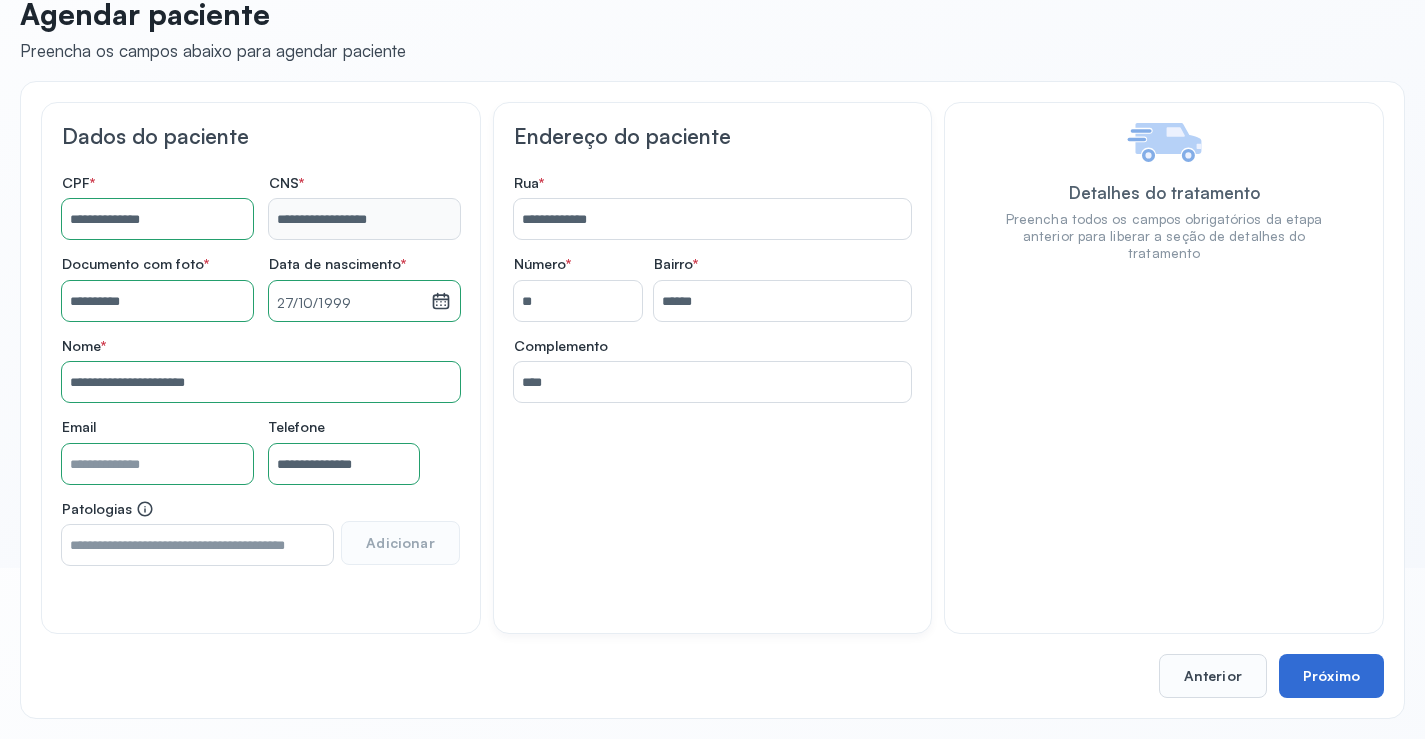 click on "Próximo" at bounding box center [1331, 676] 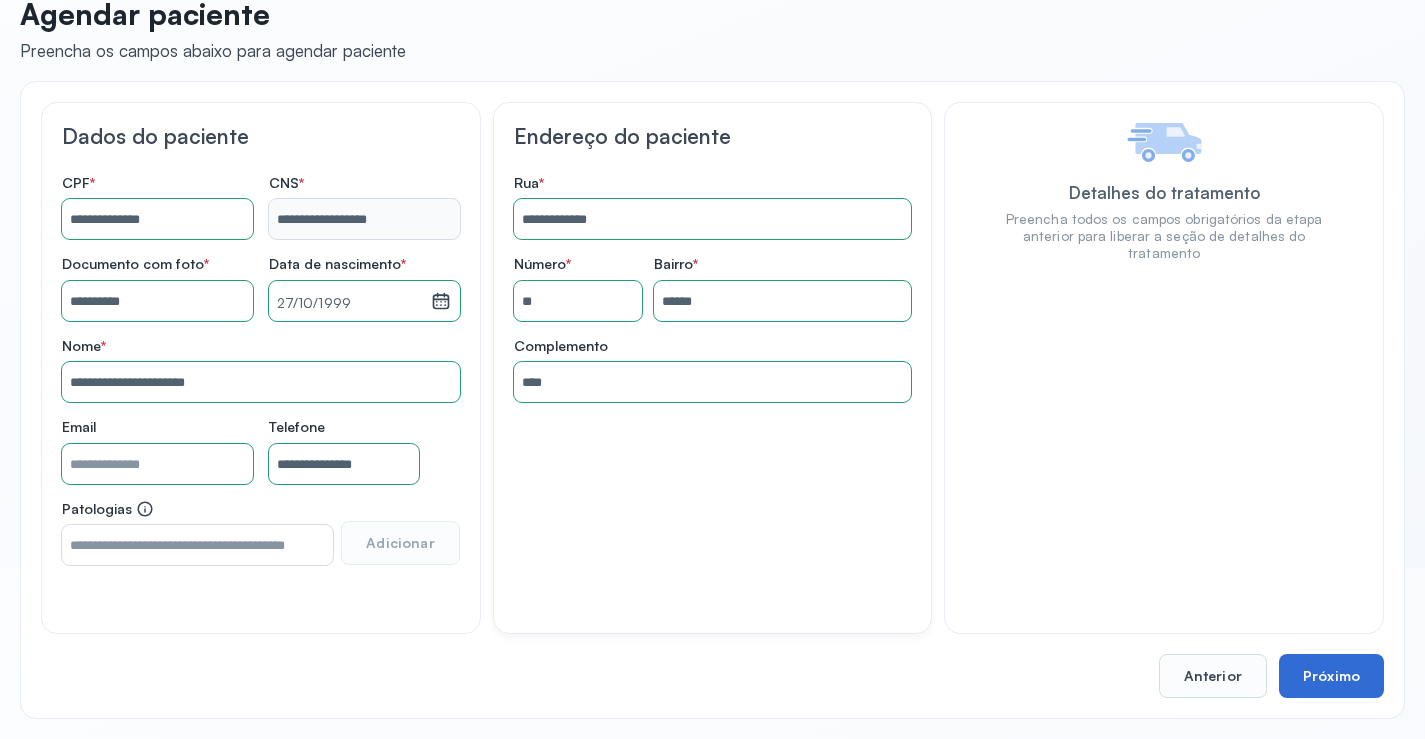 click on "Próximo" at bounding box center [1331, 676] 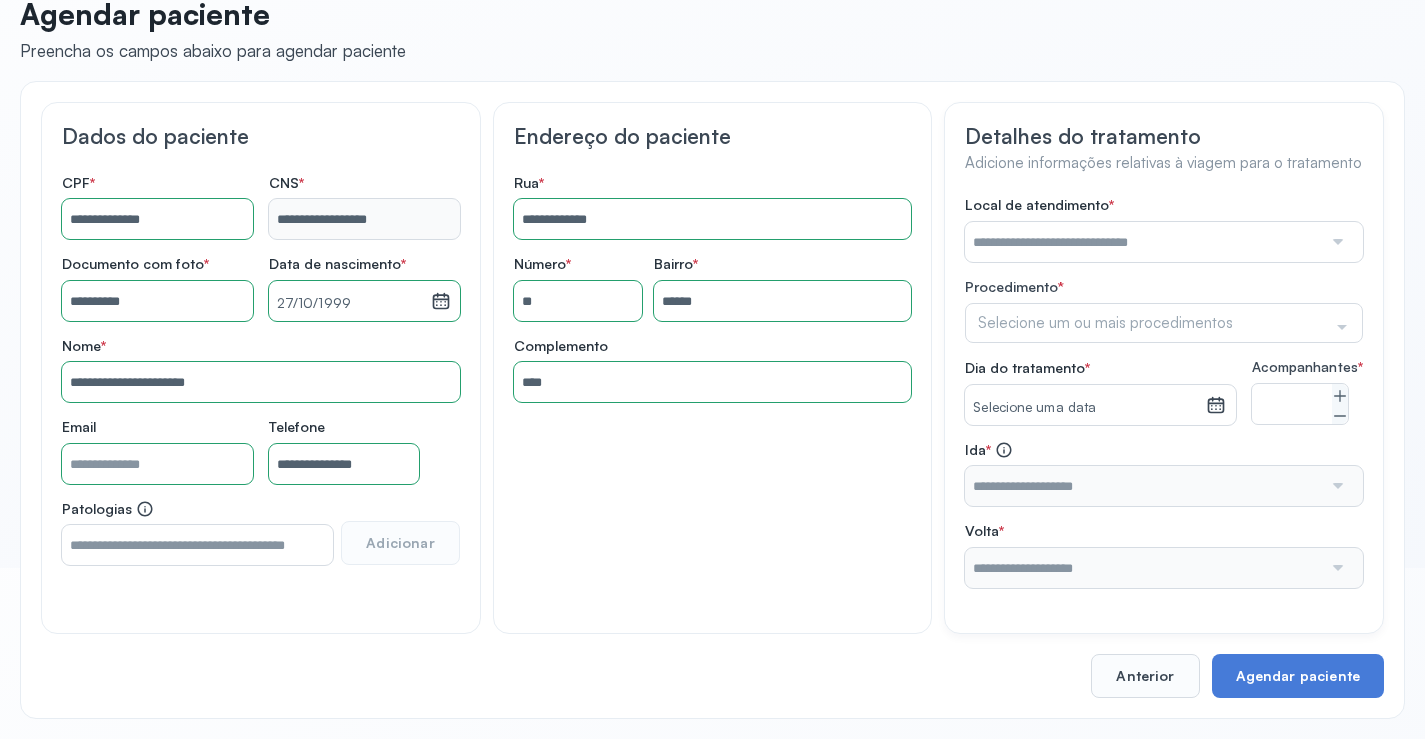 click at bounding box center (1336, 242) 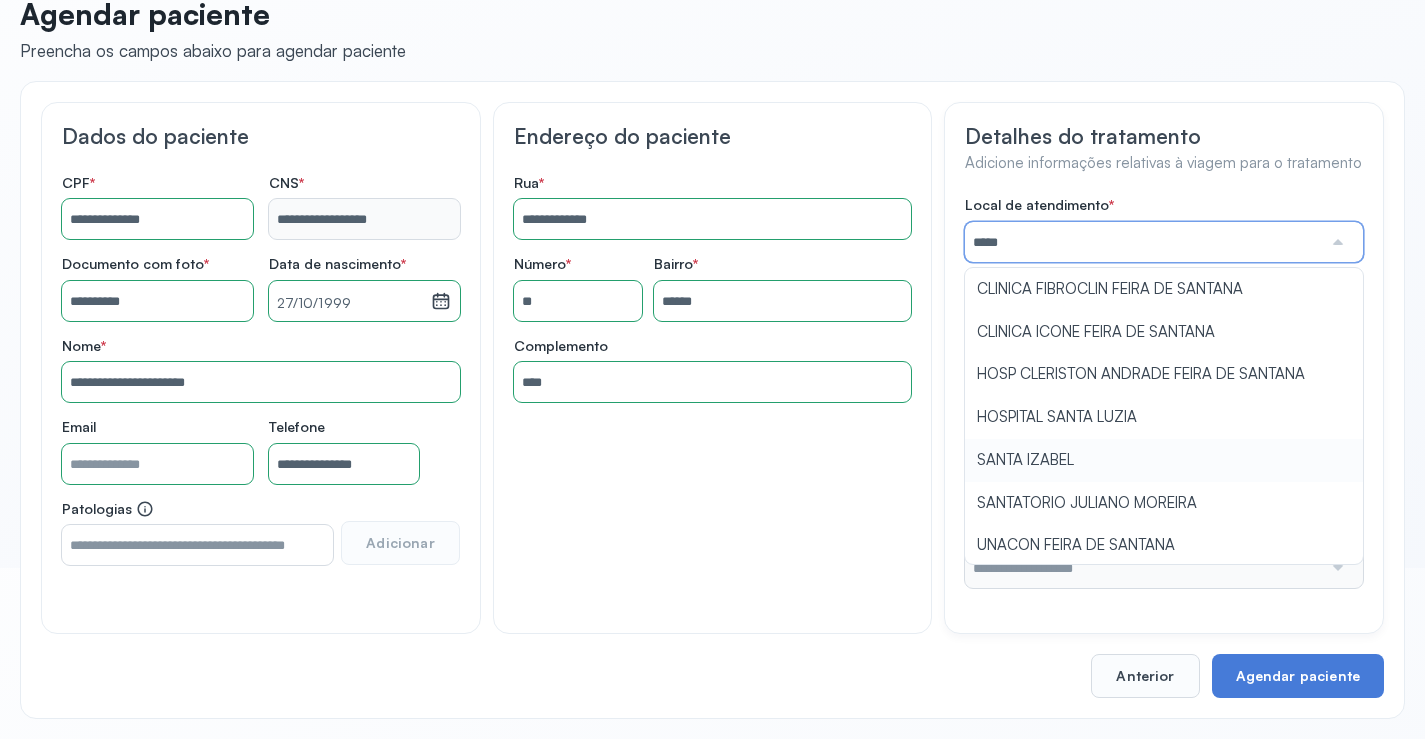 type on "**********" 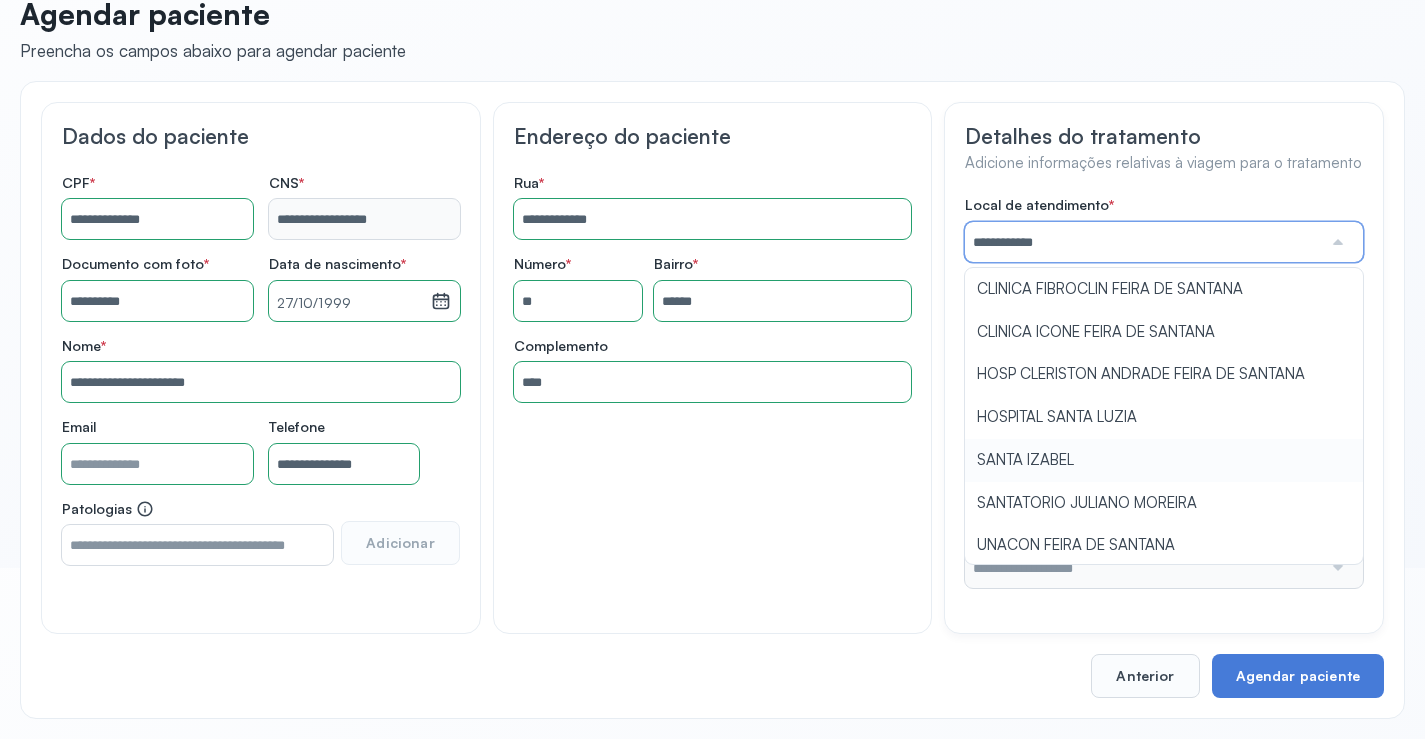 click on "ISVA CLINICA SALVADOR" at bounding box center [1164, 392] 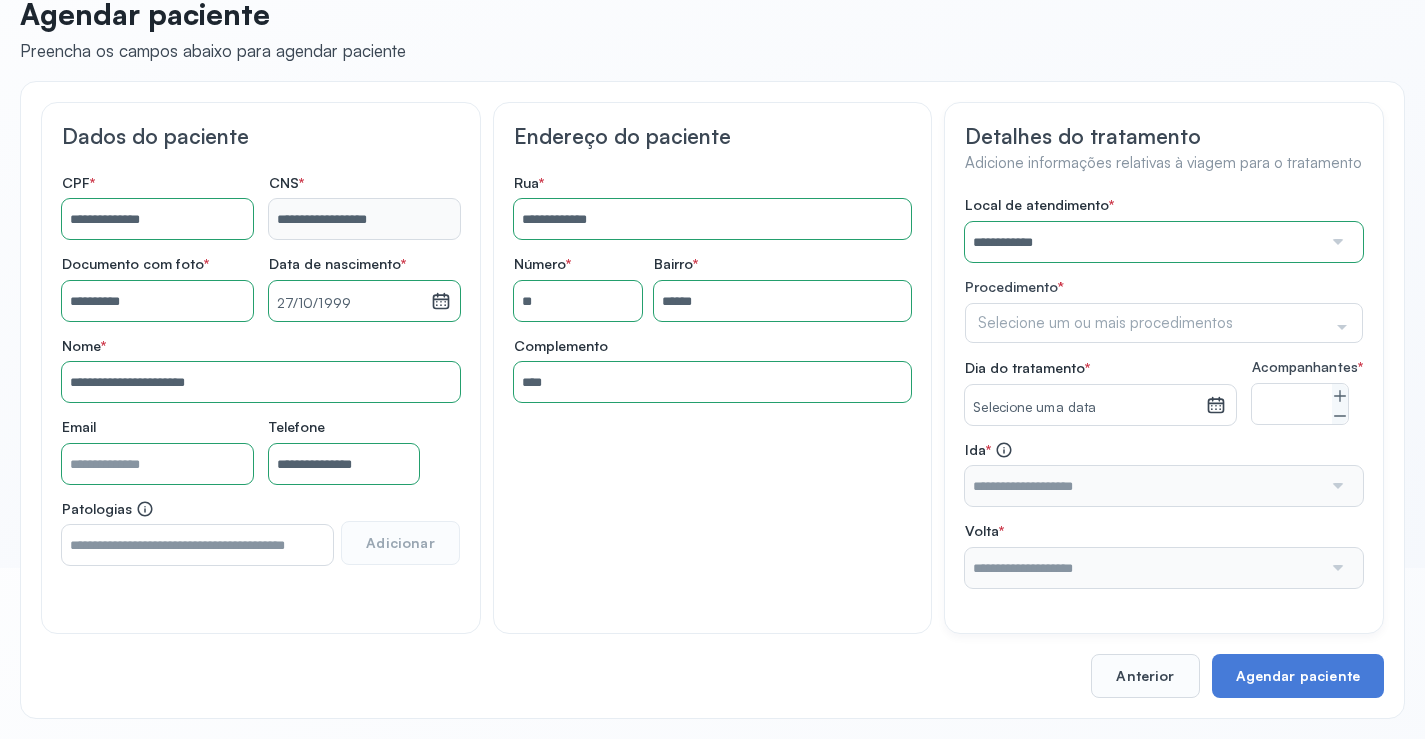click 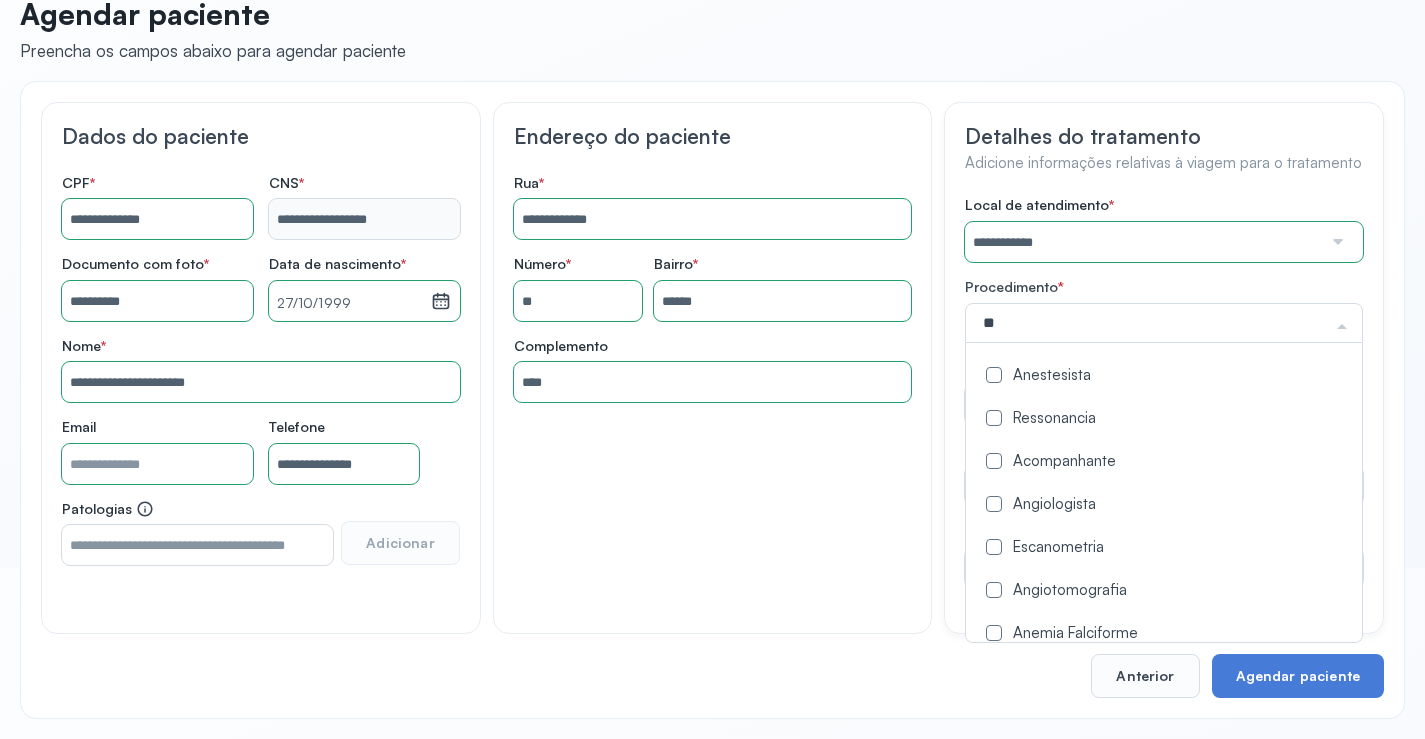 type on "***" 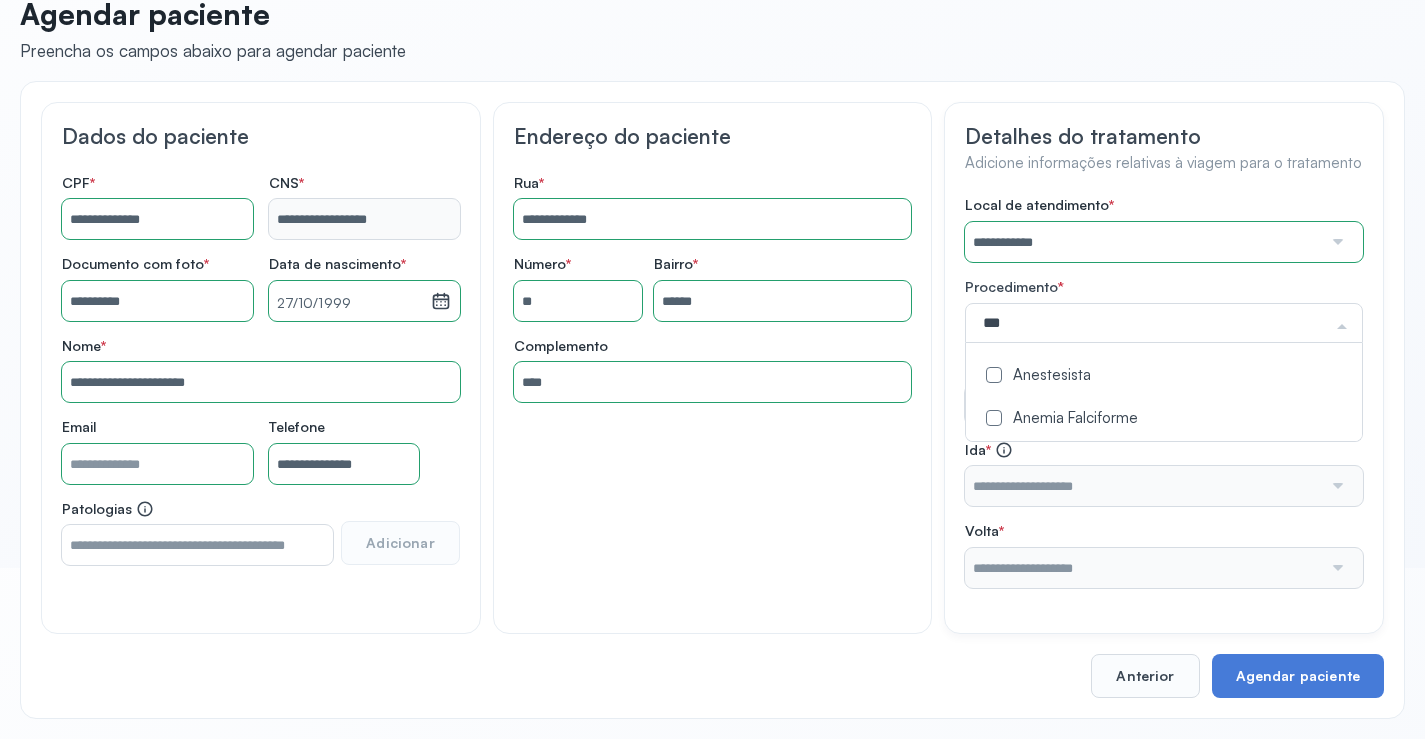 click on "Anemia Falciforme" 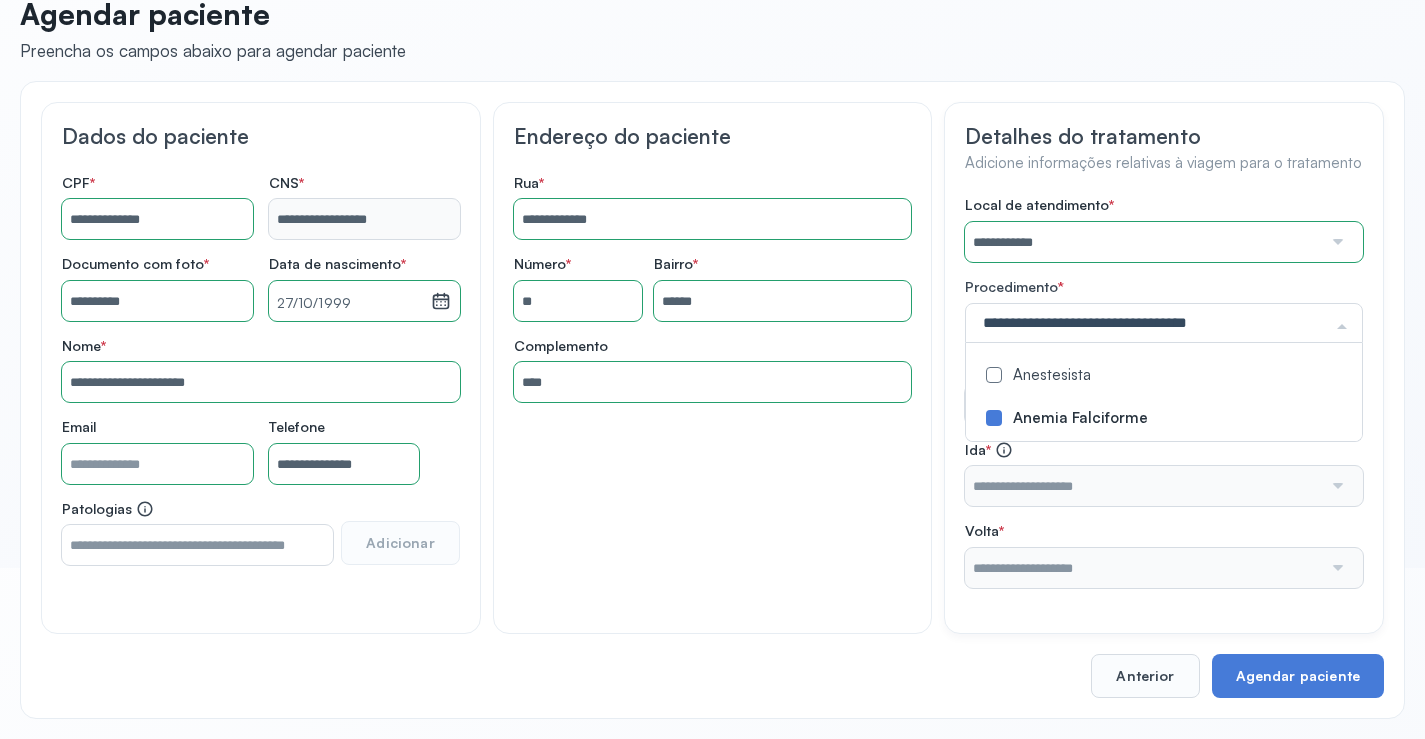 click on "**********" 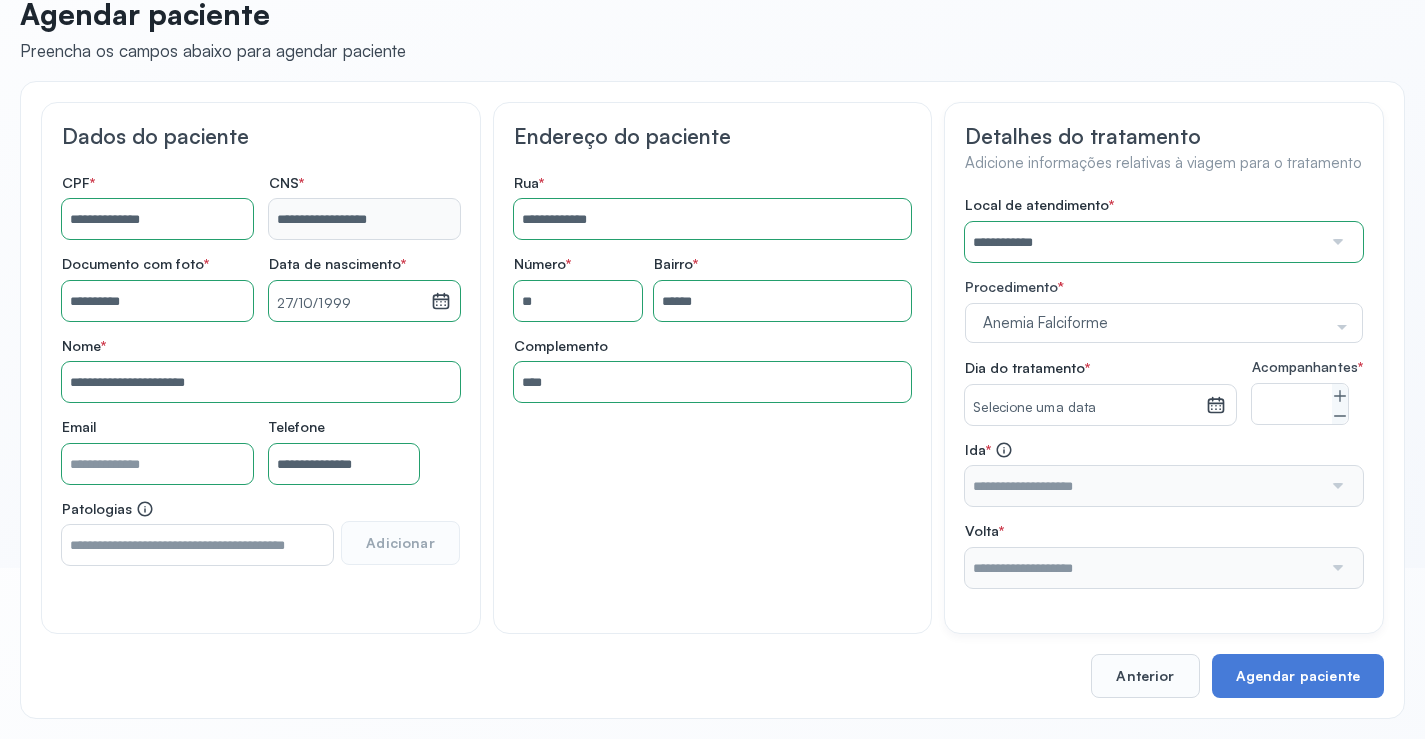 click 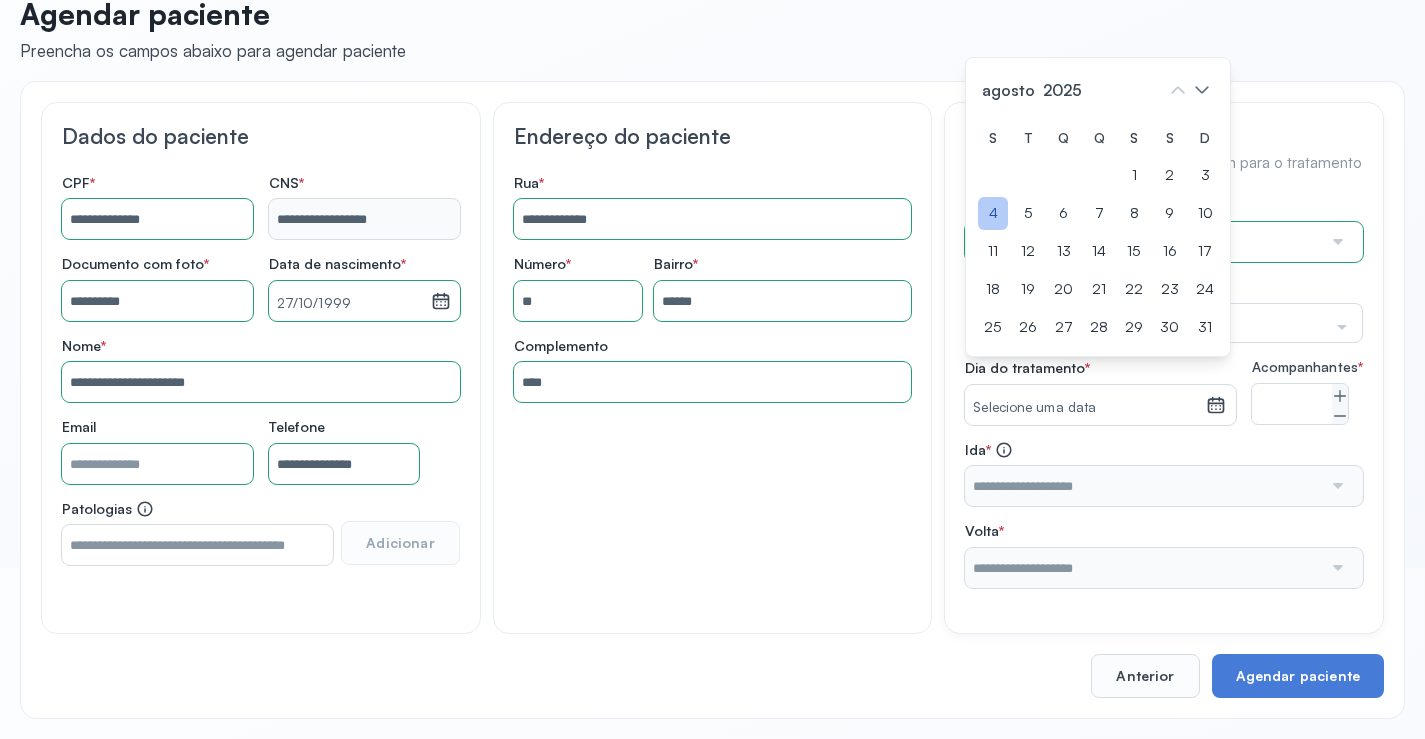 click on "4" 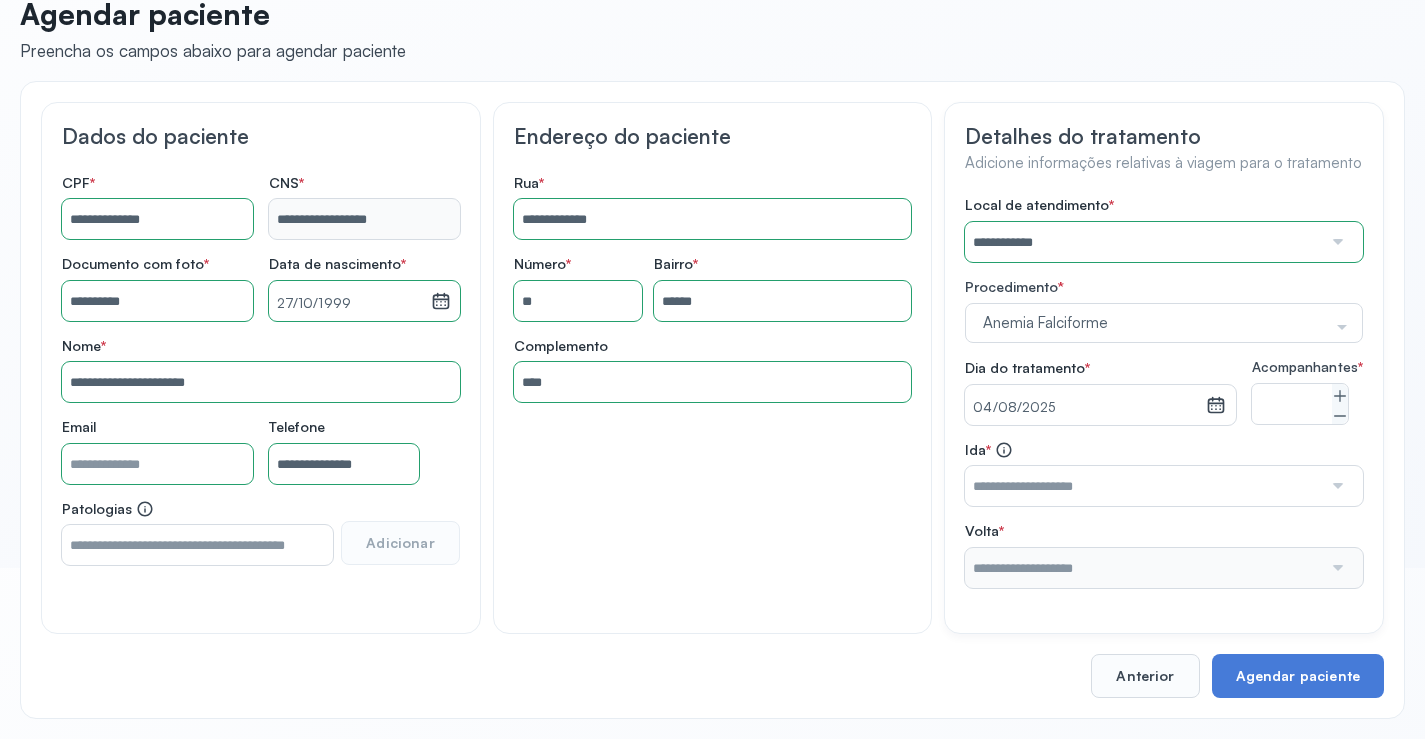 click 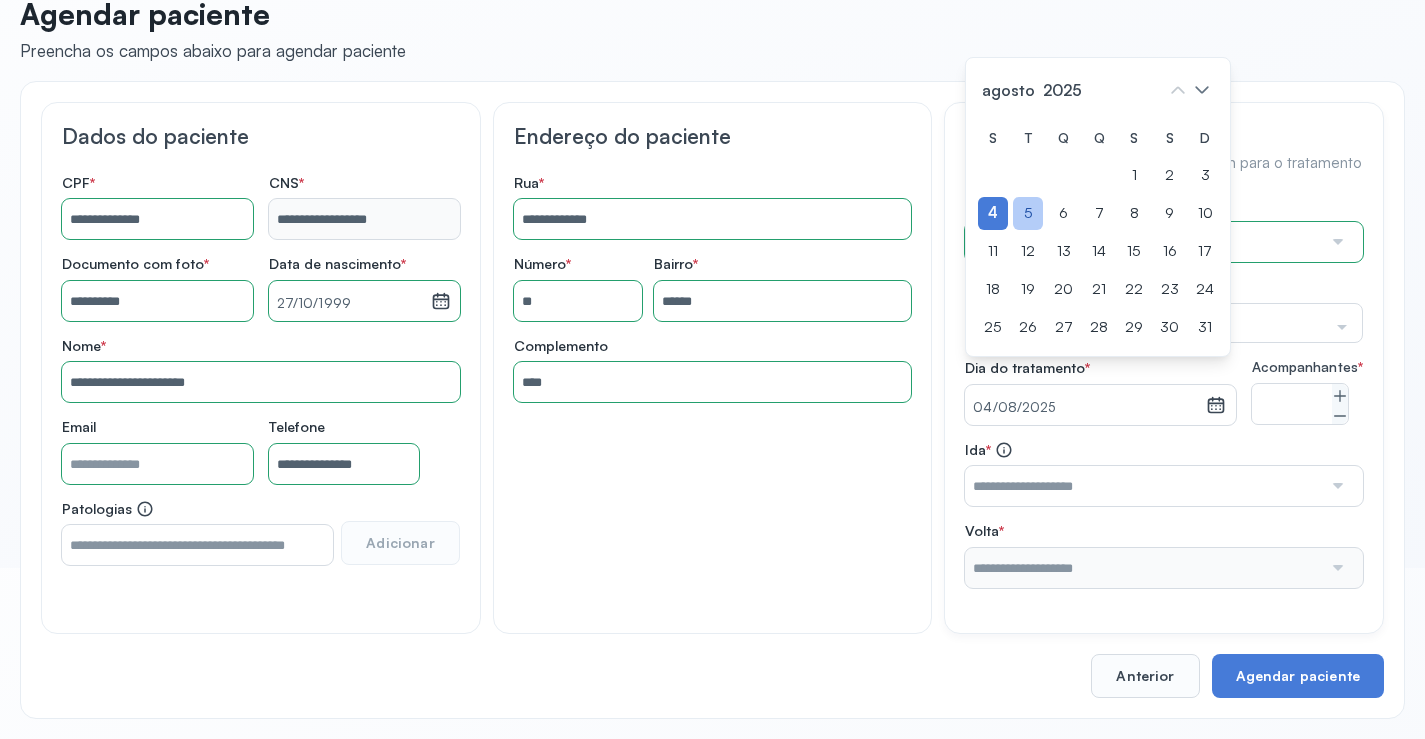 click on "5" 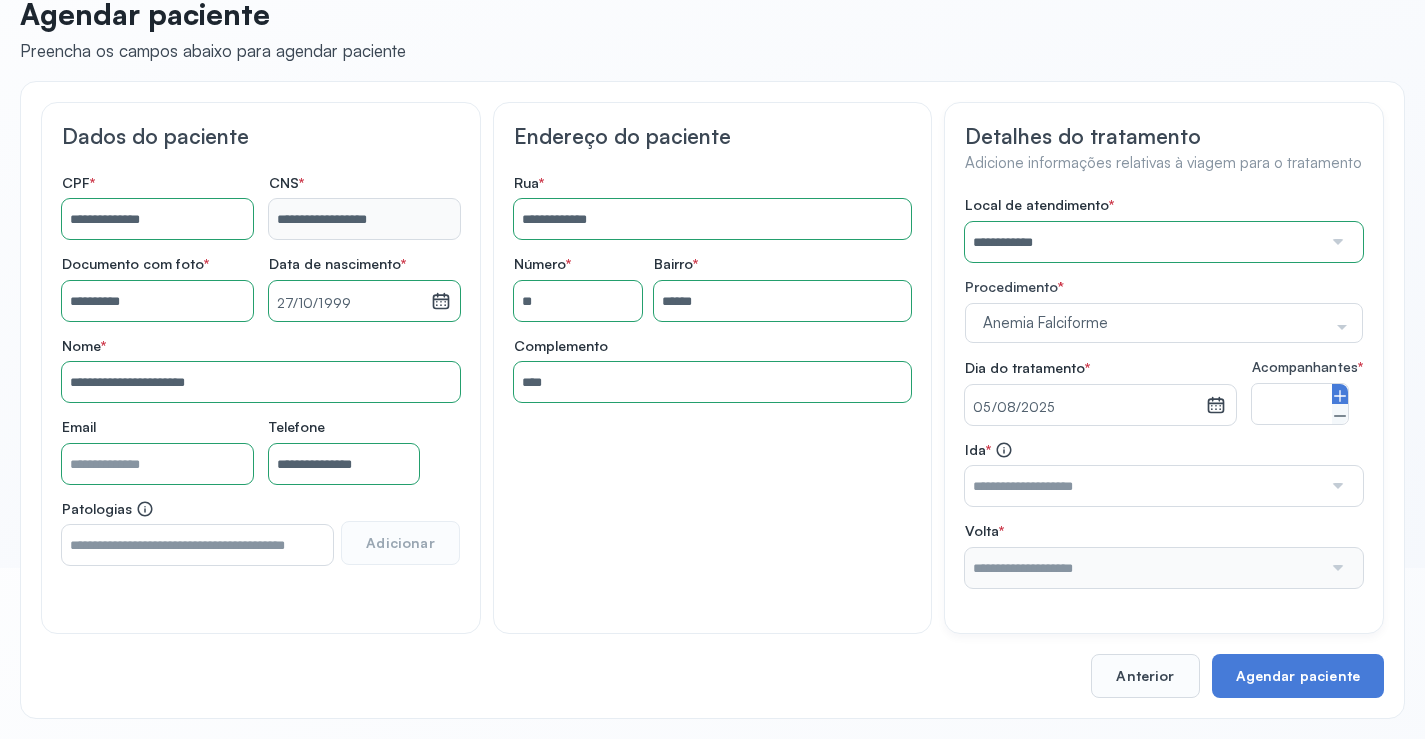 click 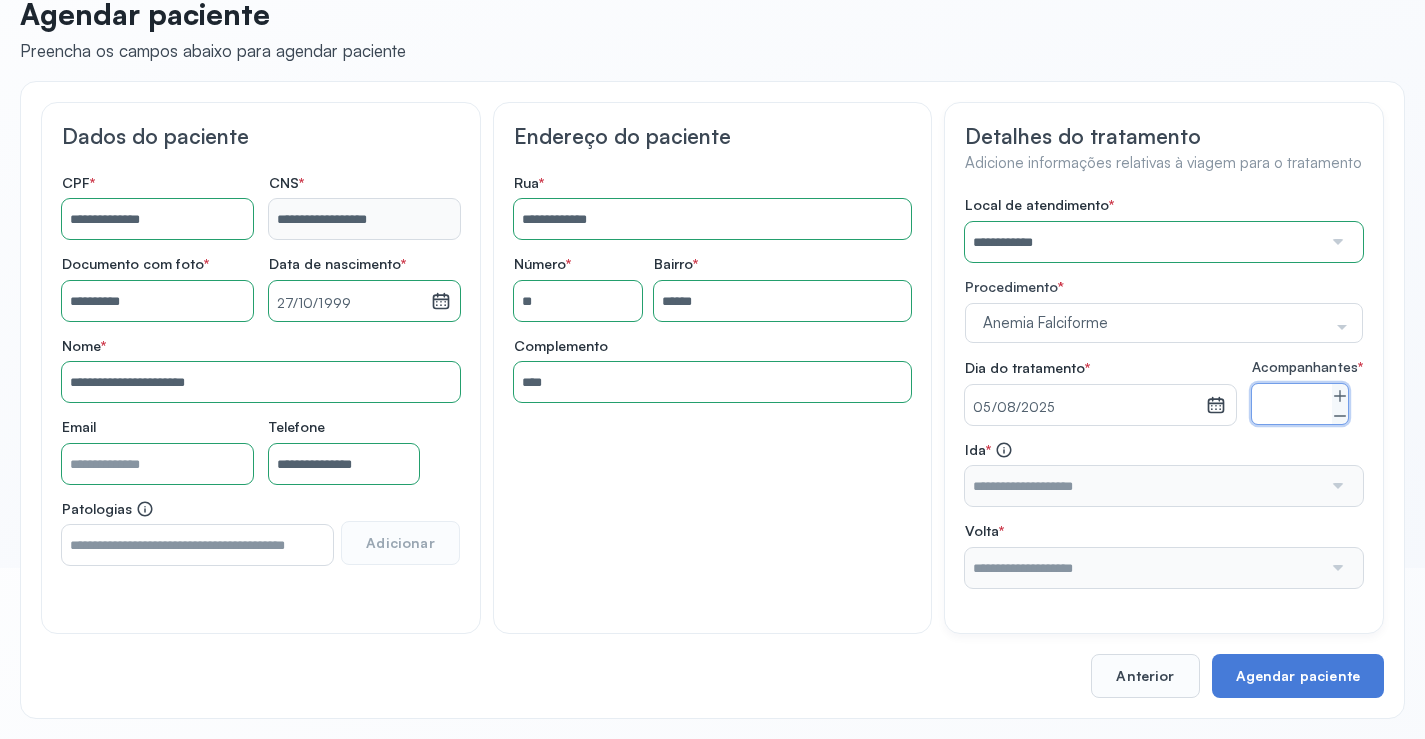 click at bounding box center [1336, 486] 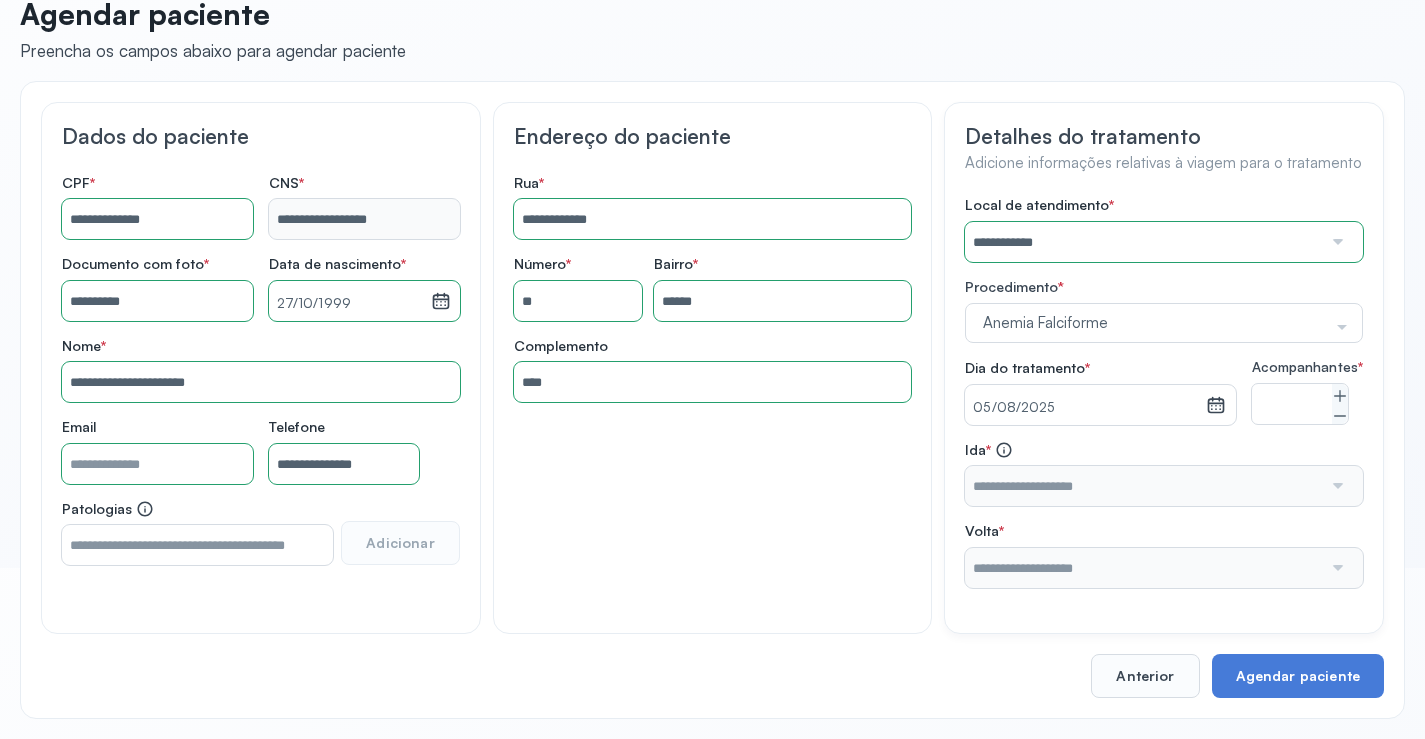click at bounding box center (1336, 486) 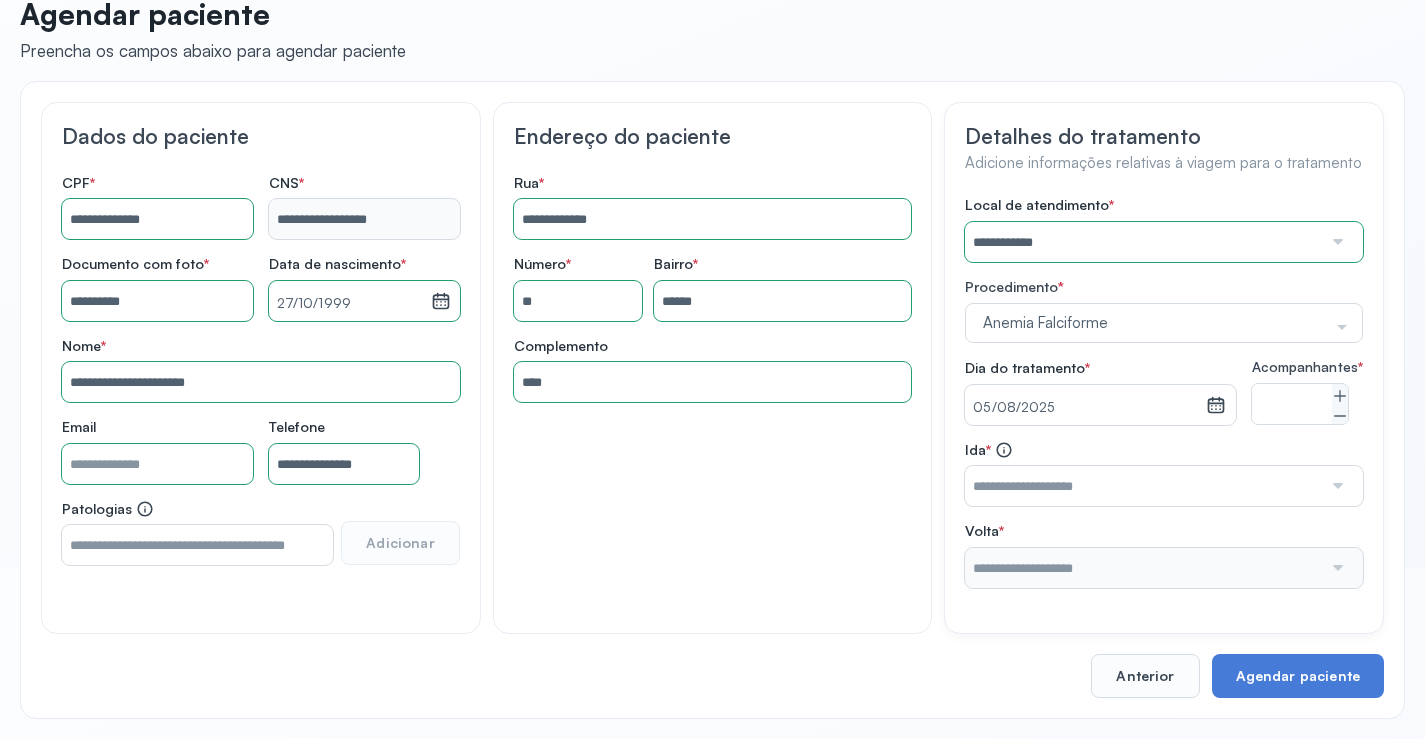 click at bounding box center (1336, 486) 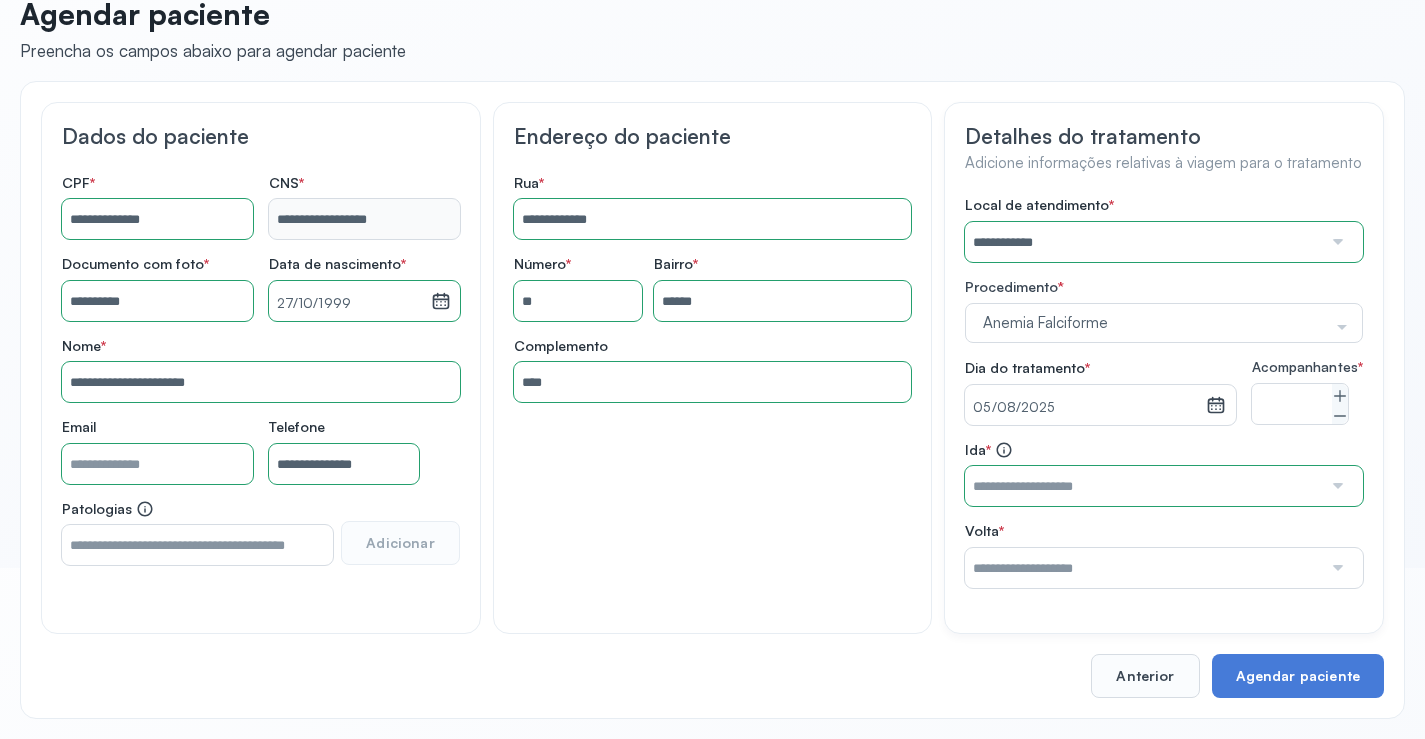 type on "**********" 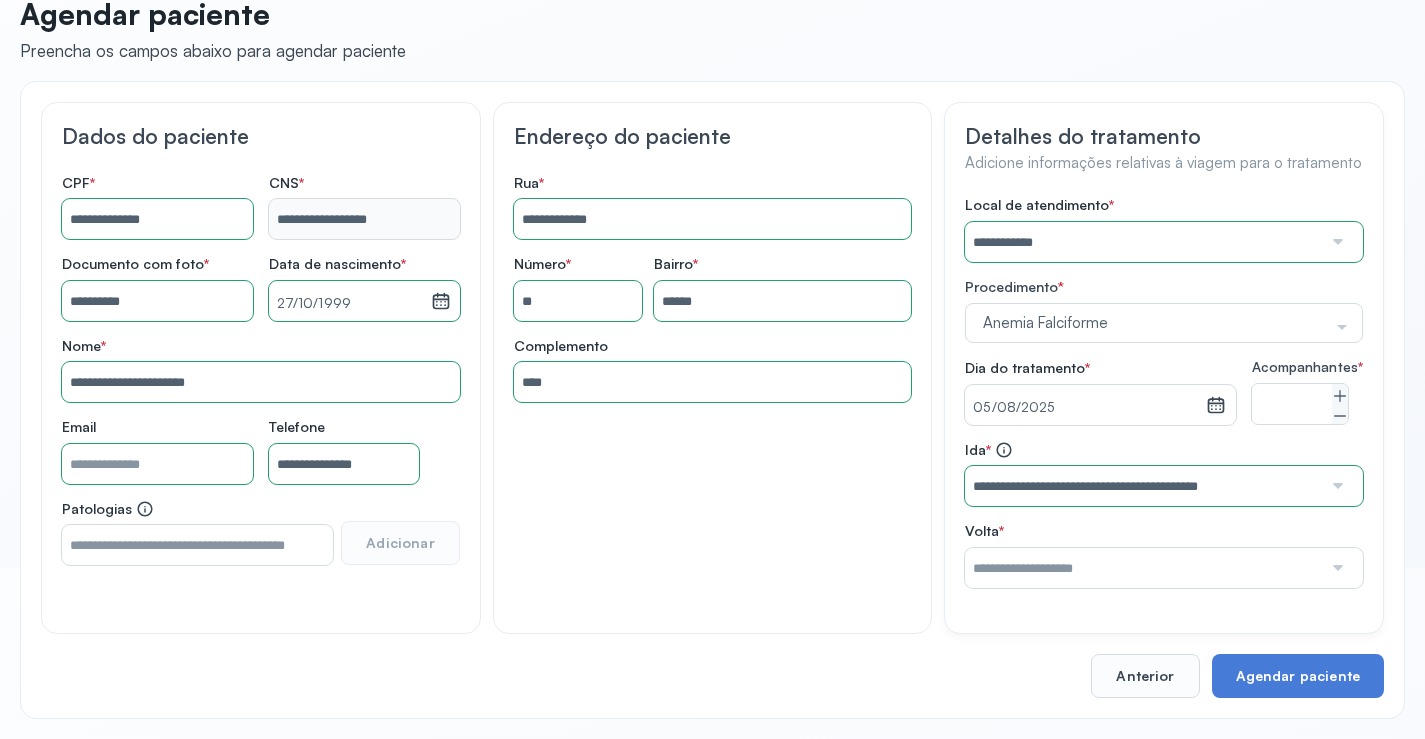 click on "**********" at bounding box center [1164, 392] 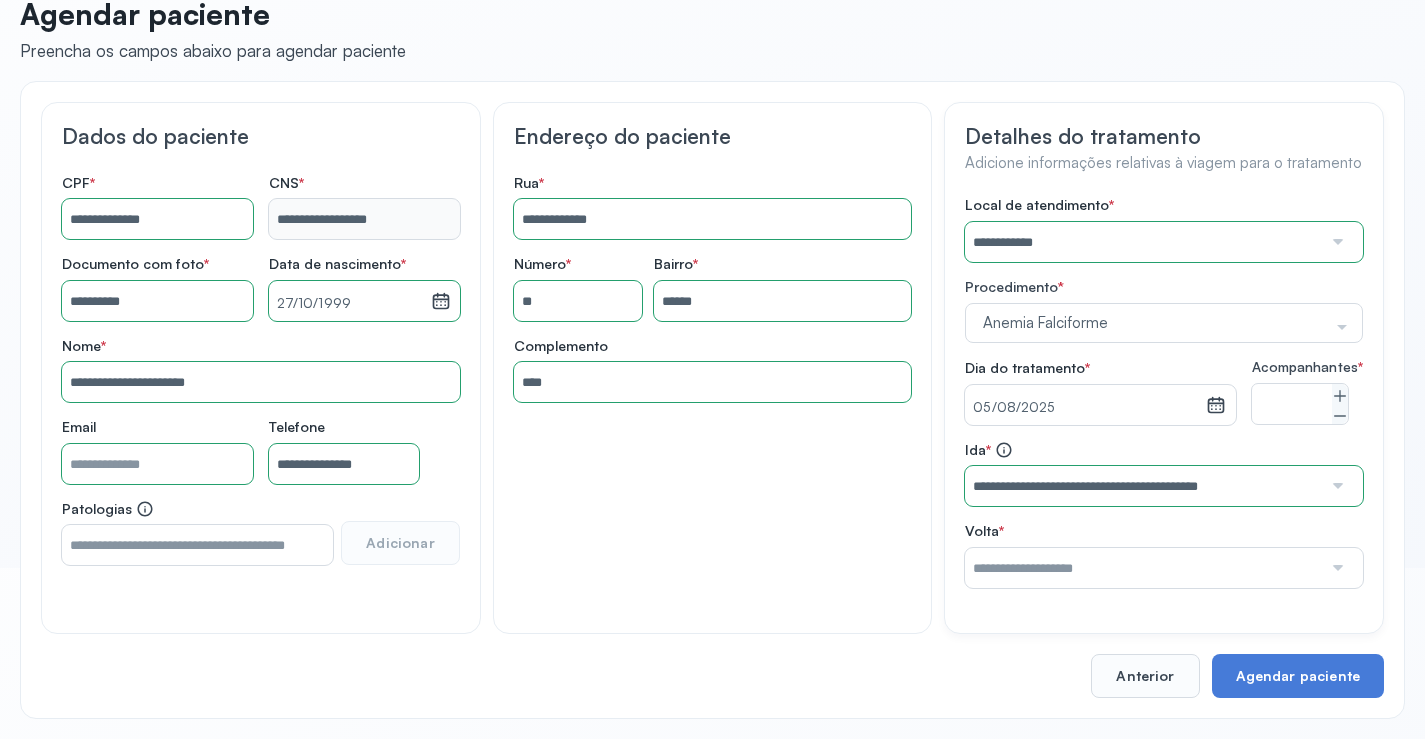 click at bounding box center [1336, 568] 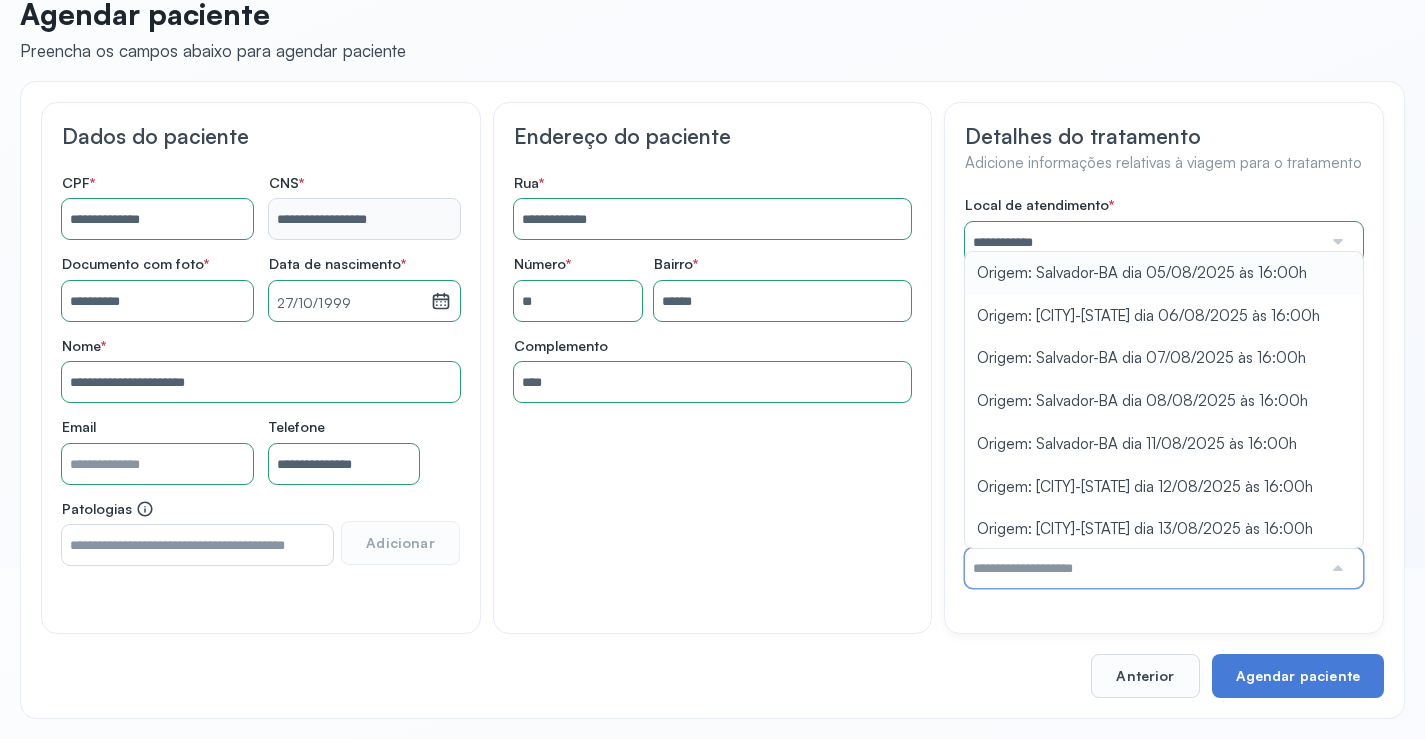 type on "**********" 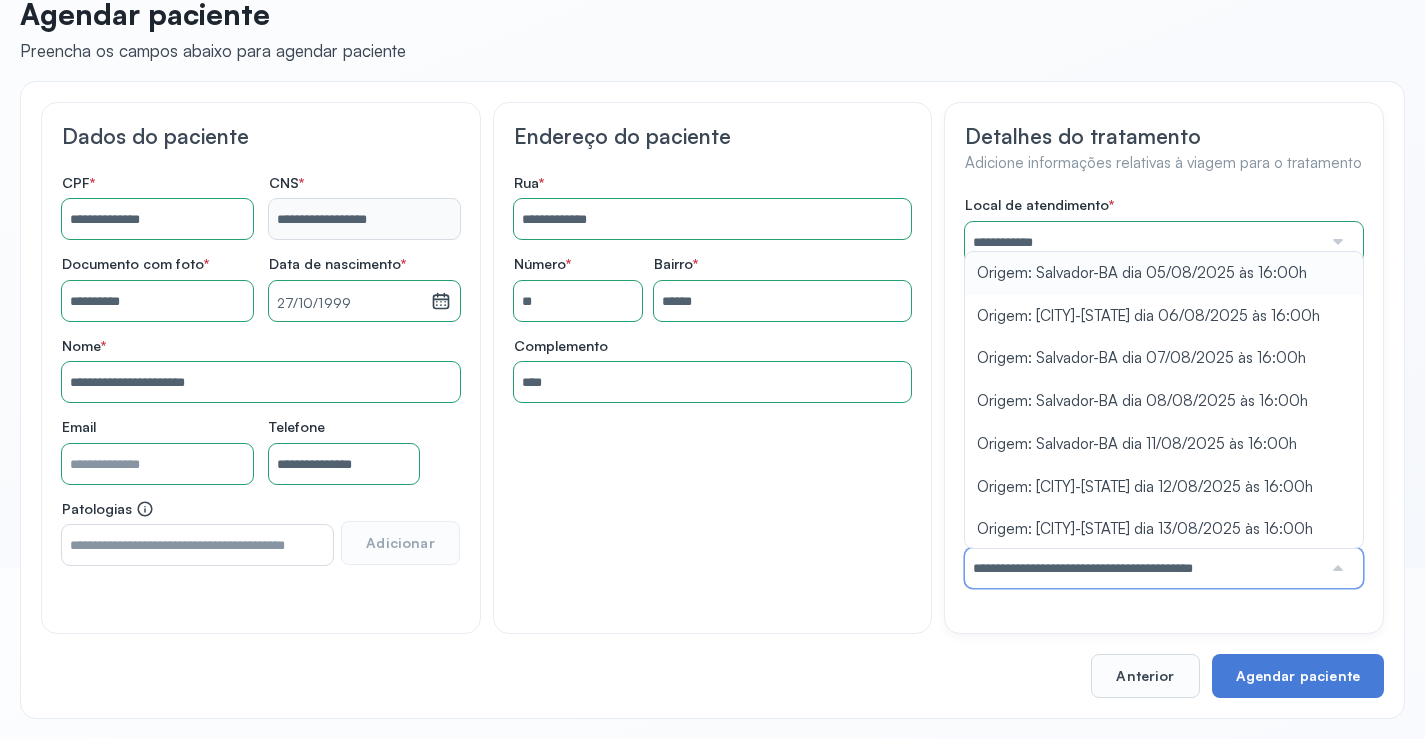 click on "**********" at bounding box center (1164, 392) 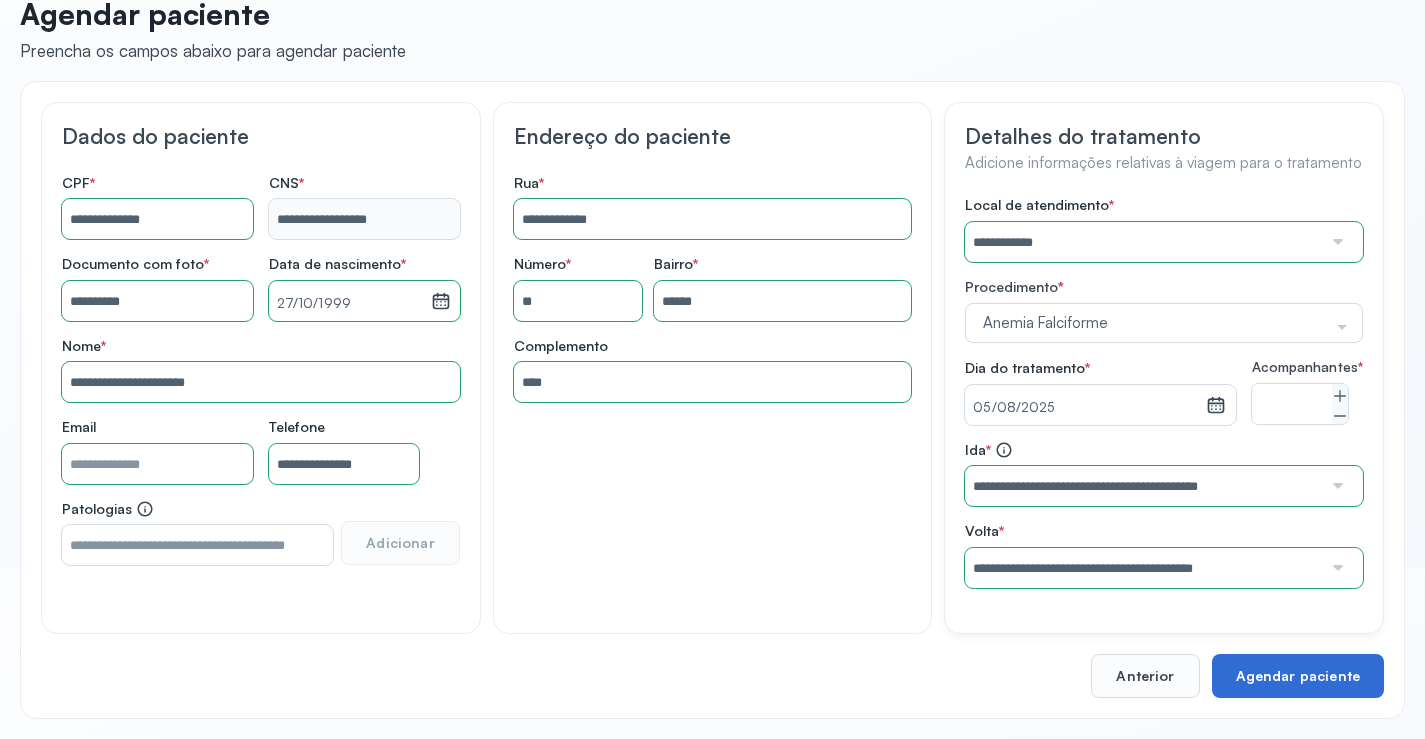 click on "Agendar paciente" at bounding box center [1298, 676] 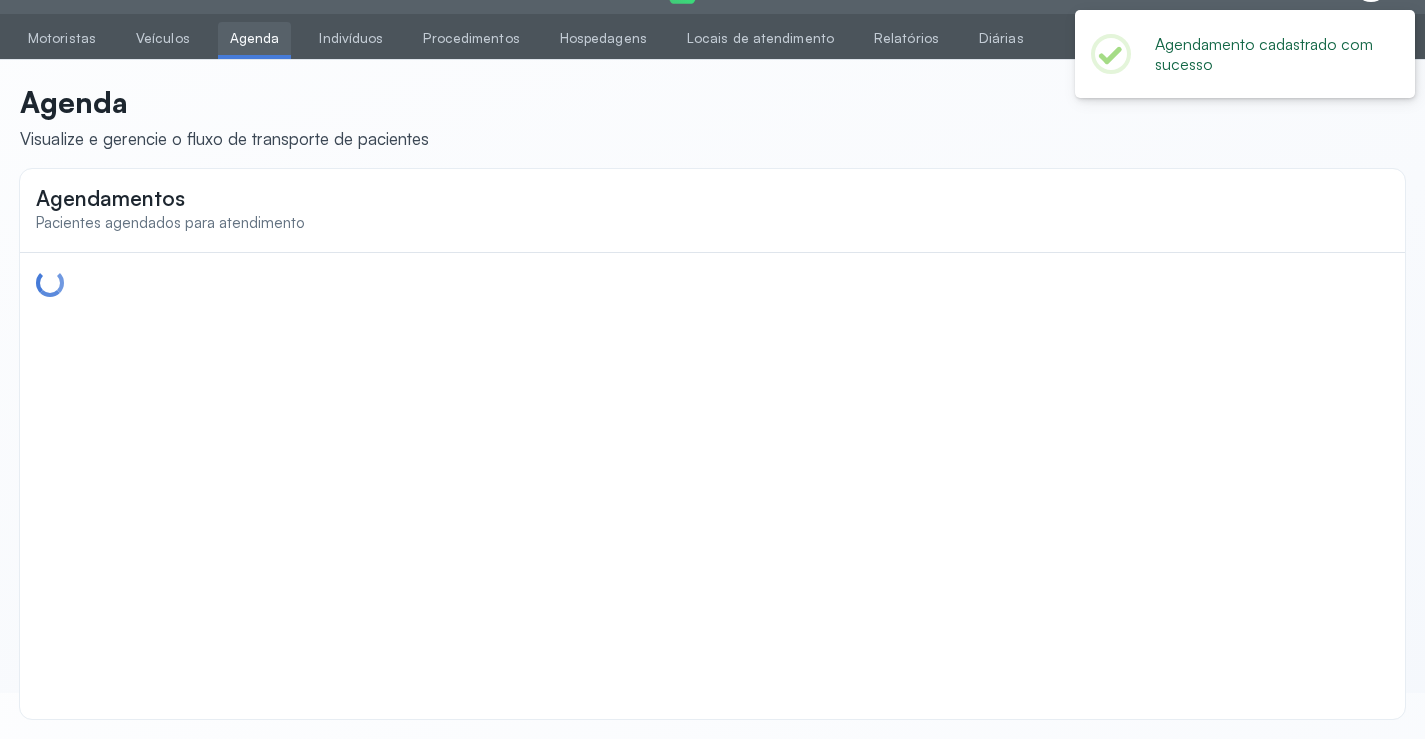 scroll, scrollTop: 44, scrollLeft: 0, axis: vertical 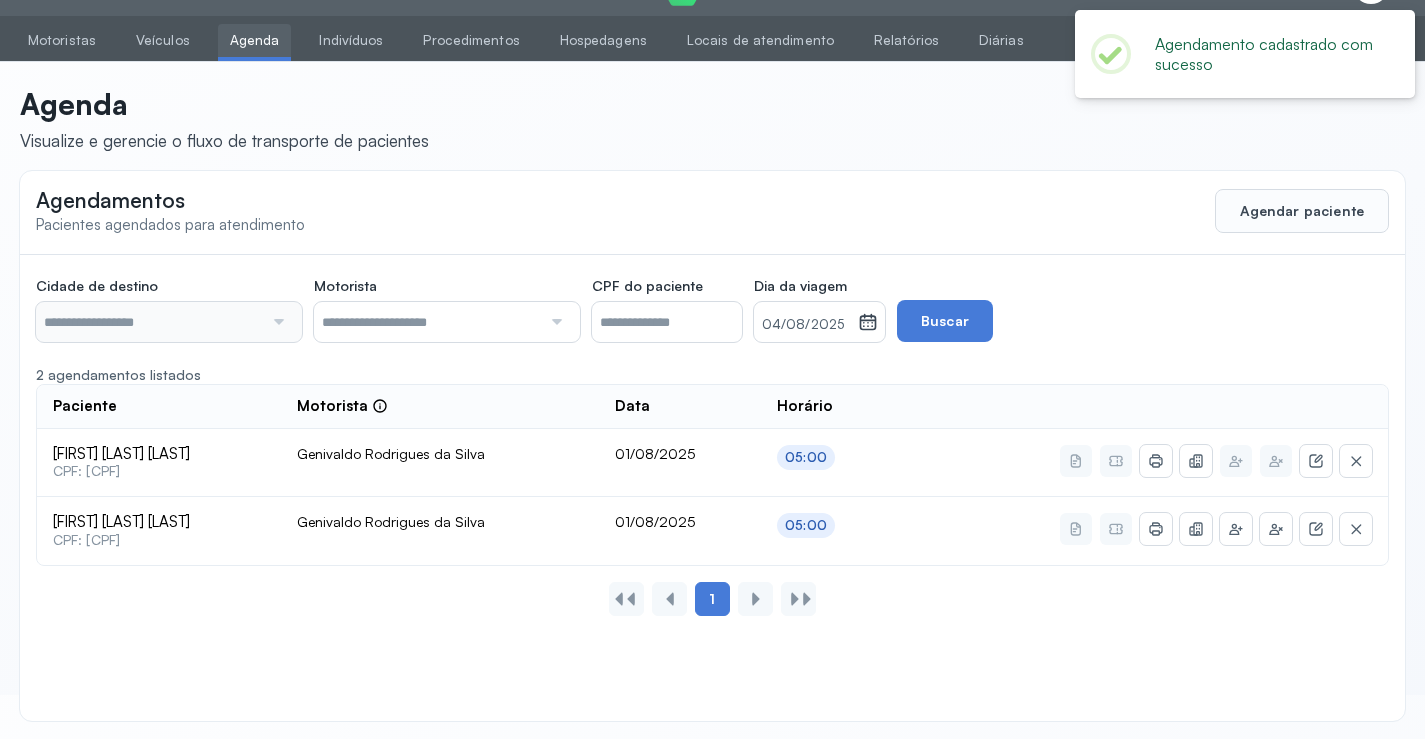type on "********" 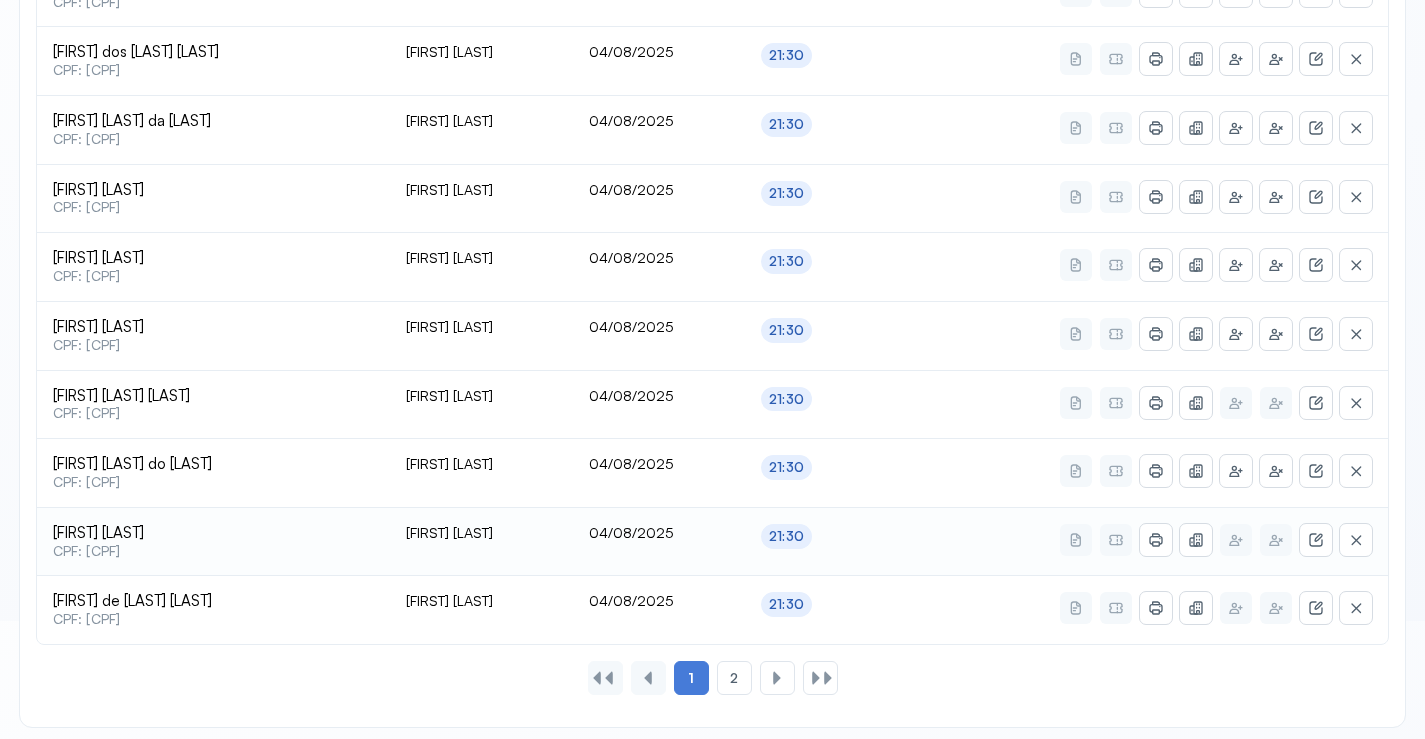 scroll, scrollTop: 865, scrollLeft: 0, axis: vertical 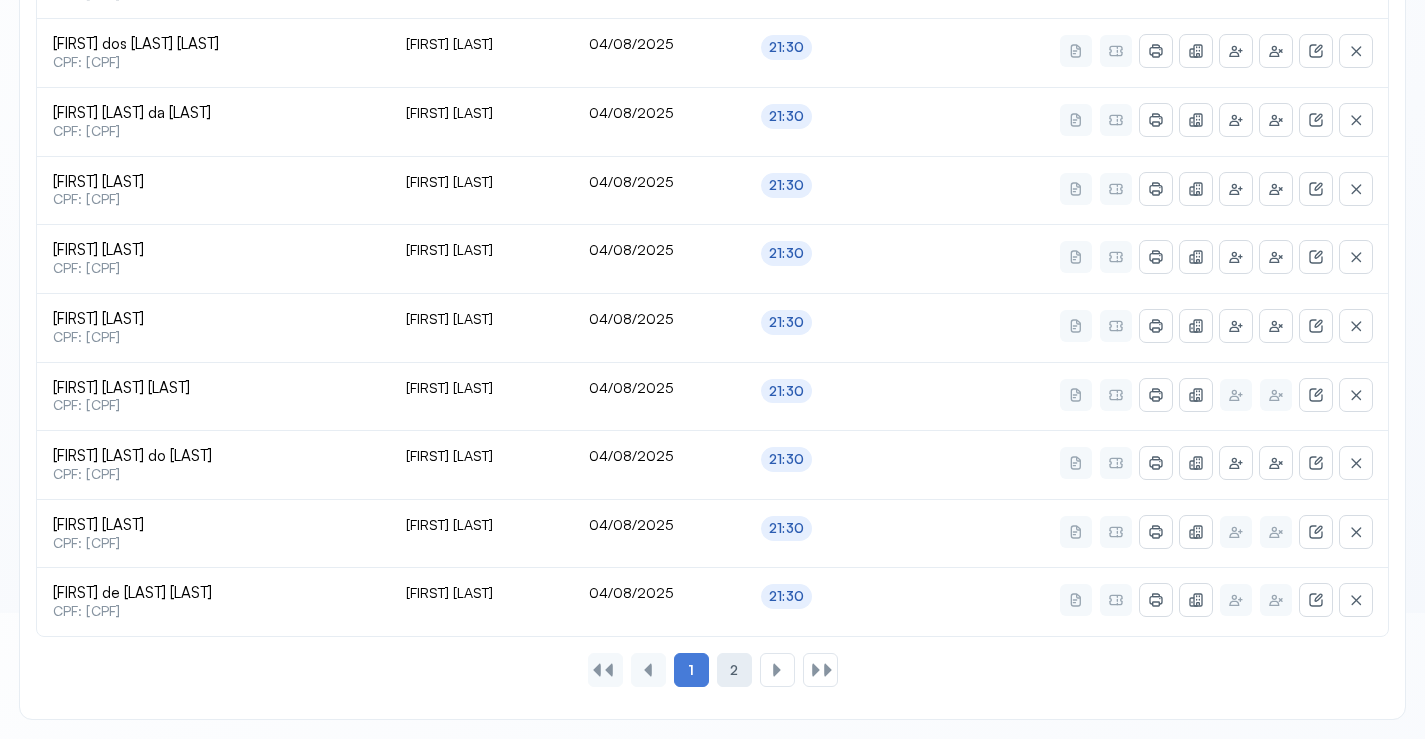 click on "2" at bounding box center [734, 670] 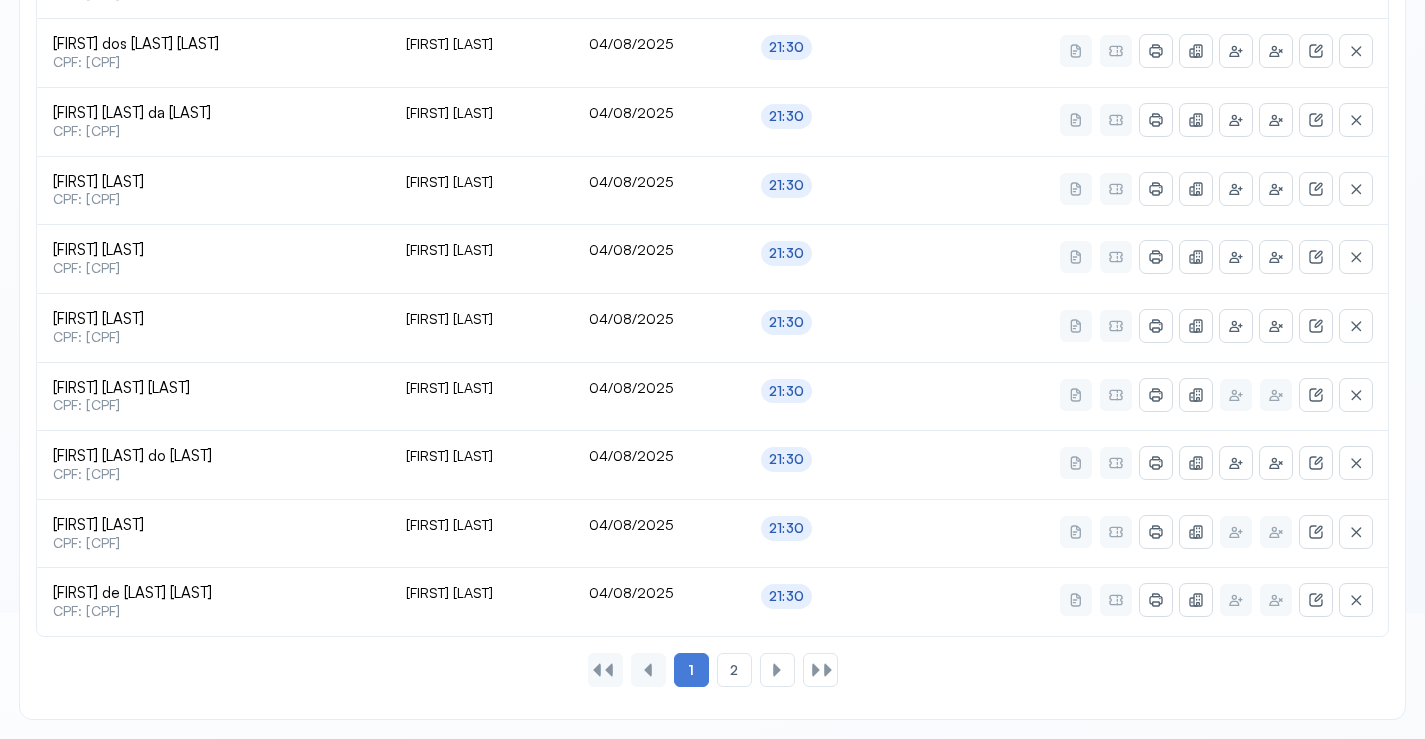 scroll, scrollTop: 46, scrollLeft: 0, axis: vertical 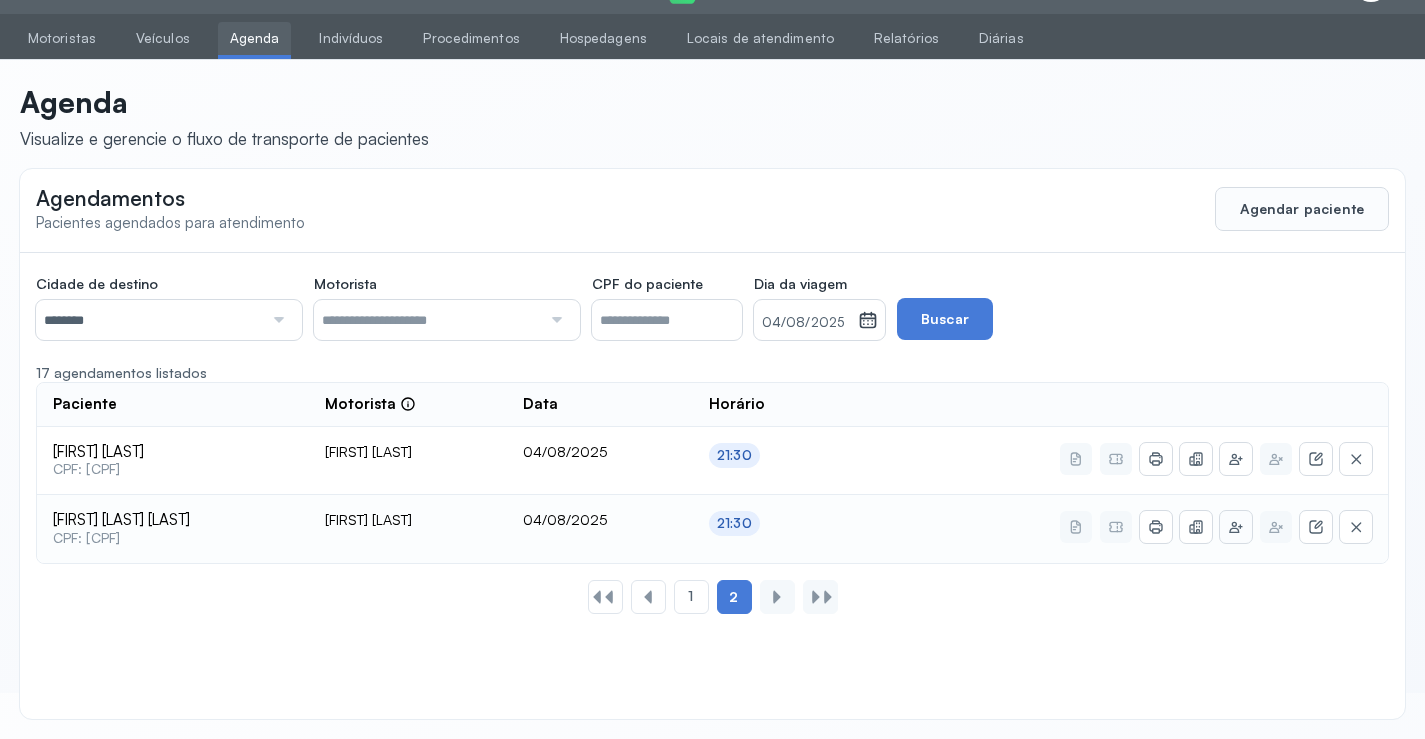 click 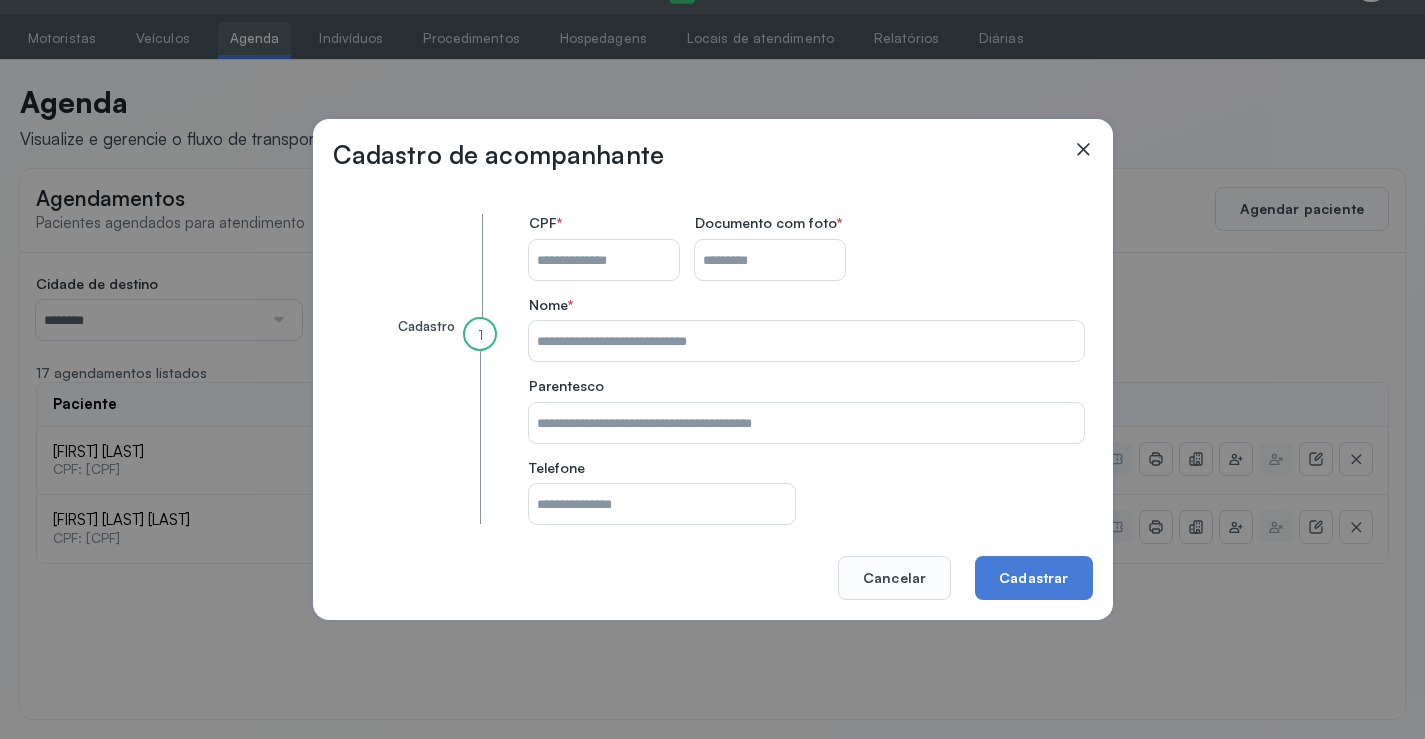 click on "CPF do paciente" at bounding box center [604, 260] 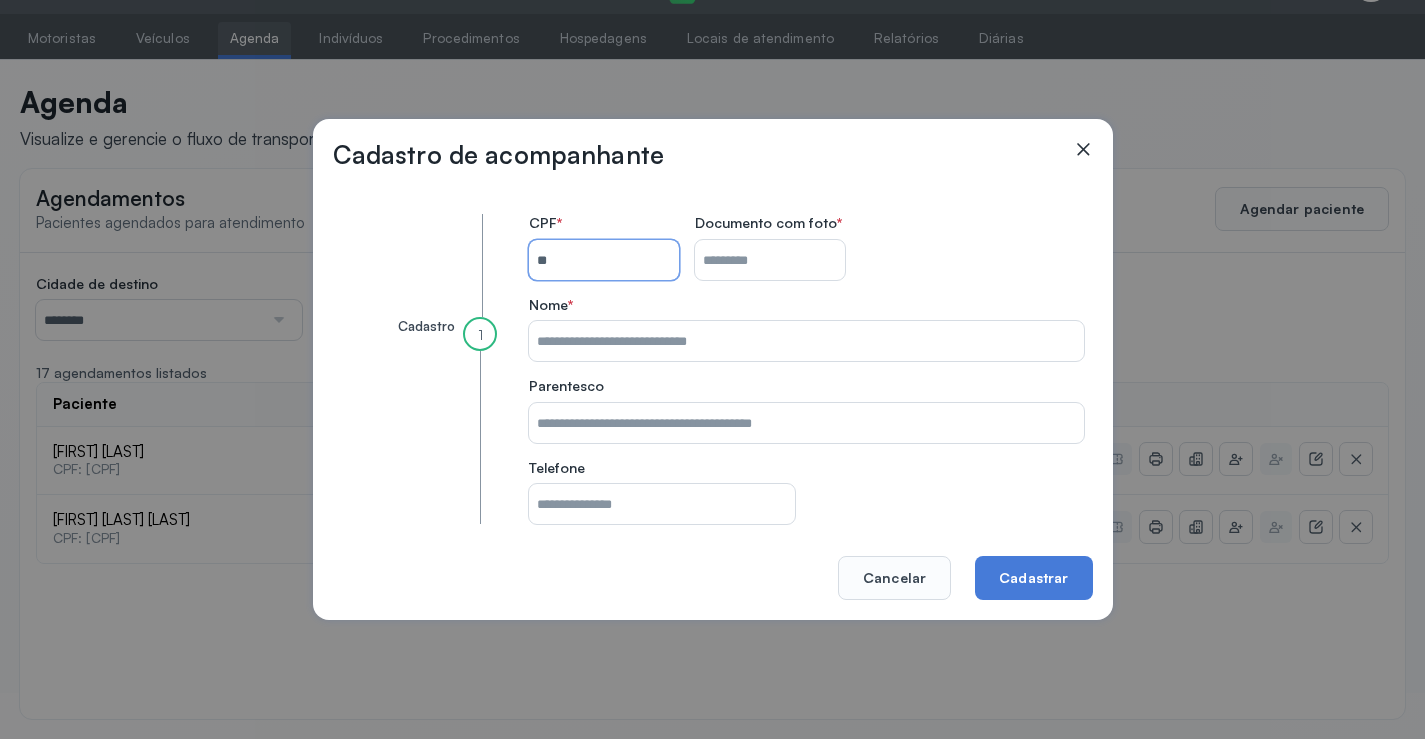 type on "*" 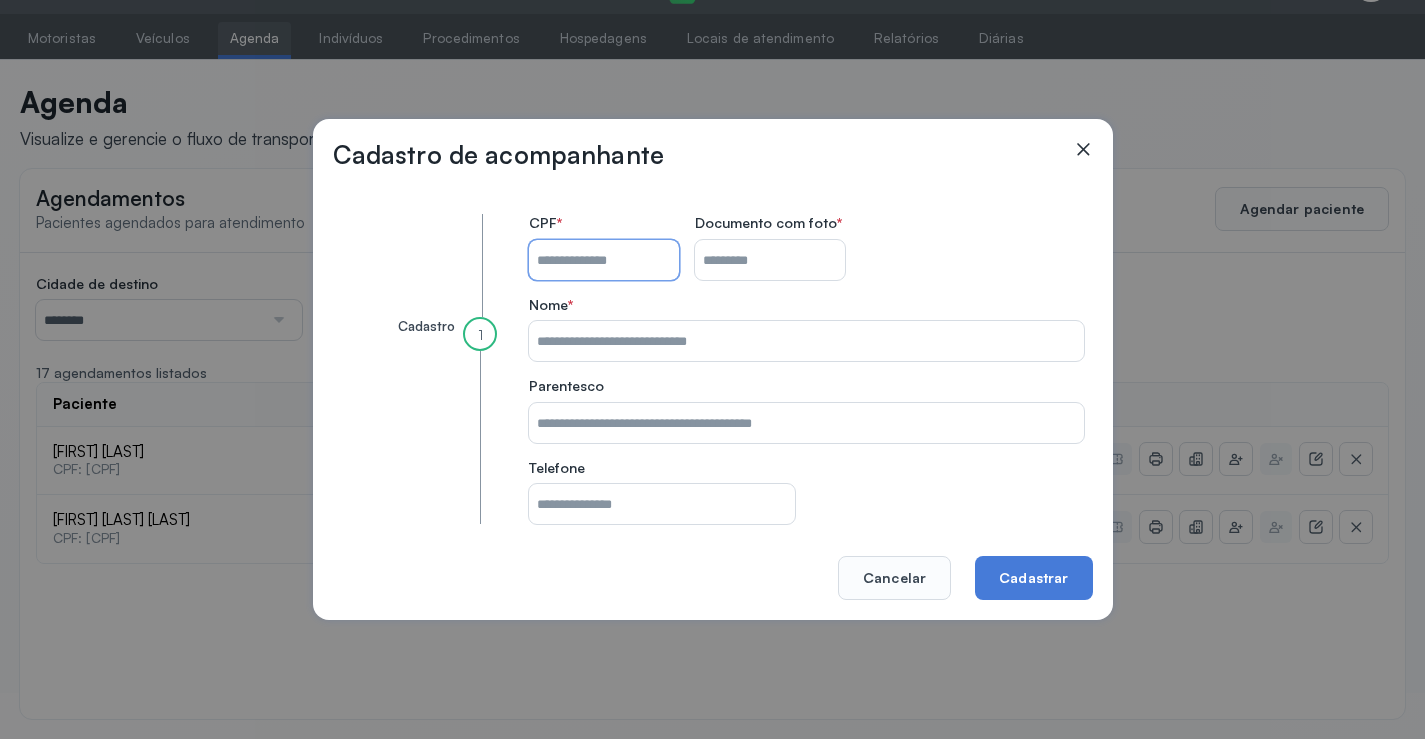 drag, startPoint x: 594, startPoint y: 259, endPoint x: 573, endPoint y: 451, distance: 193.14502 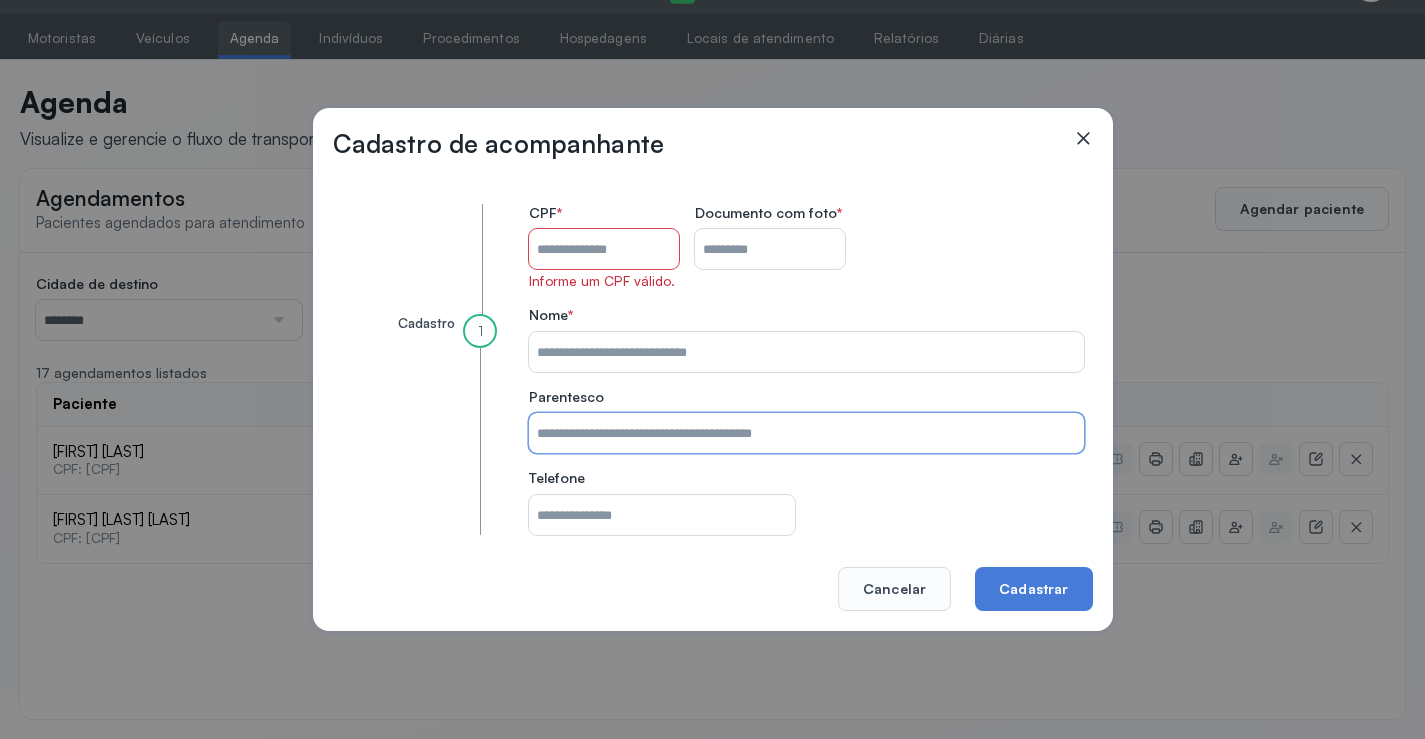 drag, startPoint x: 536, startPoint y: 235, endPoint x: 658, endPoint y: 248, distance: 122.69067 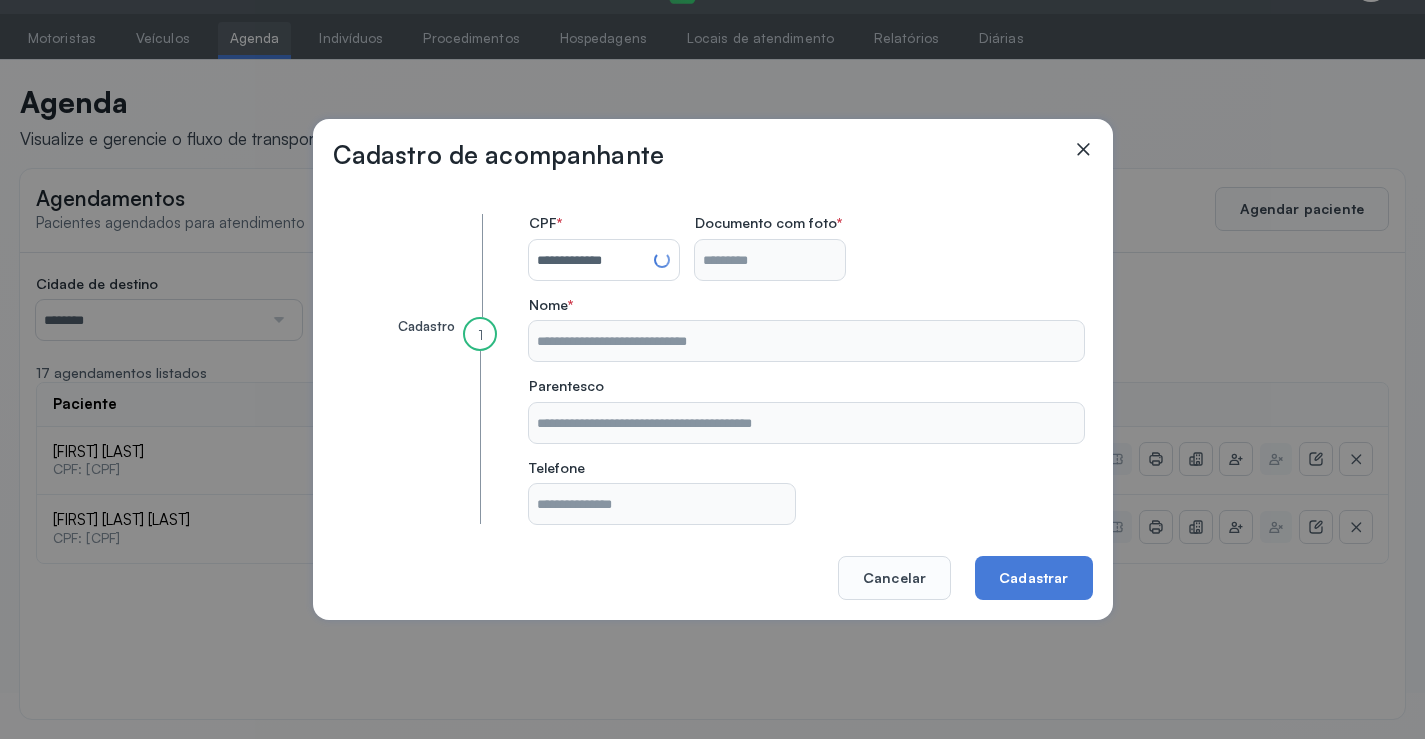 type on "**********" 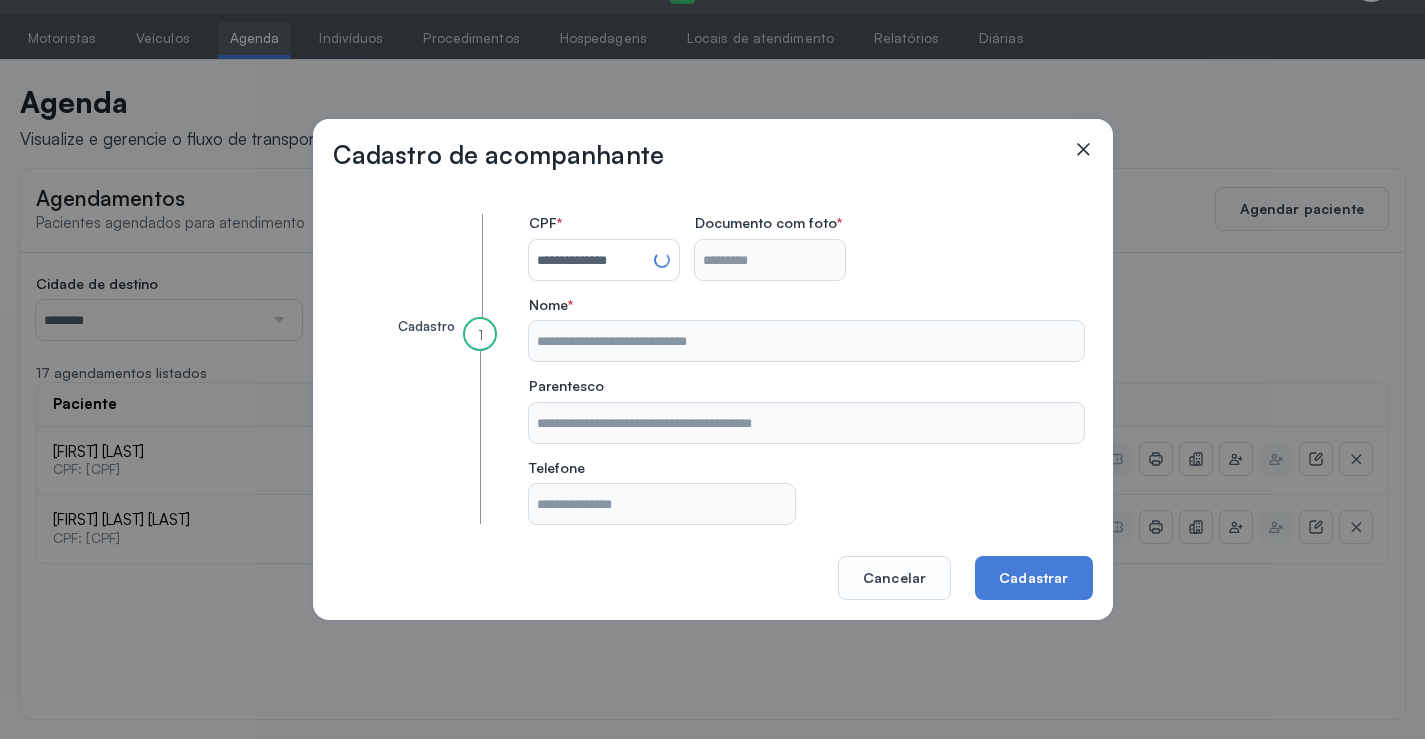 type on "**********" 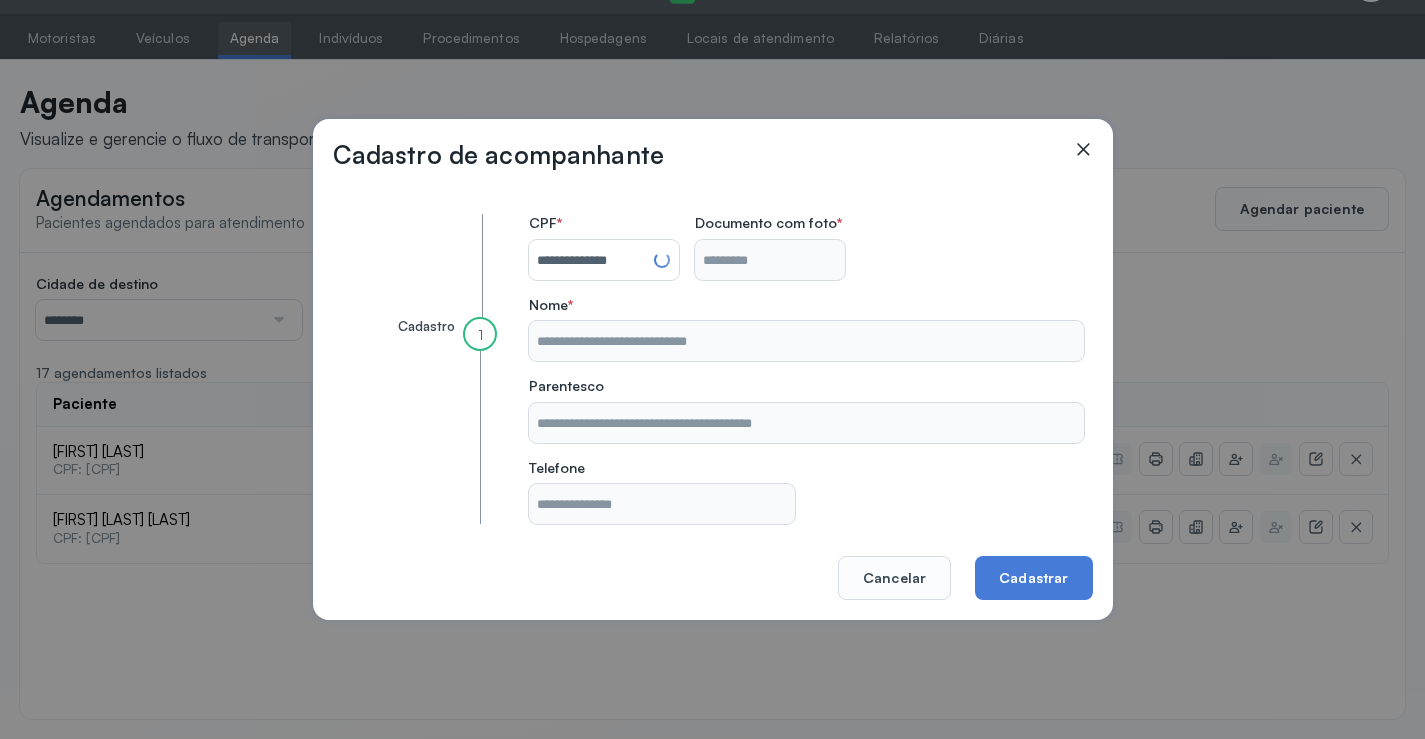 type on "**********" 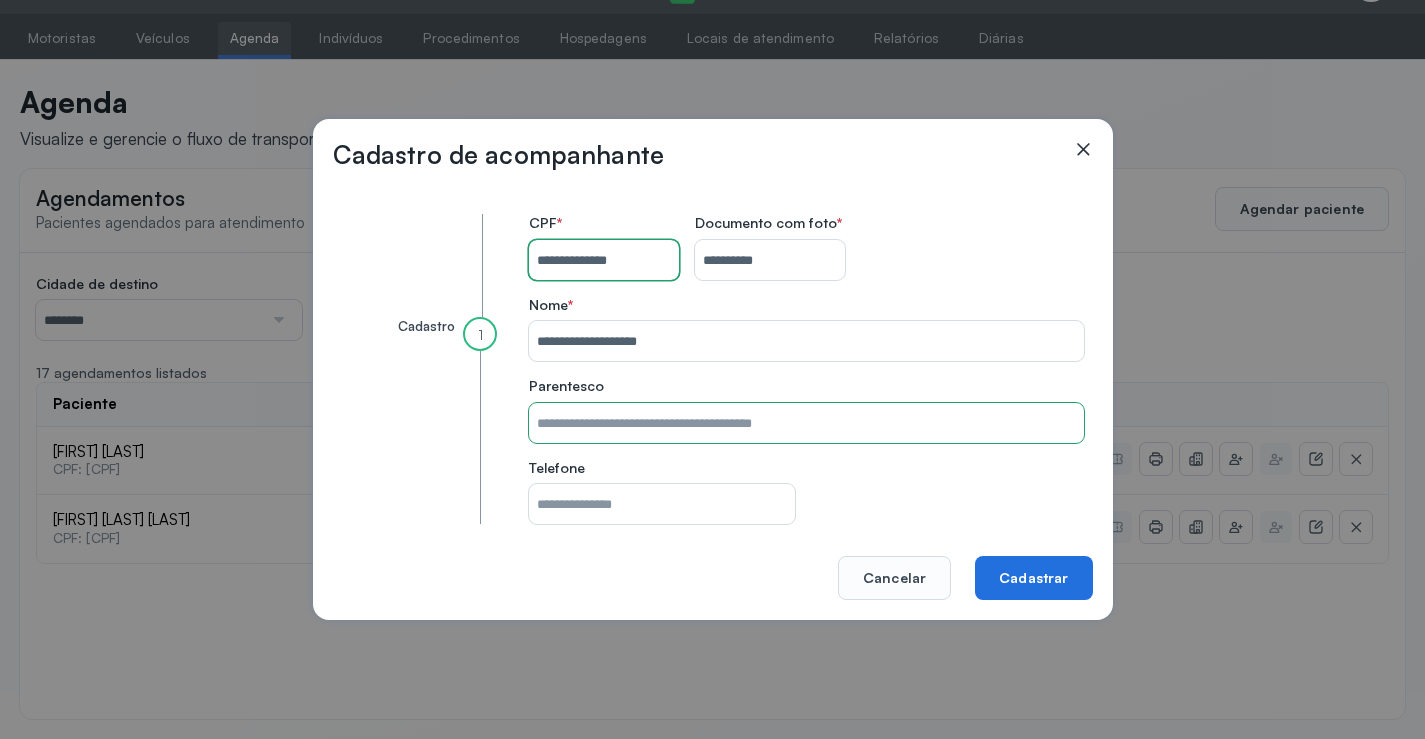 type on "**********" 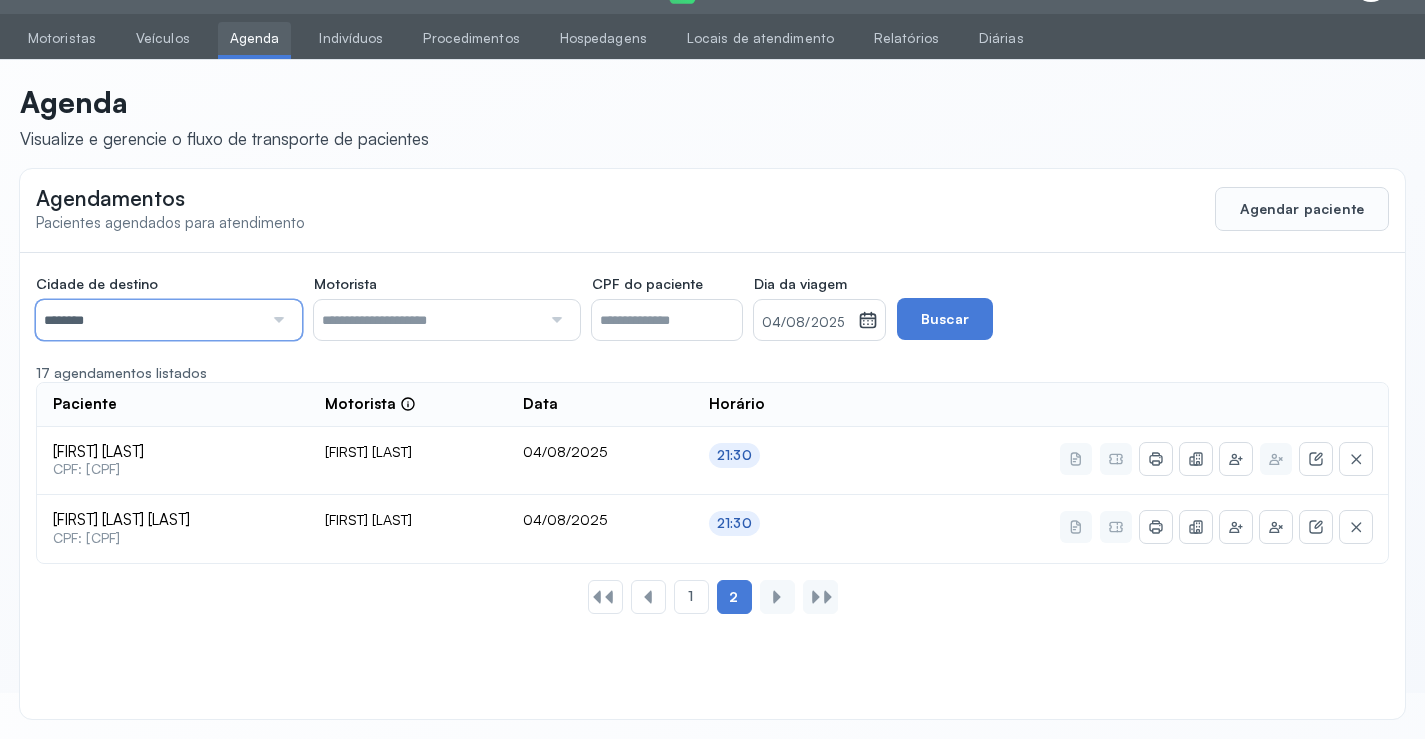 click on "********" at bounding box center (149, 320) 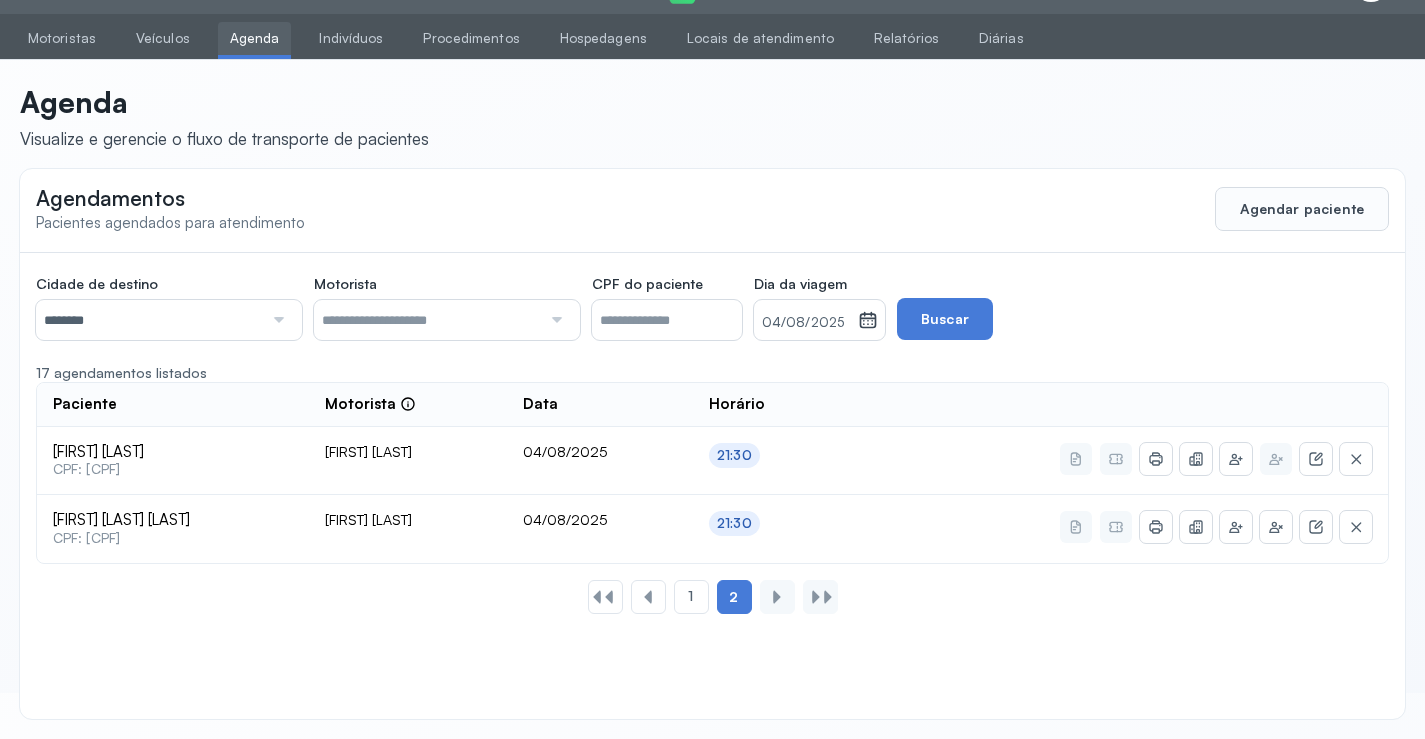 click on "Cidade de destino  ******** Todas as cidades Juazeiro Salvador Motorista  Todos os motoristas [FIRST] [LAST] [FIRST] [LAST] [FIRST] [LAST] [FIRST] [LAST] [FIRST] [LAST] CPF do paciente  Dia da viagem  04/08/2025 [MONTH] 2025 S T Q Q S S D 1 2 3 4 5 6 7 8 9 10 11 12 13 14 15 16 17 18 19 20 21 22 23 24 25 26 27 28 29 30 31 jan fev mar abr maio jun jul ago set out nov dez 2018 2019 2020 2021 2022 2023 2024 2025 2026 2027 2028 2029  Buscar  17 agendamentos listados Paciente  Motorista  Data Horário [FIRST] [LAST]  CPF: [CPF] [FIRST] [LAST] 04/08/2025 21:30 [FIRST] [LAST]  CPF: [CPF] [FIRST] [LAST] 04/08/2025 21:30 1 2" 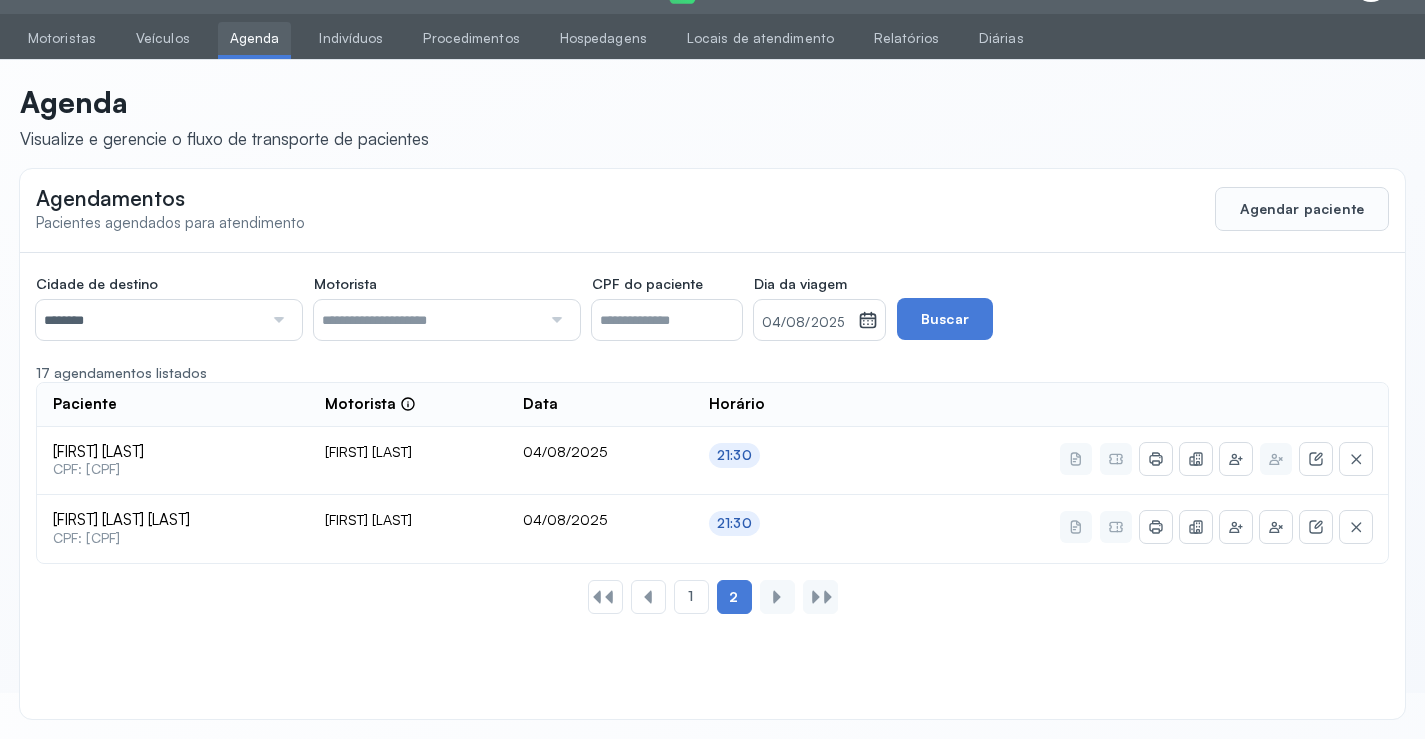 click 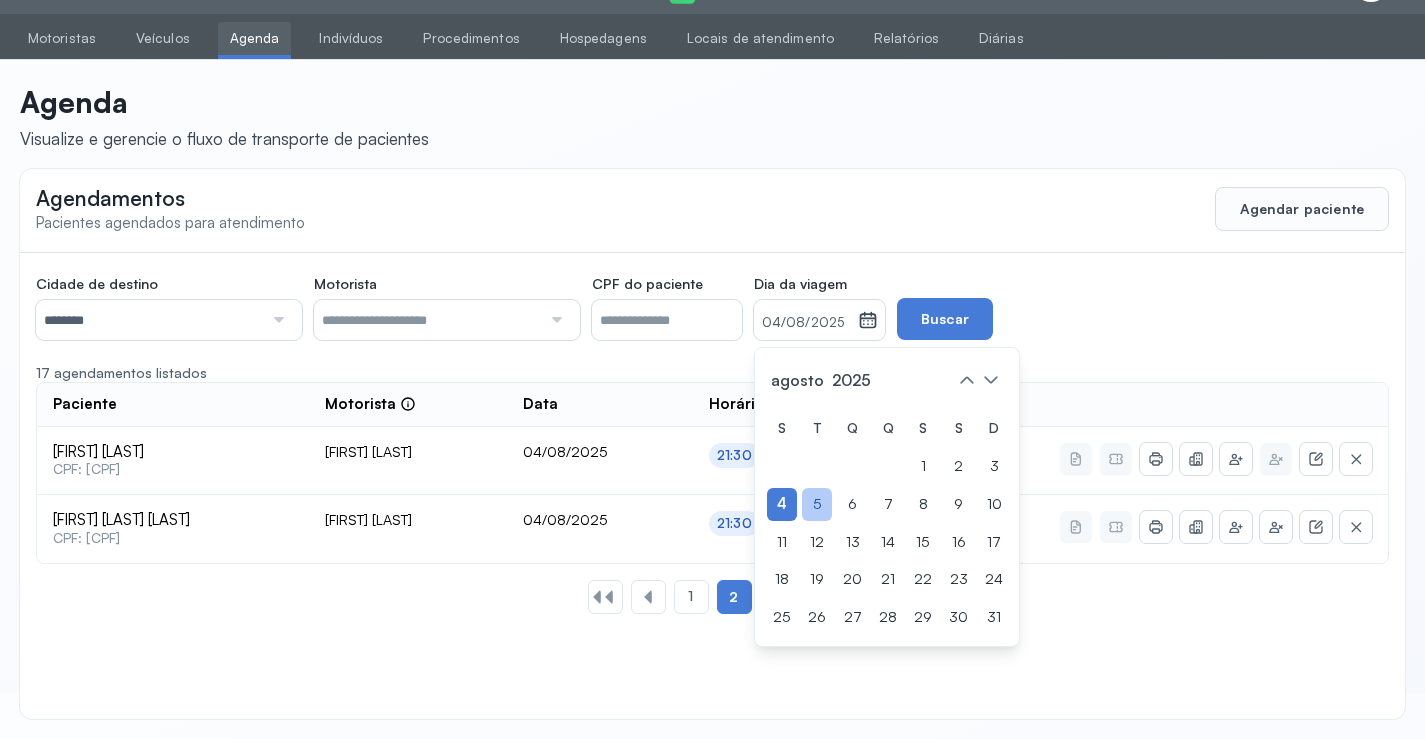 click on "5" 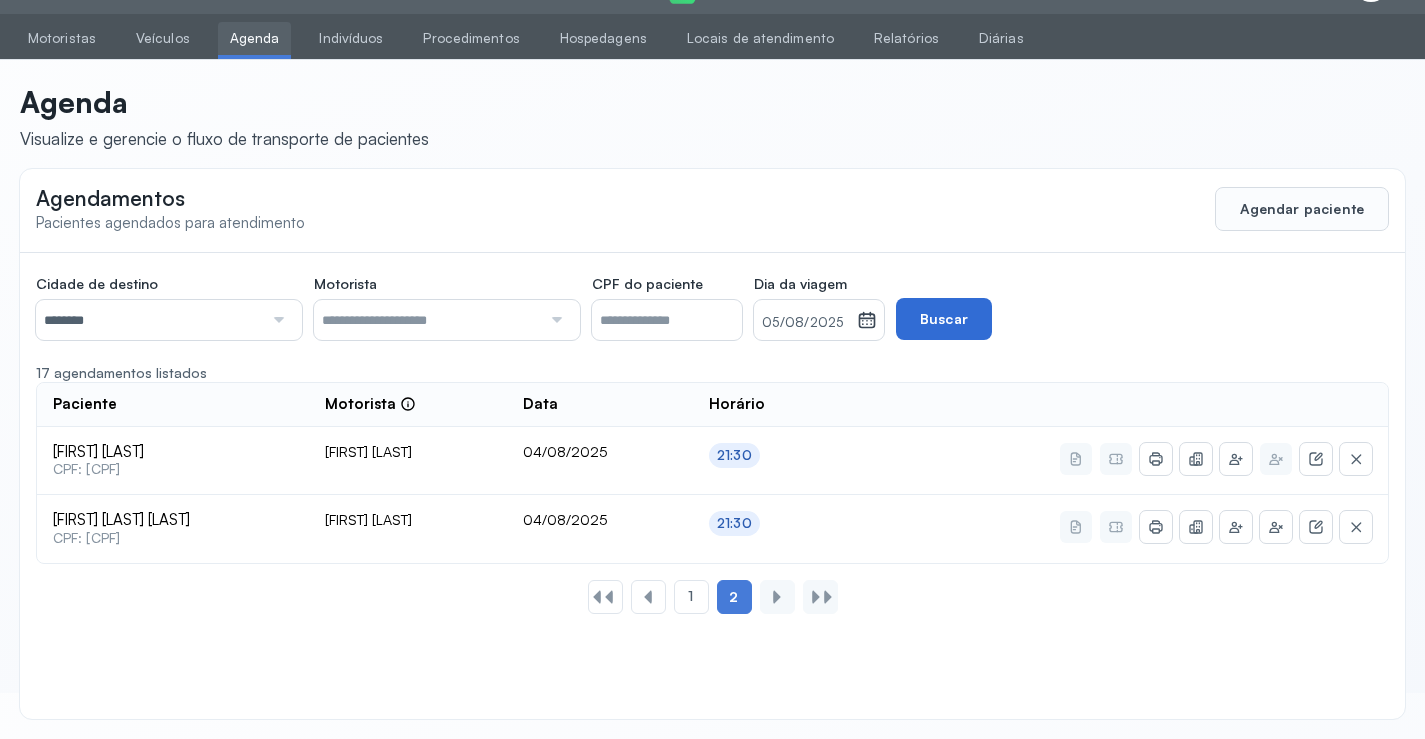 click on "Buscar" at bounding box center (944, 319) 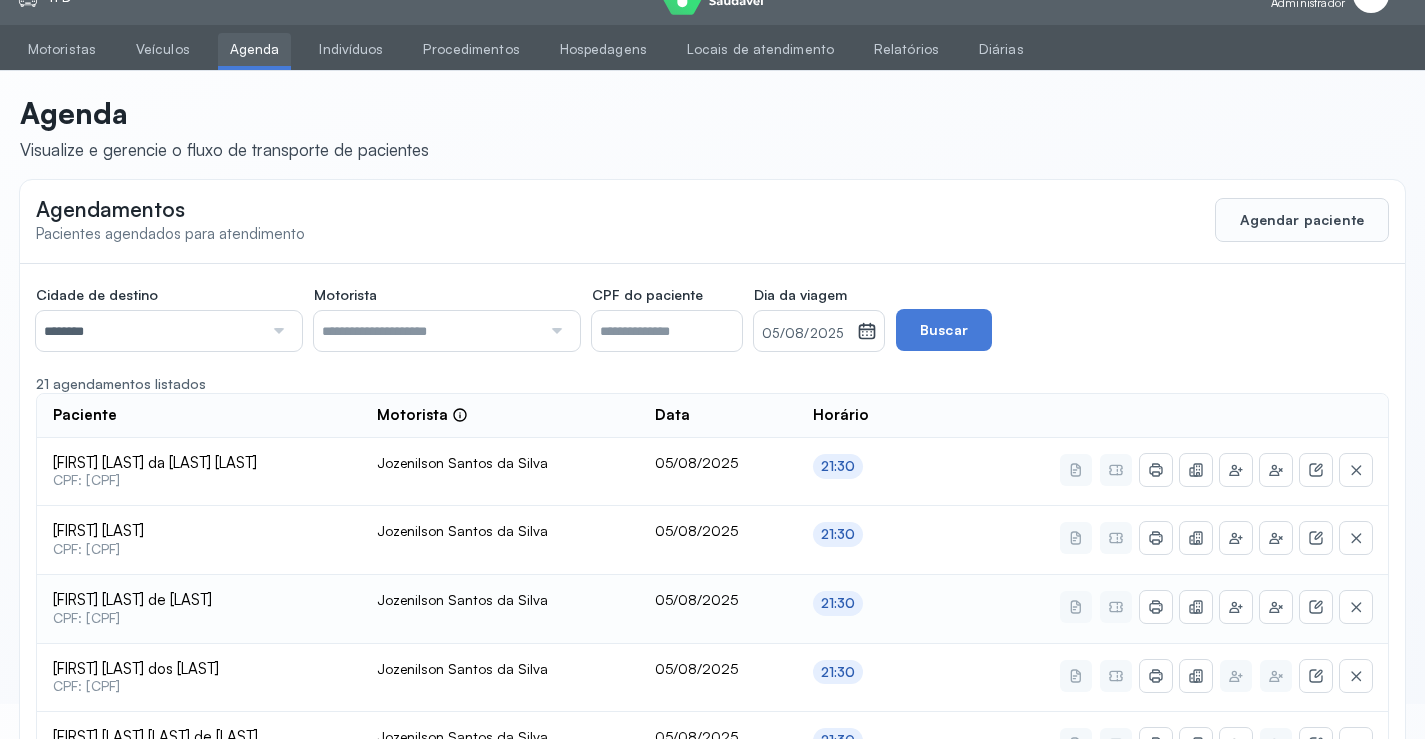 scroll, scrollTop: 0, scrollLeft: 0, axis: both 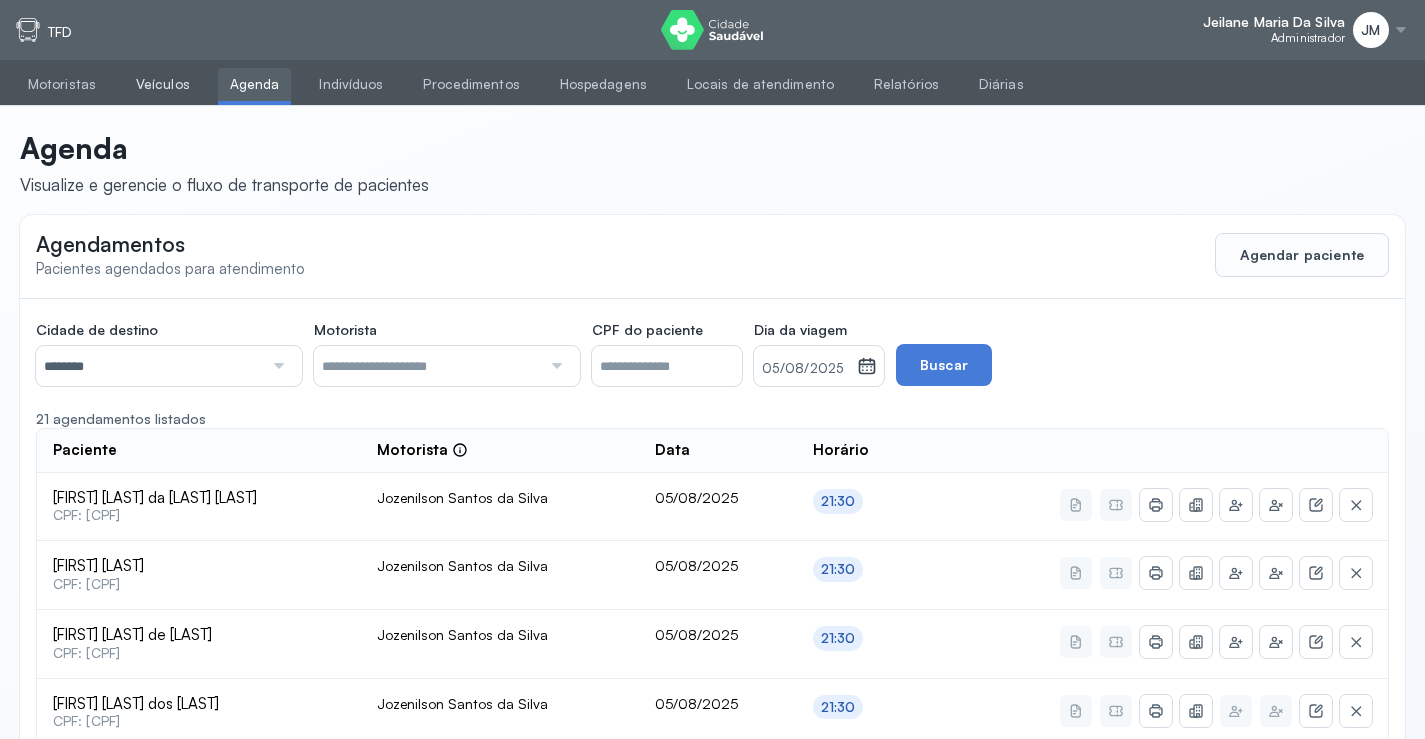 click on "Veículos" at bounding box center (163, 84) 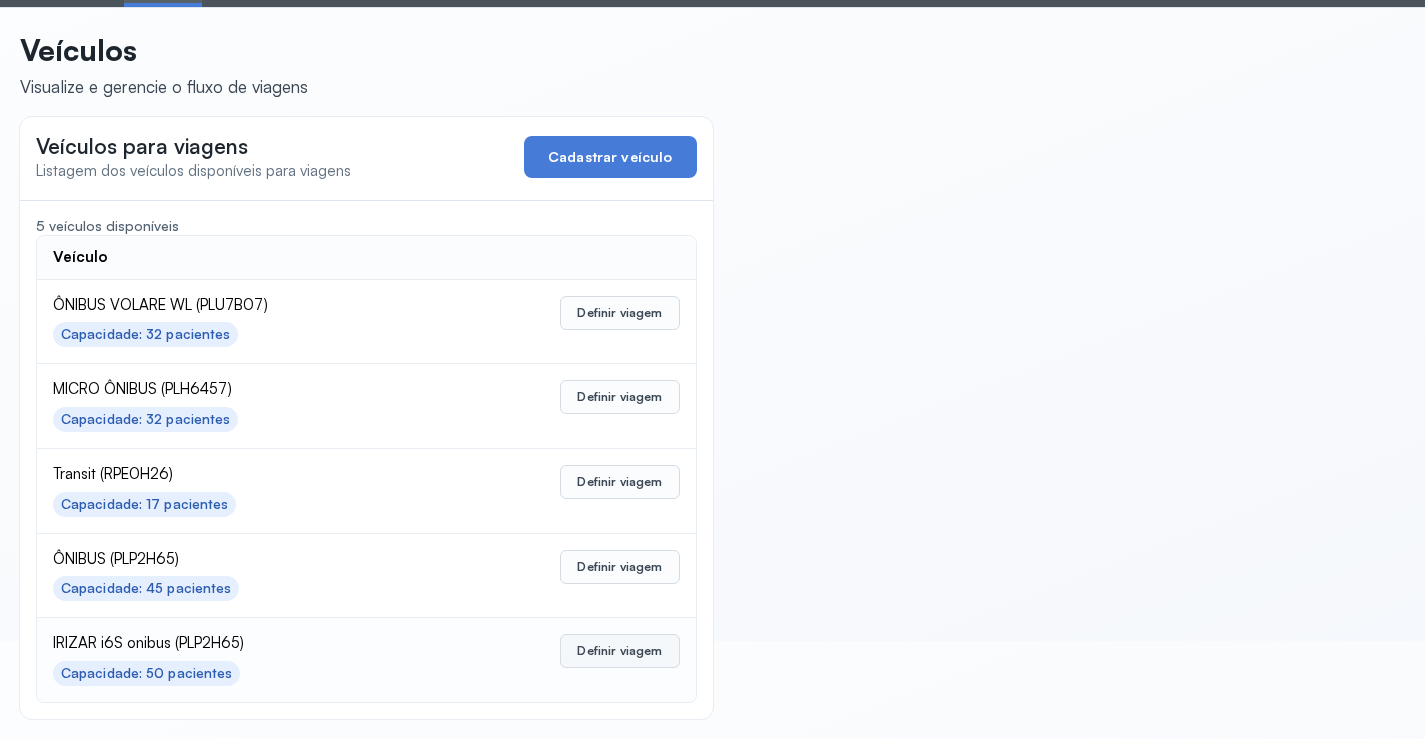 click on "Definir viagem" at bounding box center [619, 651] 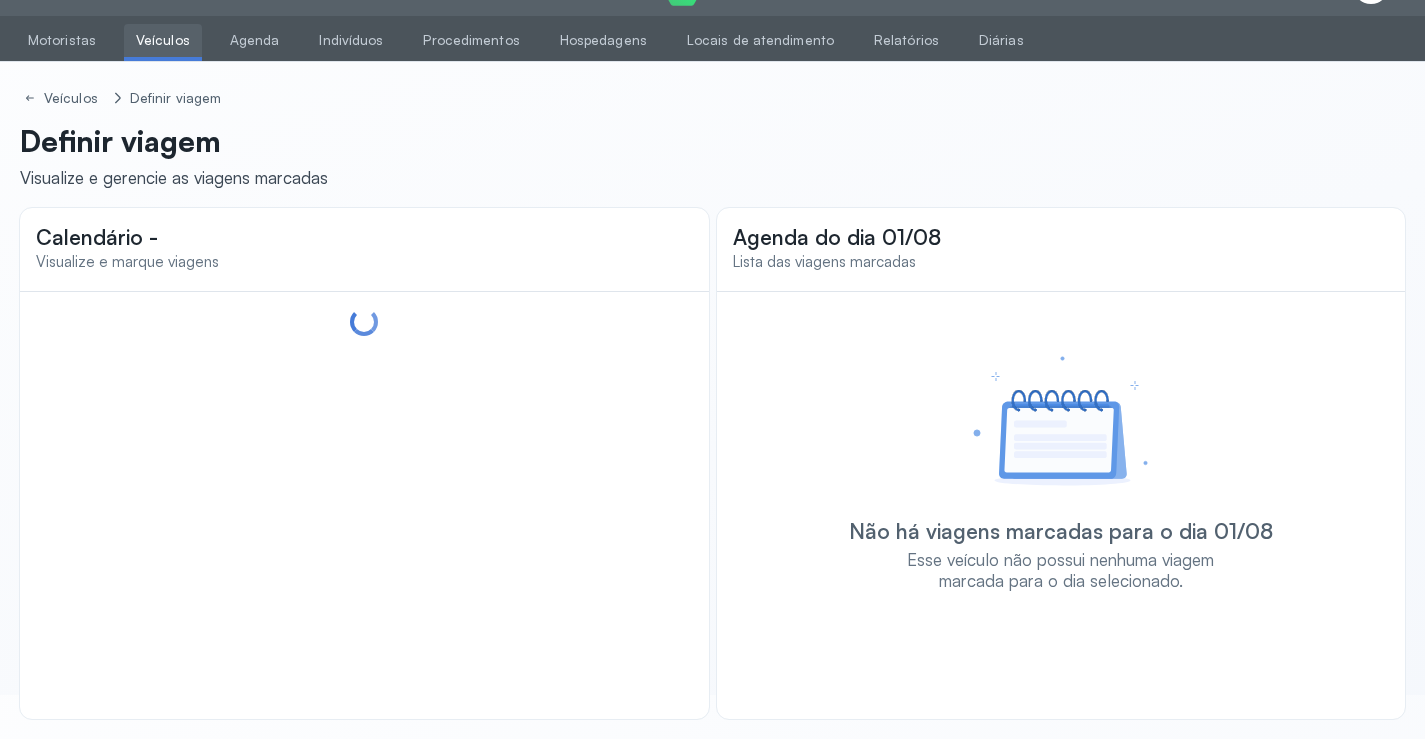 scroll, scrollTop: 44, scrollLeft: 0, axis: vertical 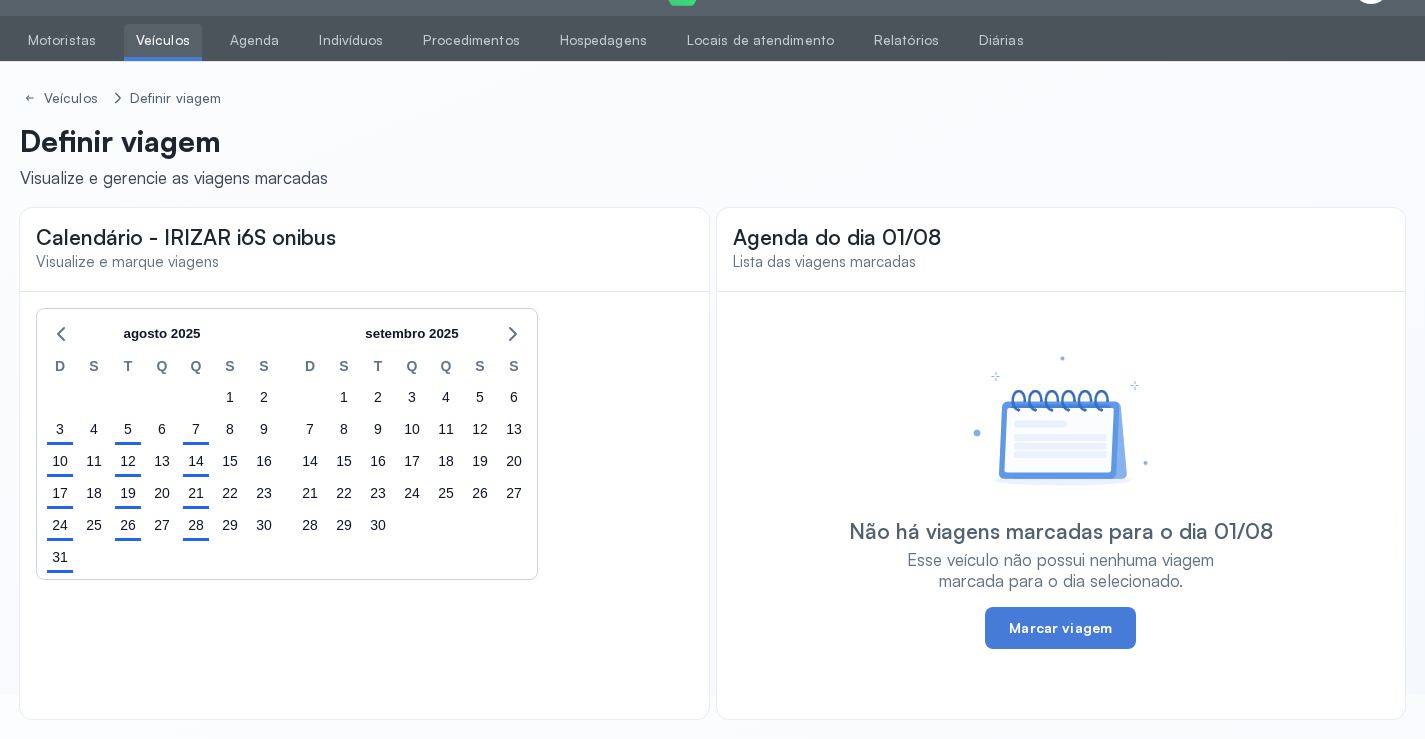 click on "5" 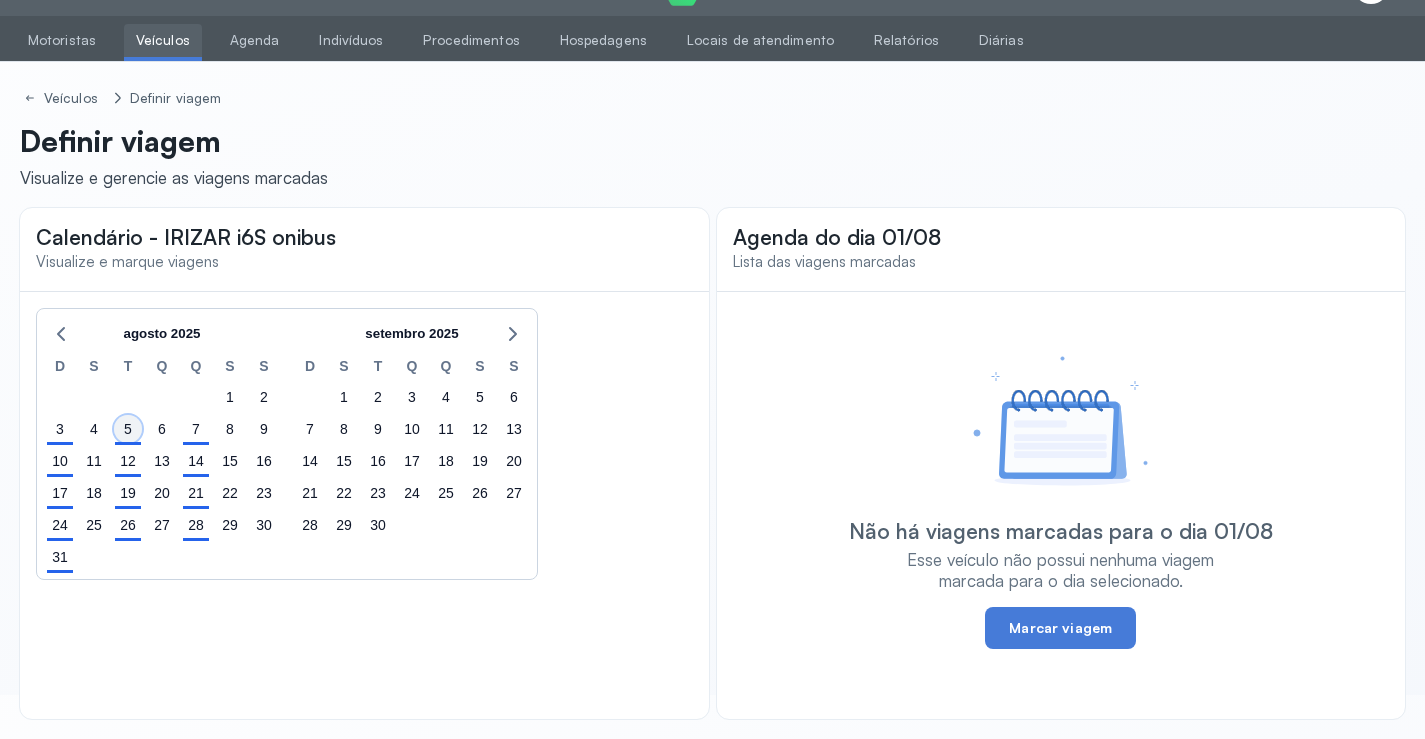 click on "5" 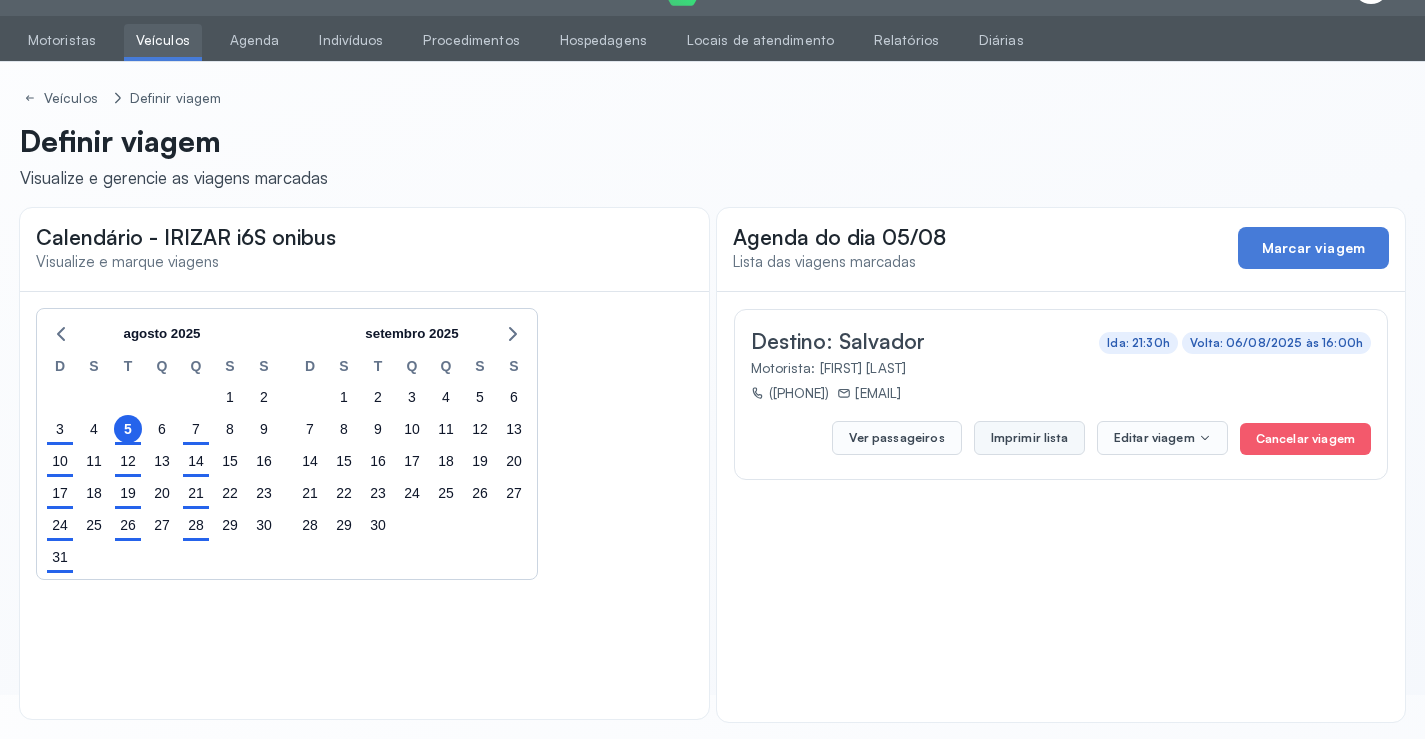 click on "Imprimir lista" at bounding box center (1029, 438) 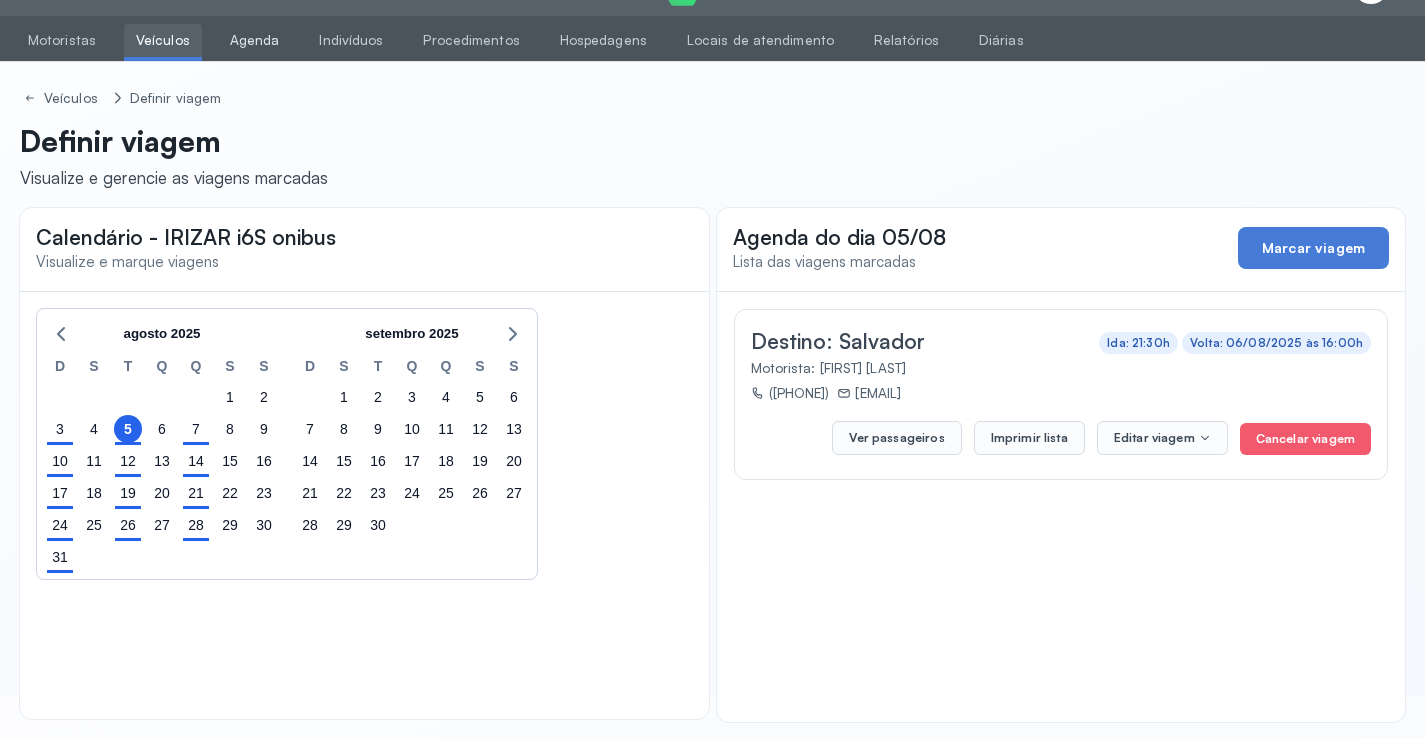 click on "Agenda" at bounding box center (255, 40) 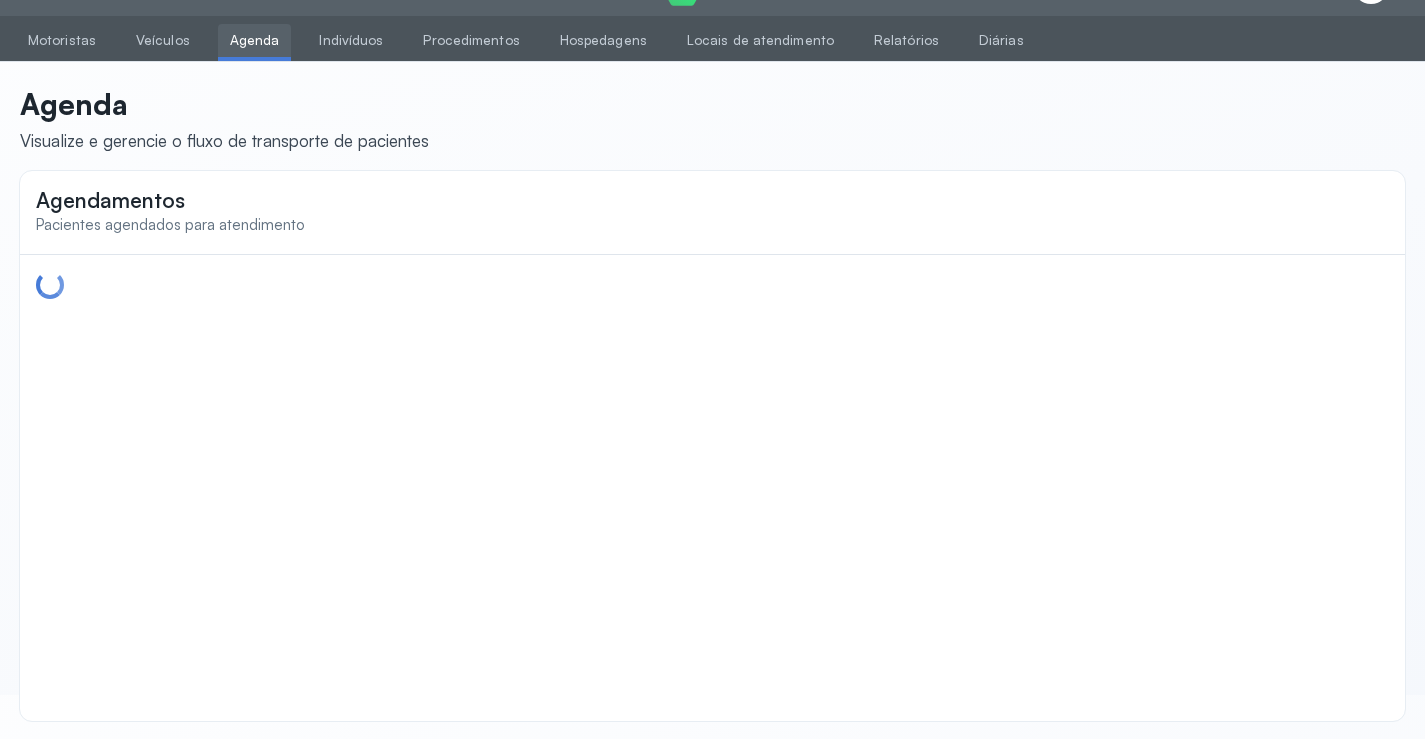 click on "Agenda" at bounding box center (255, 40) 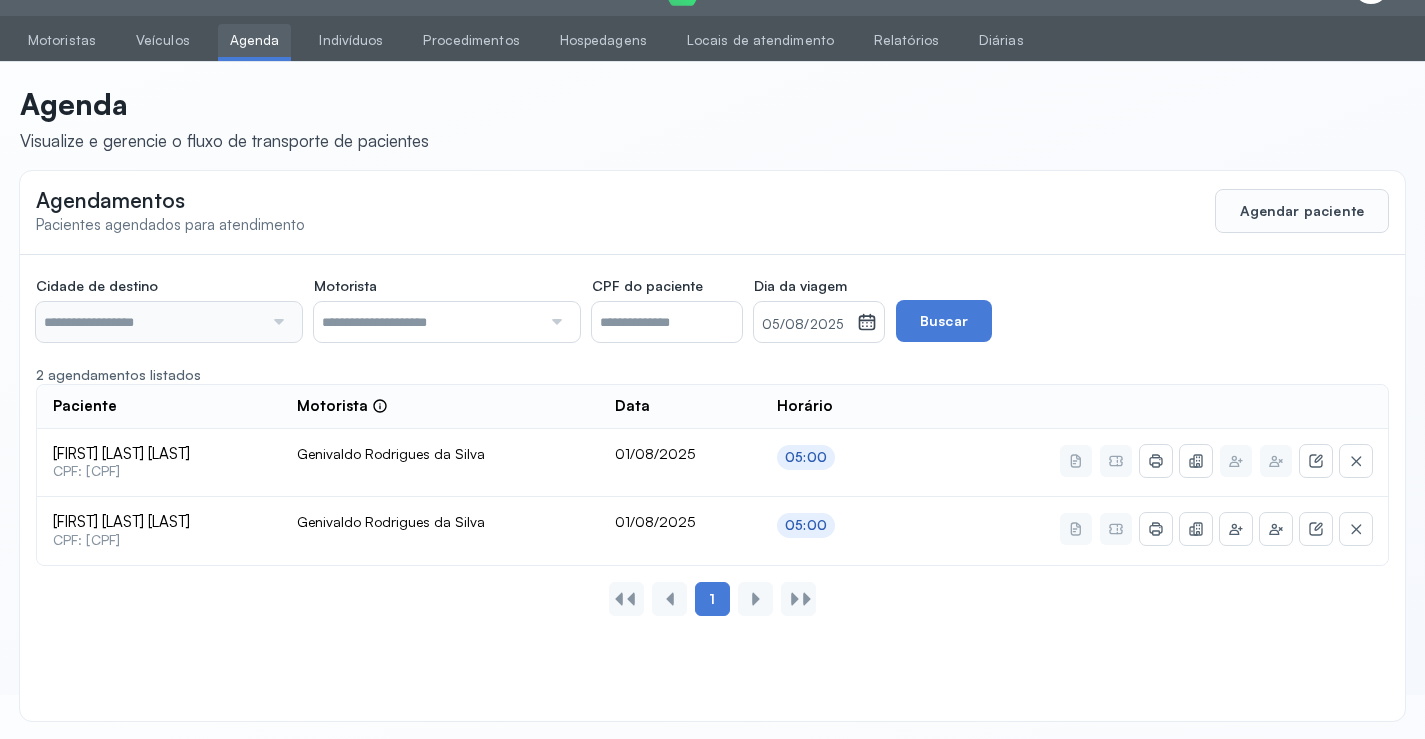 type on "********" 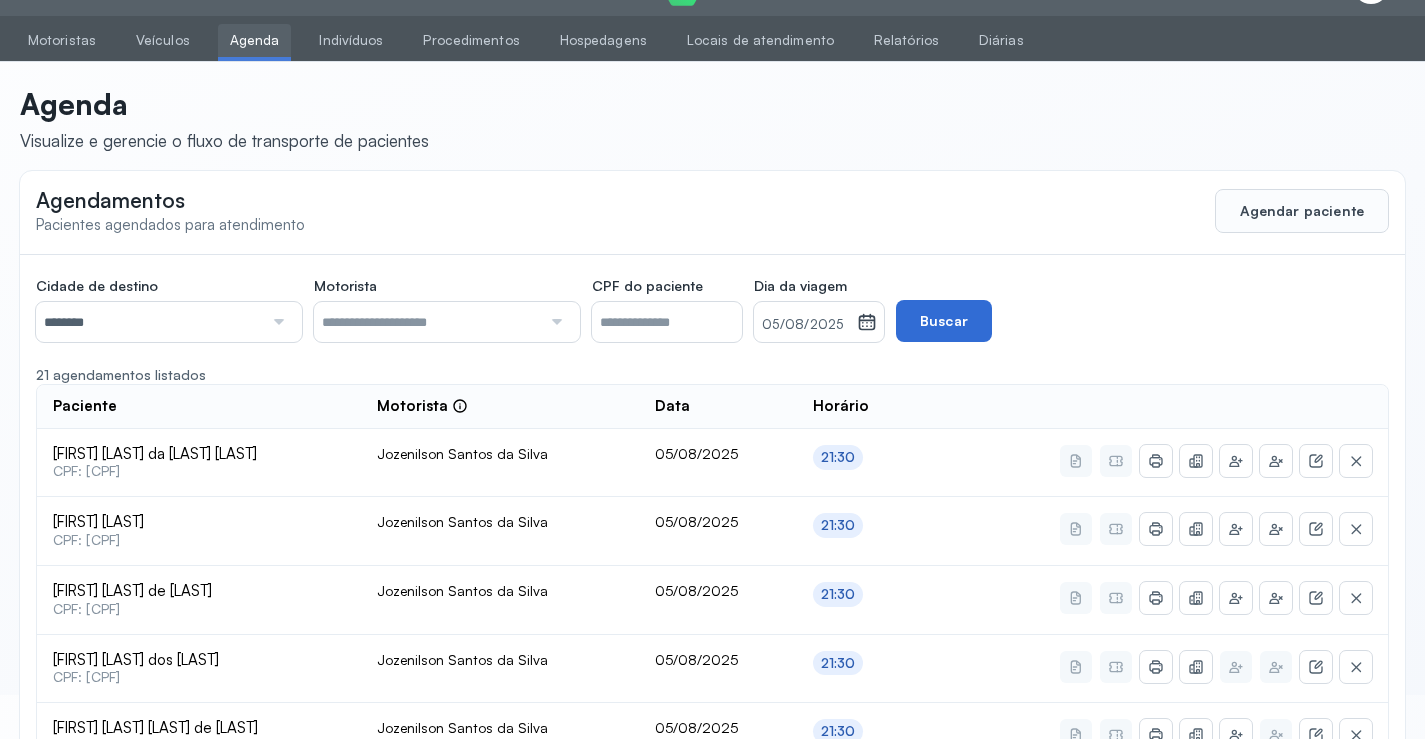 click on "Buscar" at bounding box center (944, 321) 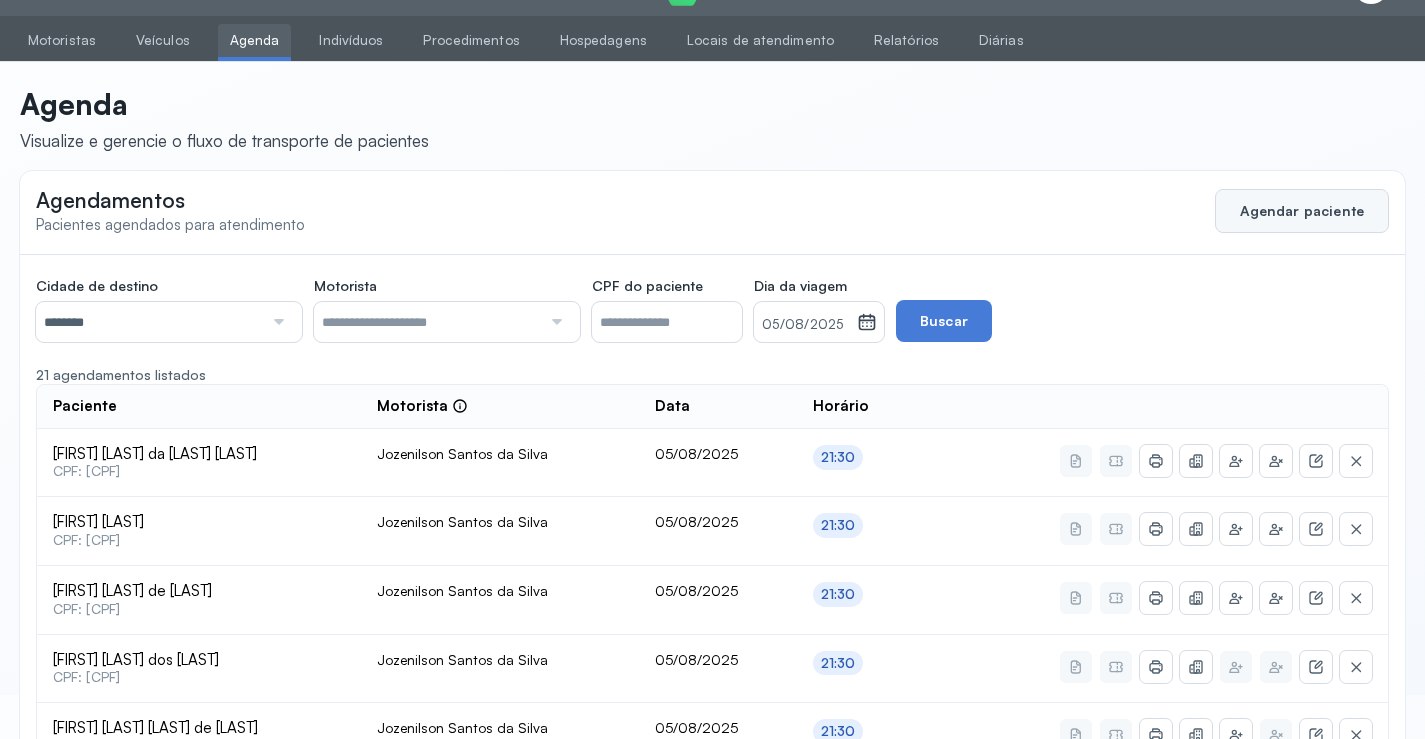 click on "Agendar paciente" 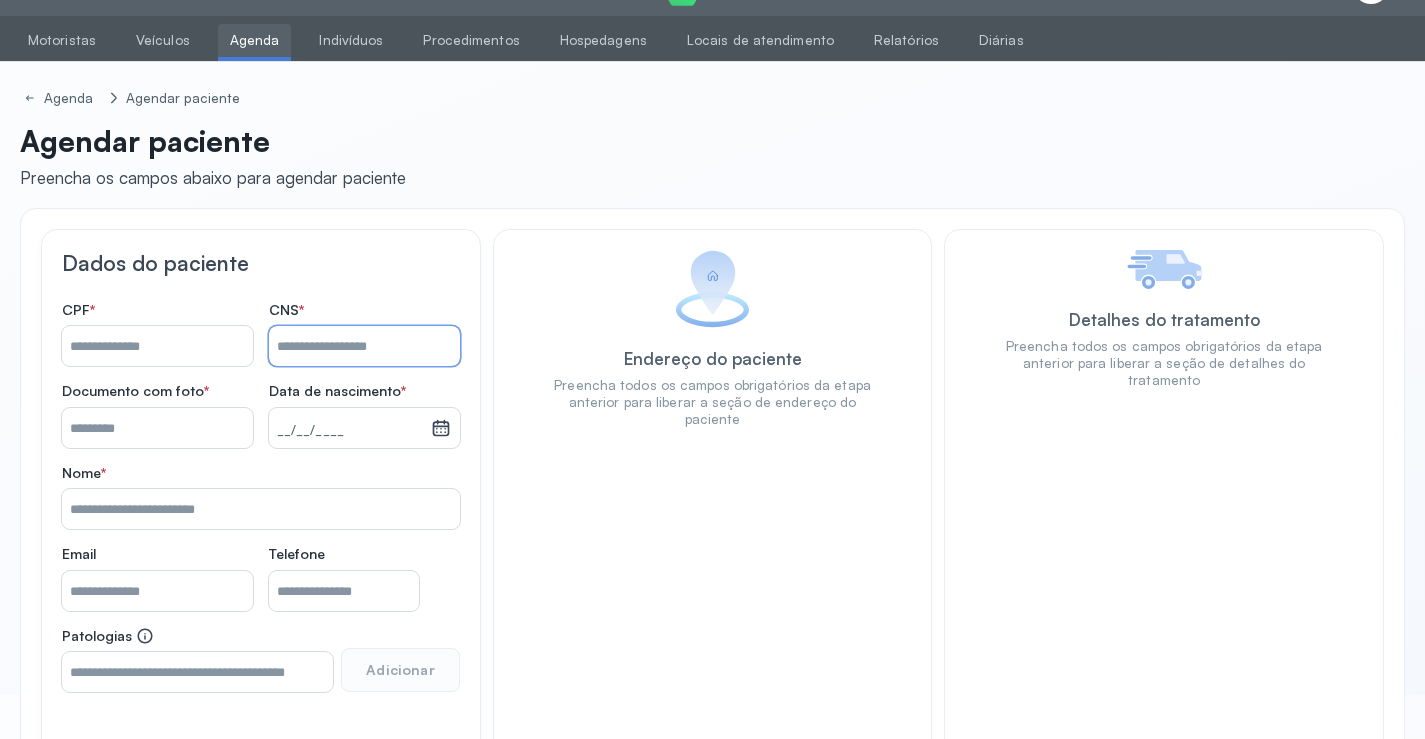 click on "Nome   *" at bounding box center [364, 346] 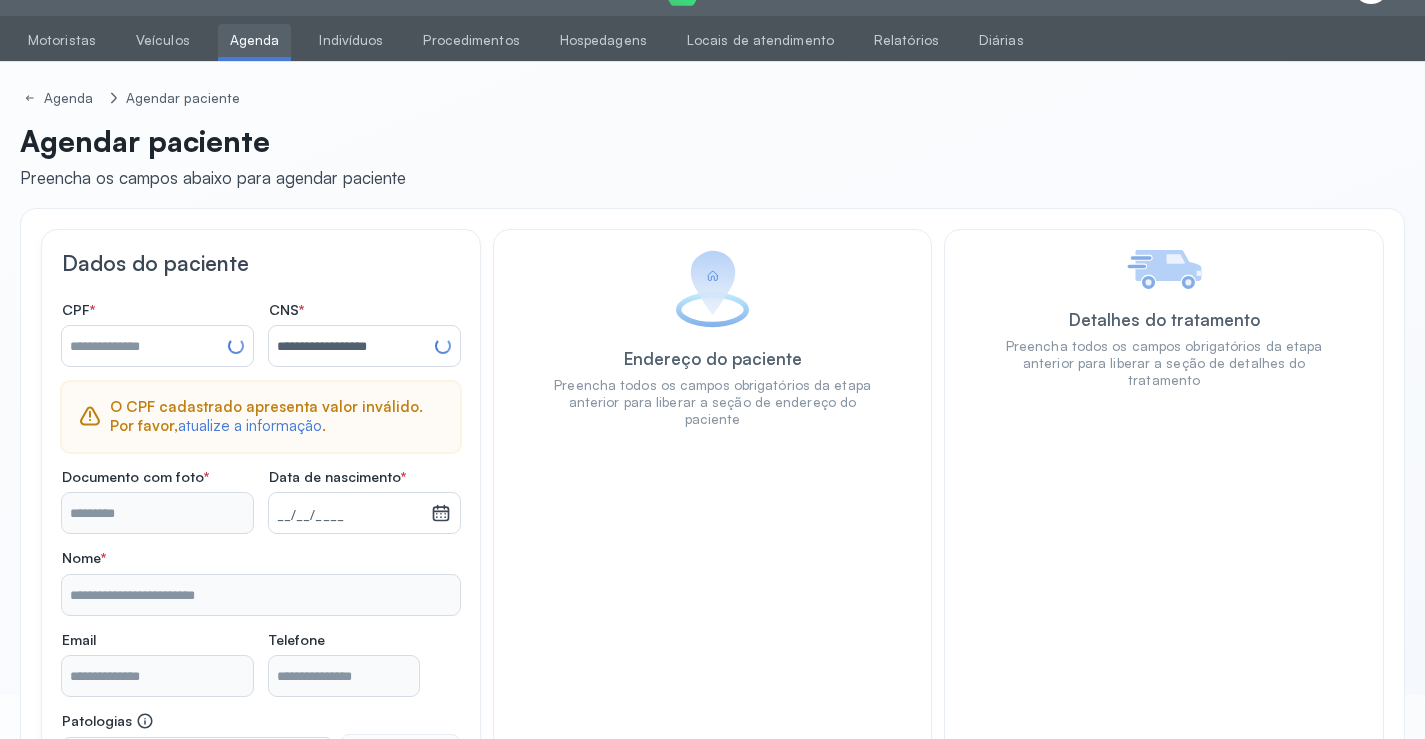 type on "**********" 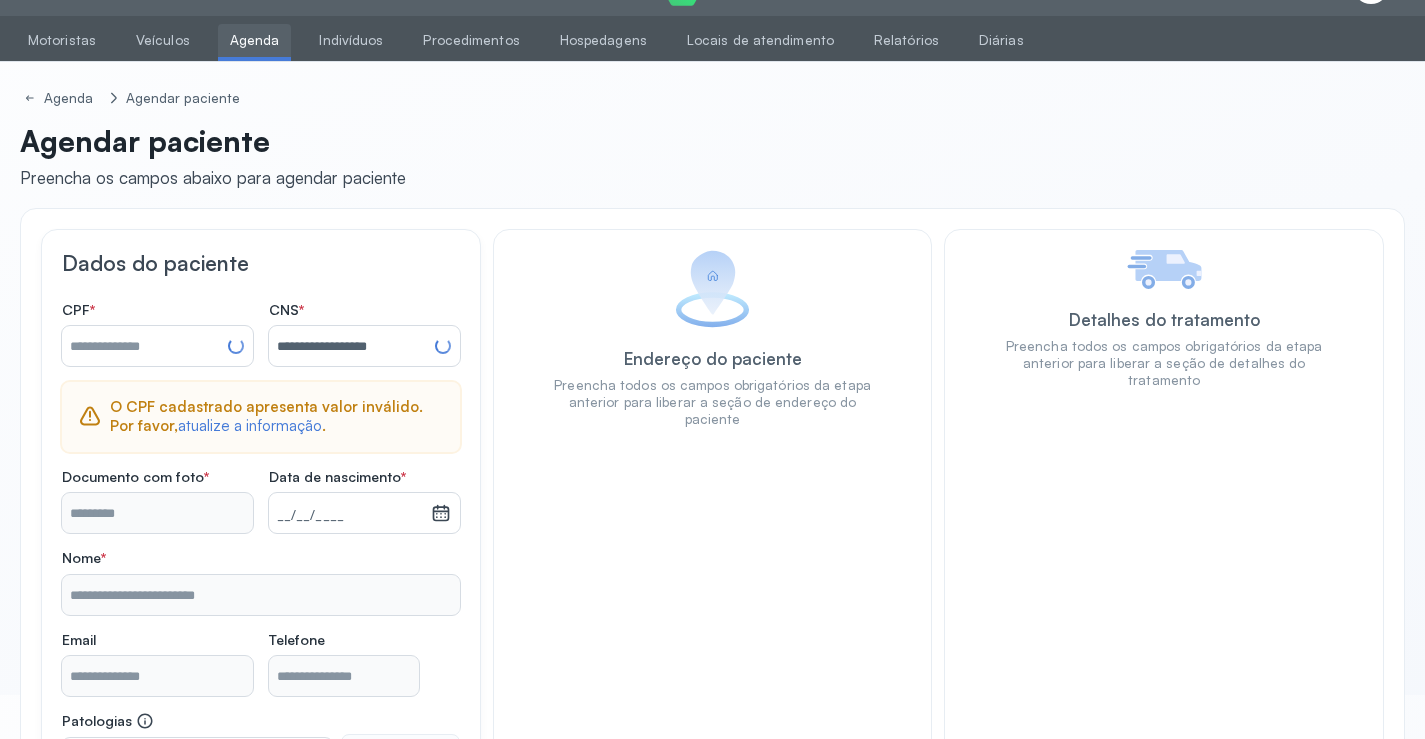 type on "*********" 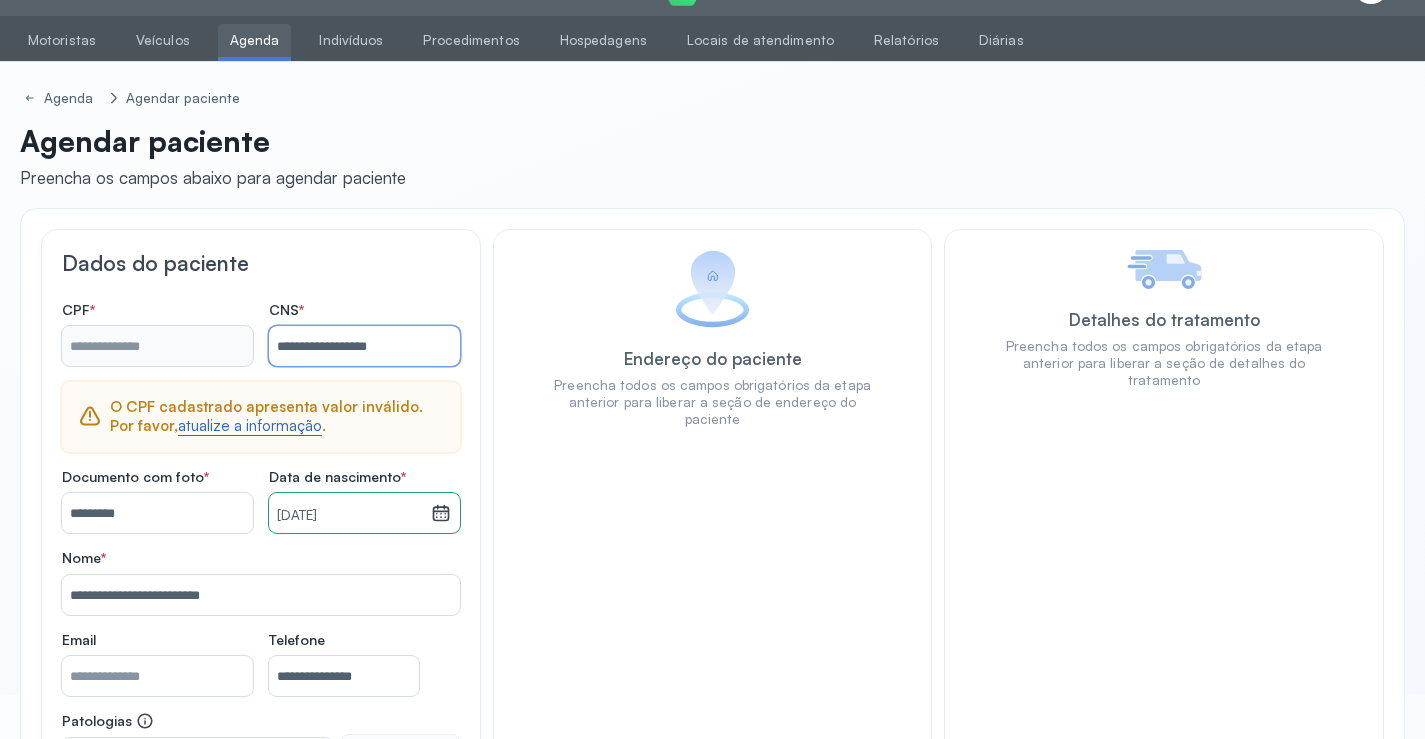 type on "**********" 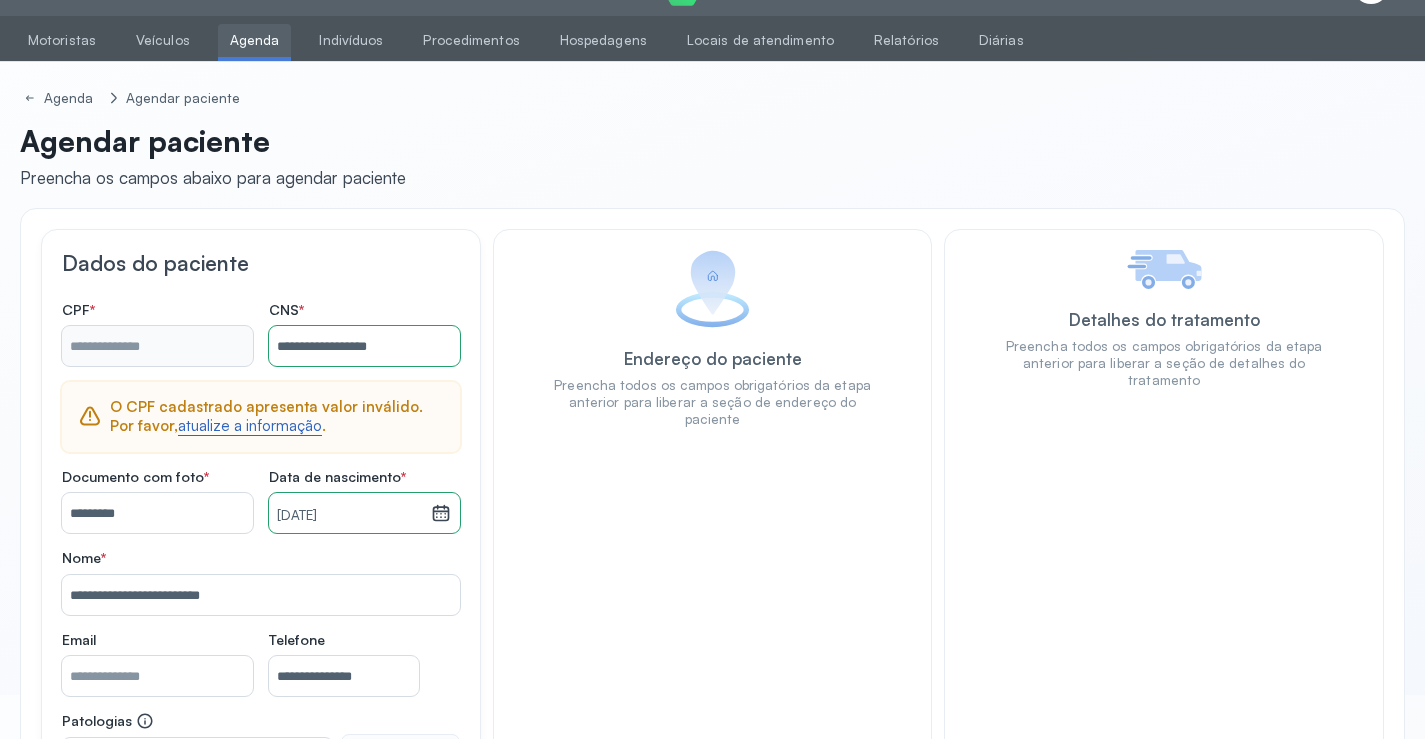 click on "atualize a informação" at bounding box center (250, 426) 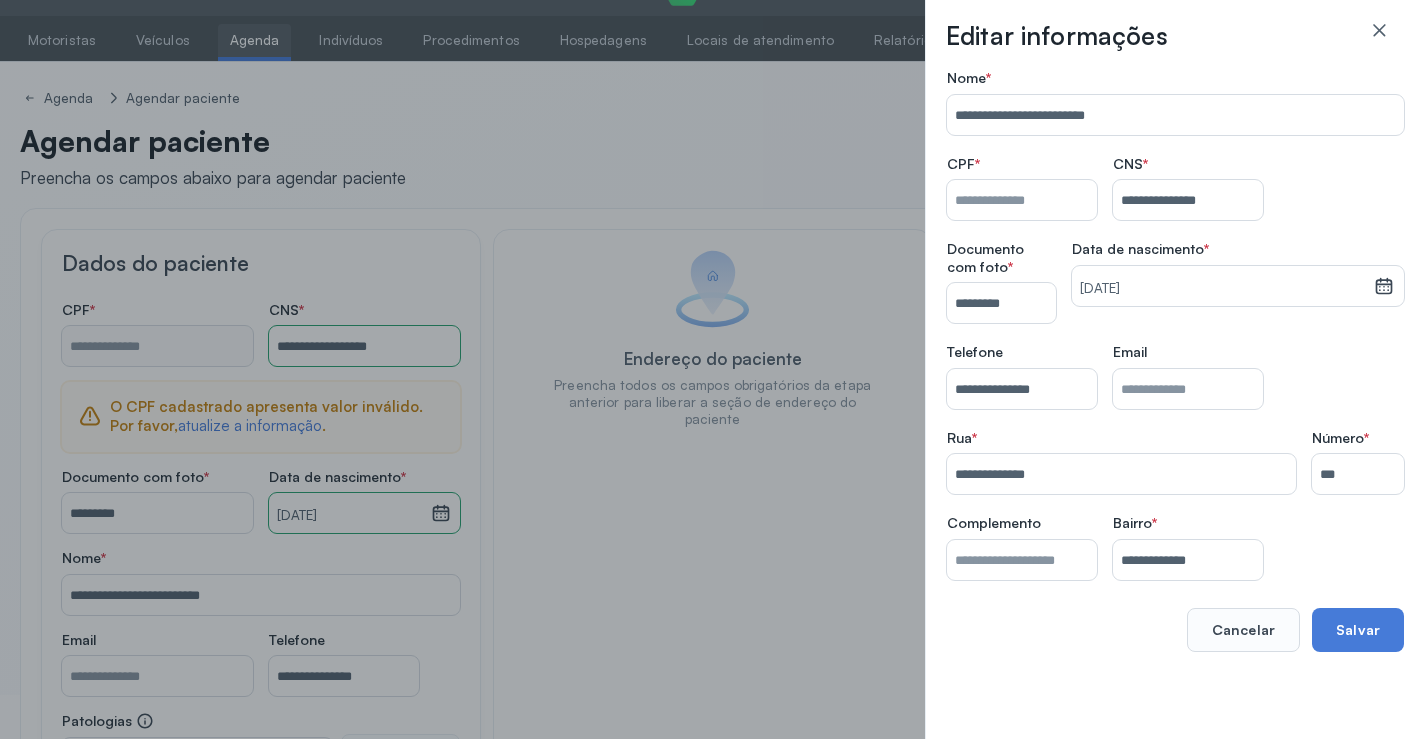 click on "Nome   *" at bounding box center [1022, 200] 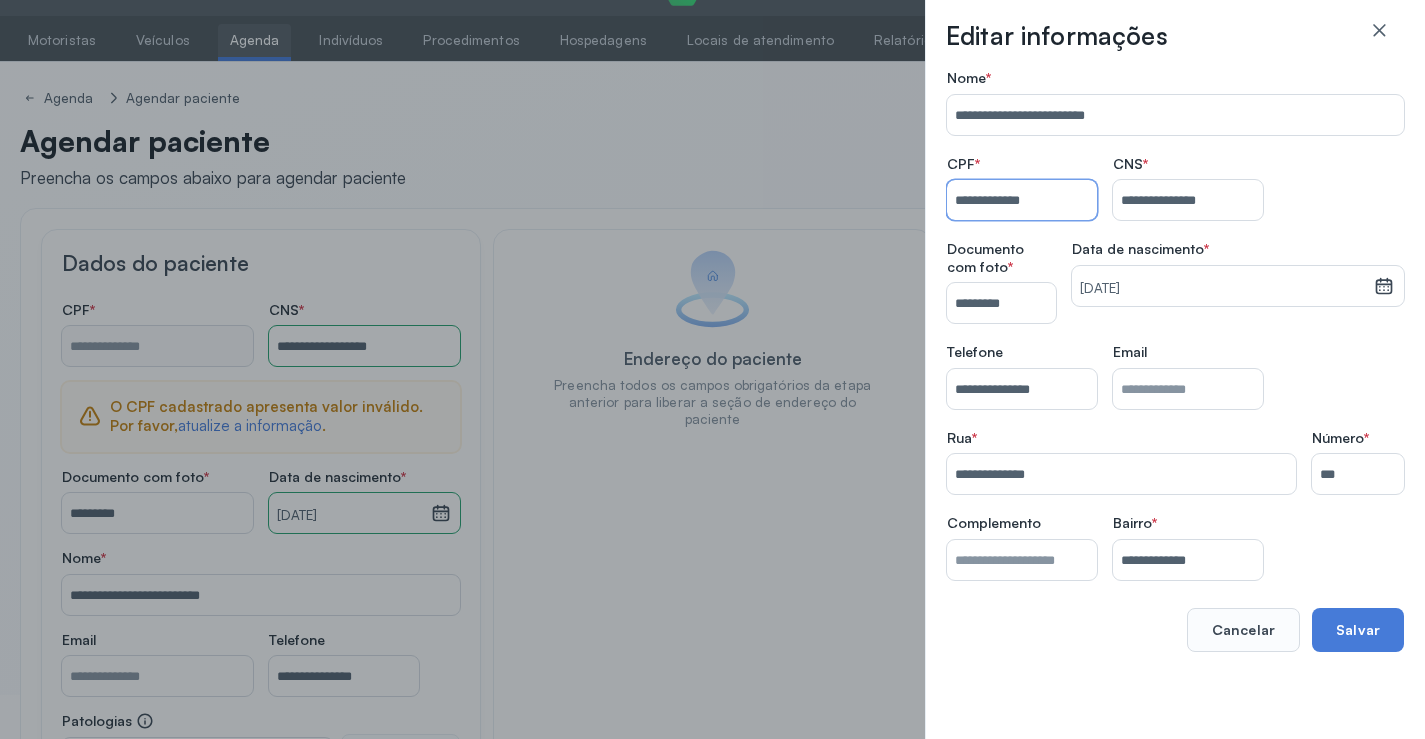 type on "**********" 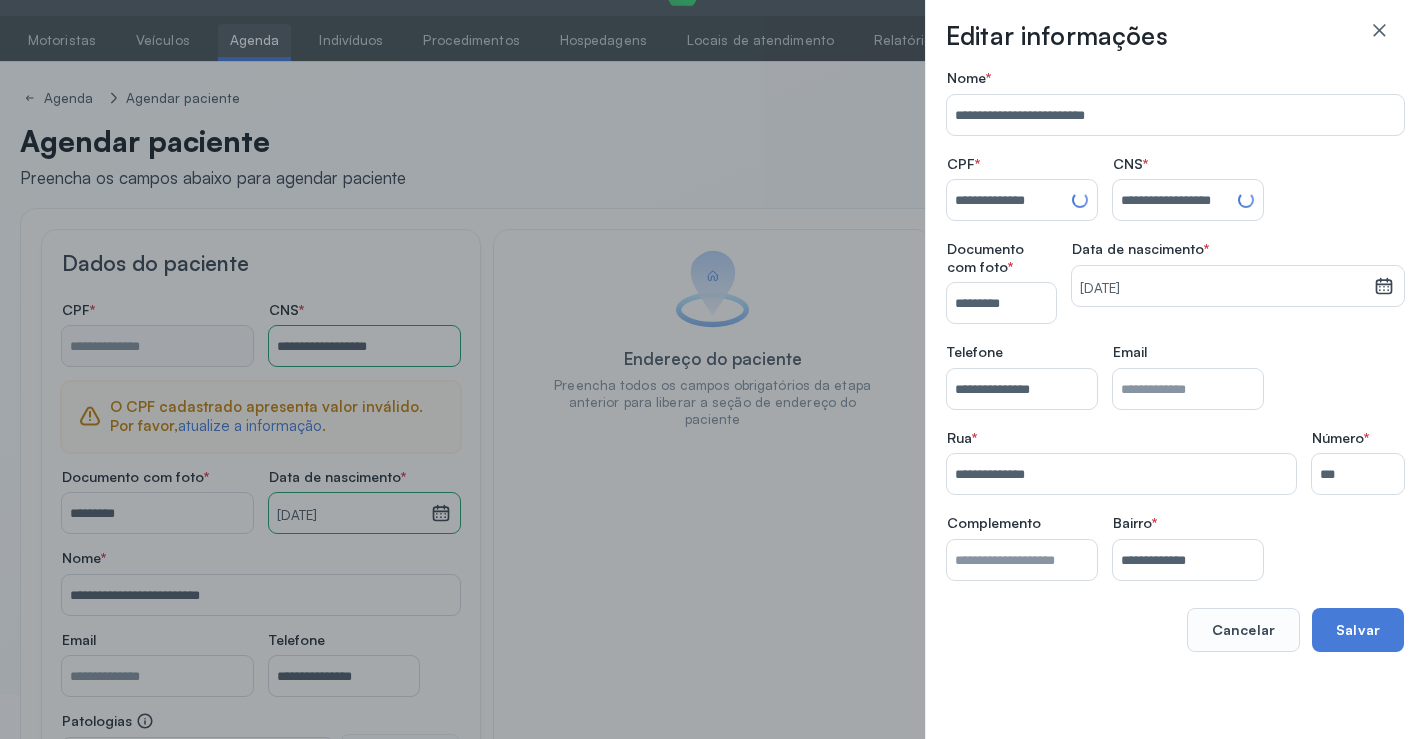 click on "**********" at bounding box center [1175, 360] 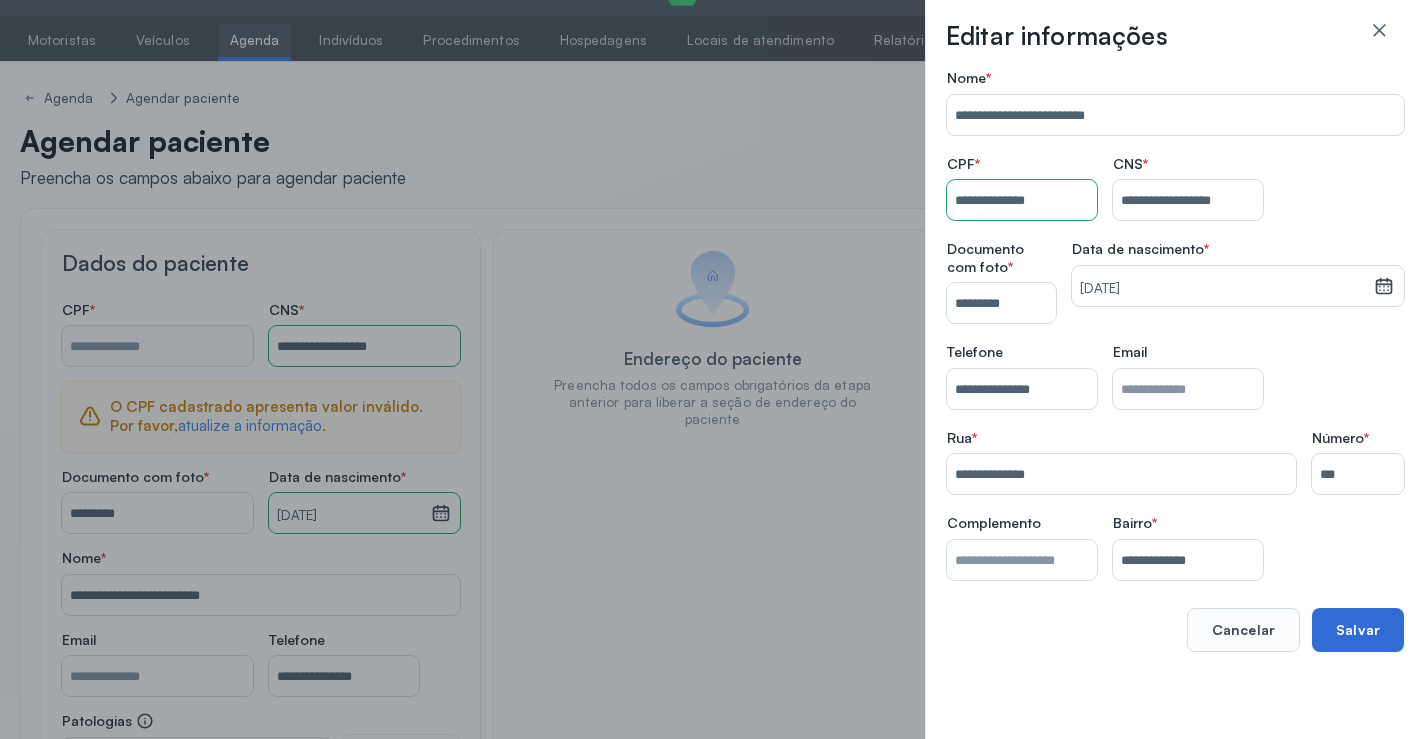 click on "Salvar" at bounding box center [1358, 630] 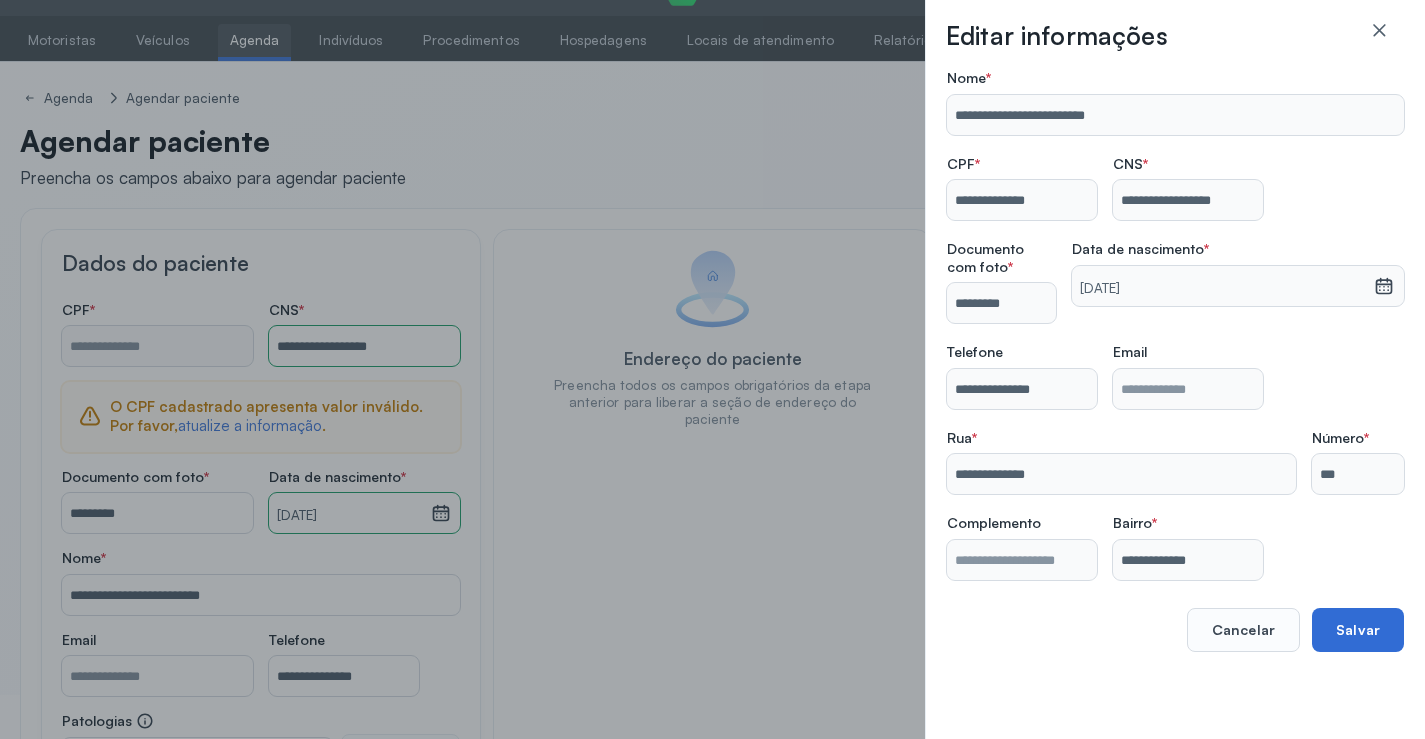 click on "Salvar" at bounding box center [1358, 630] 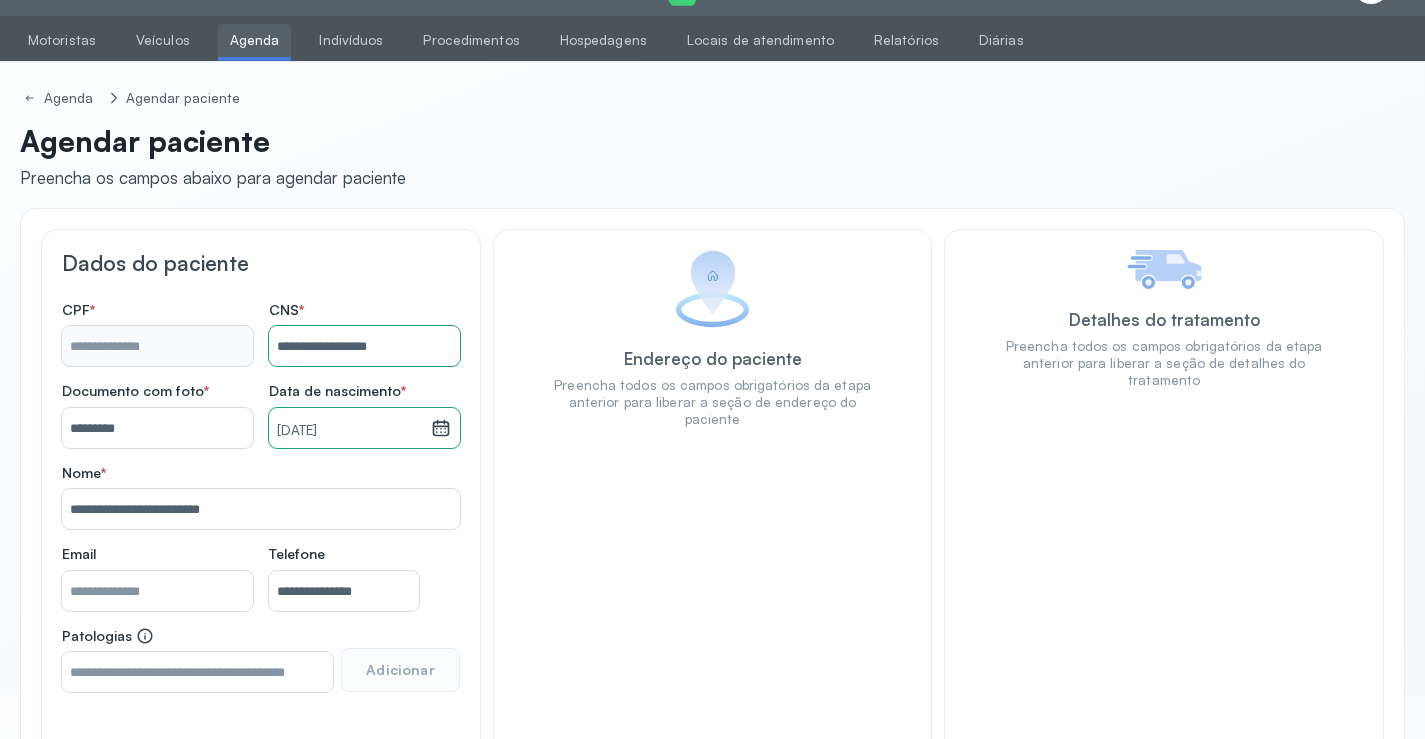 type on "**********" 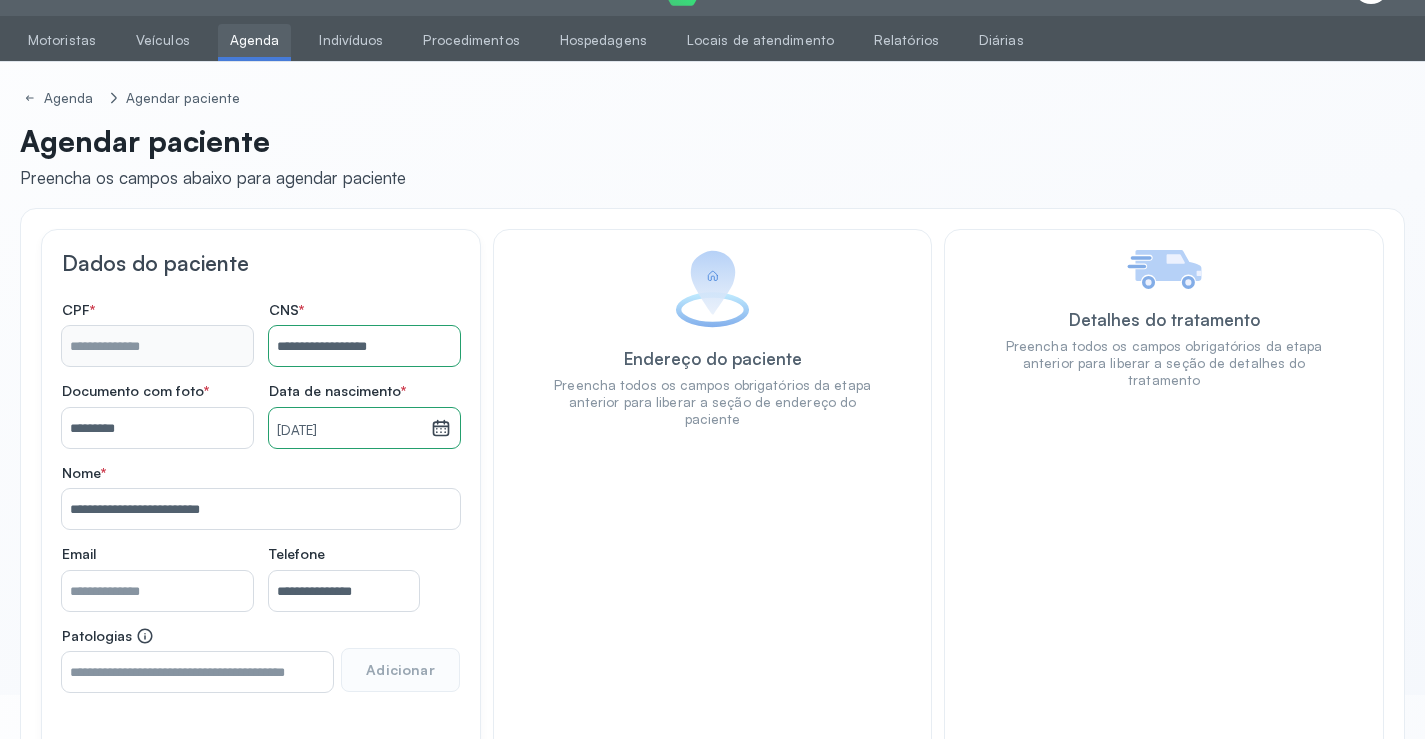 type on "**********" 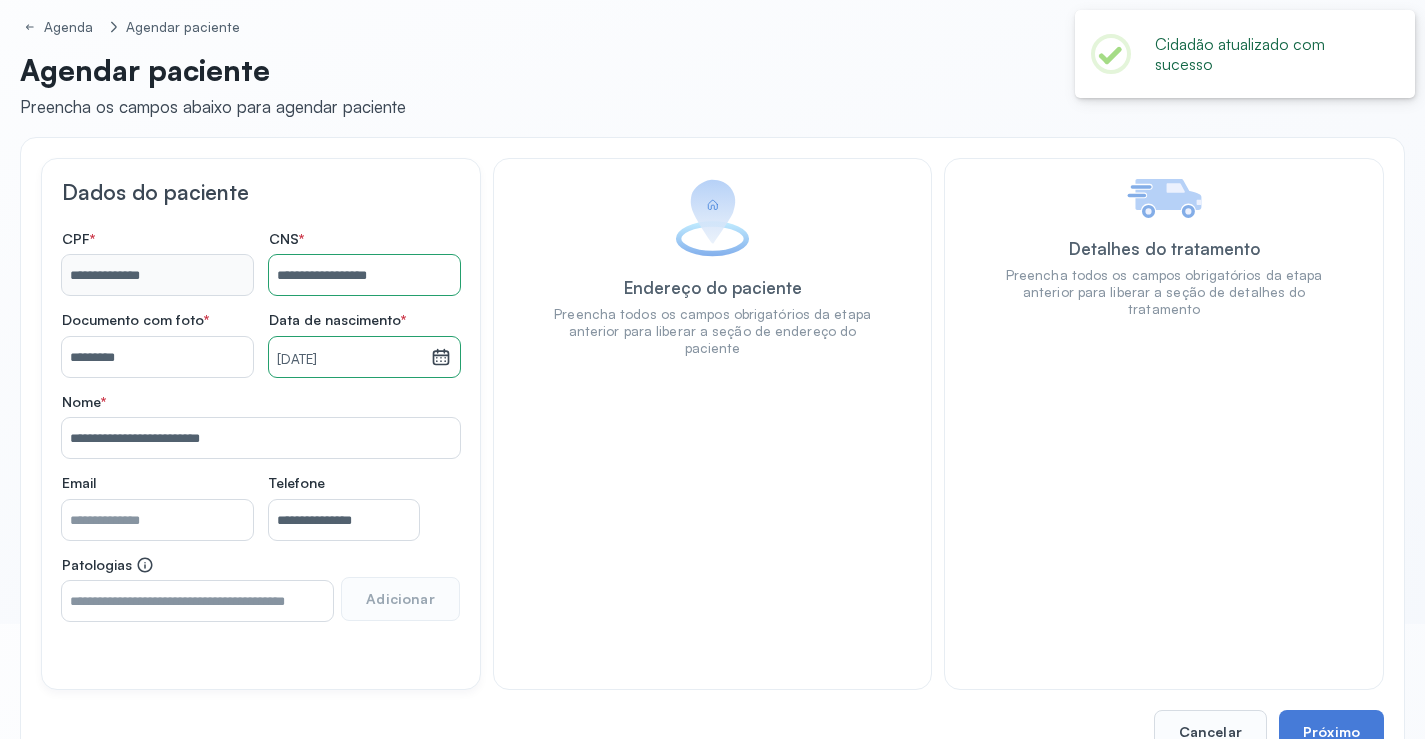 scroll, scrollTop: 171, scrollLeft: 0, axis: vertical 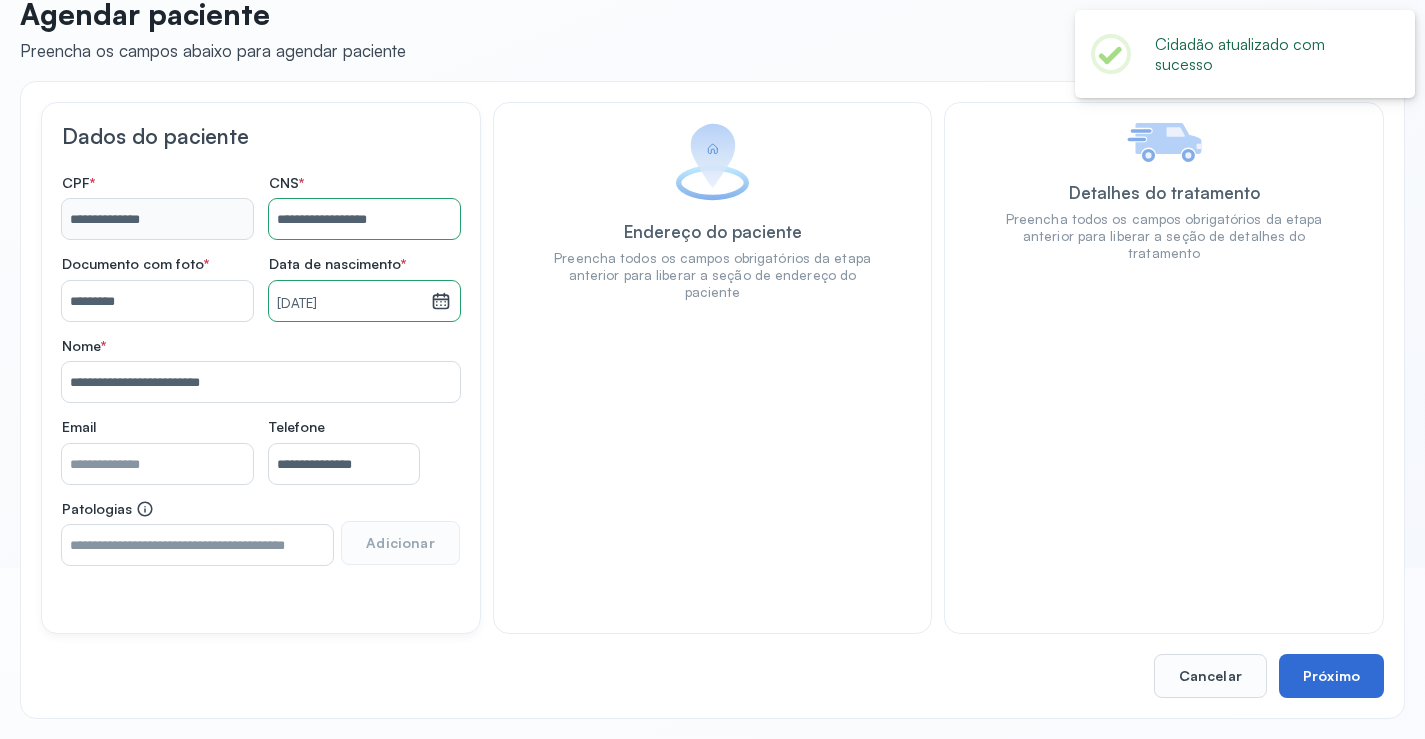 click on "Próximo" at bounding box center [1331, 676] 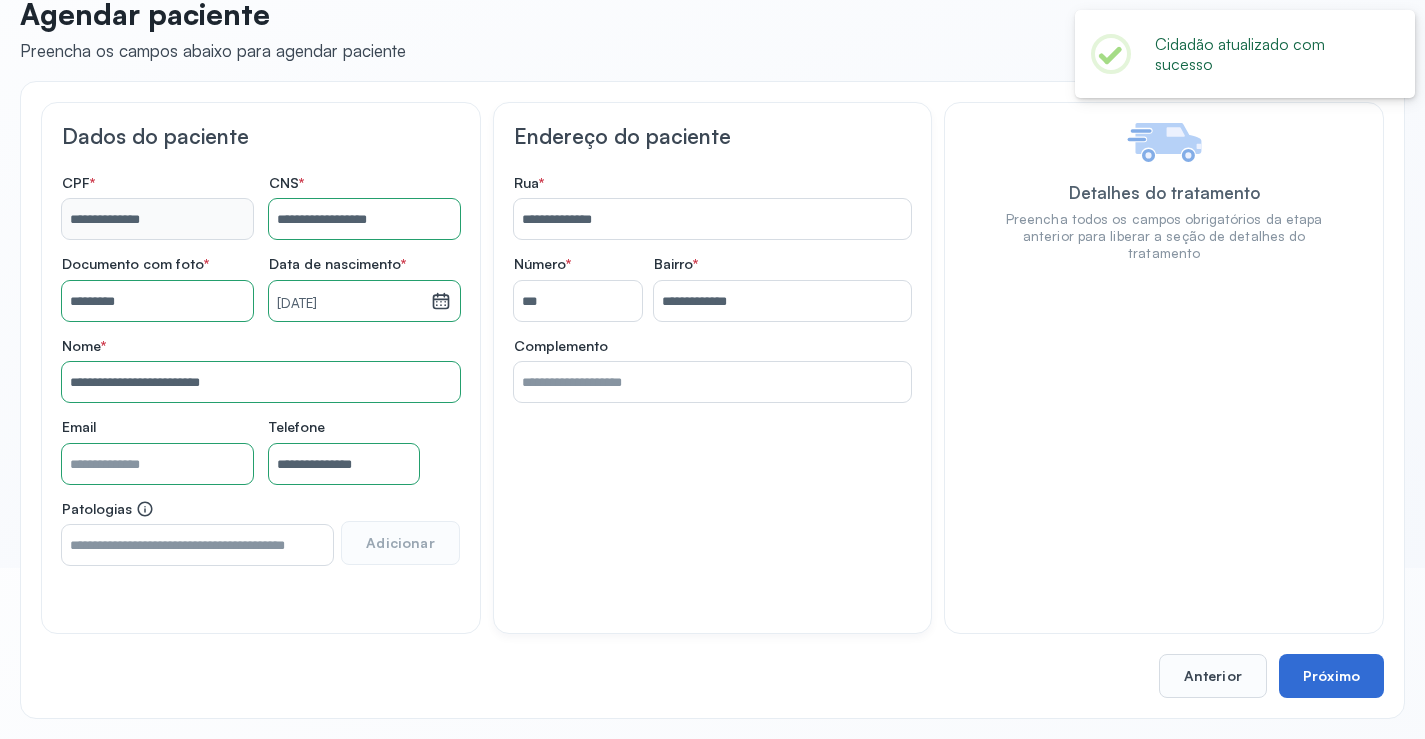 click on "Próximo" at bounding box center (1331, 676) 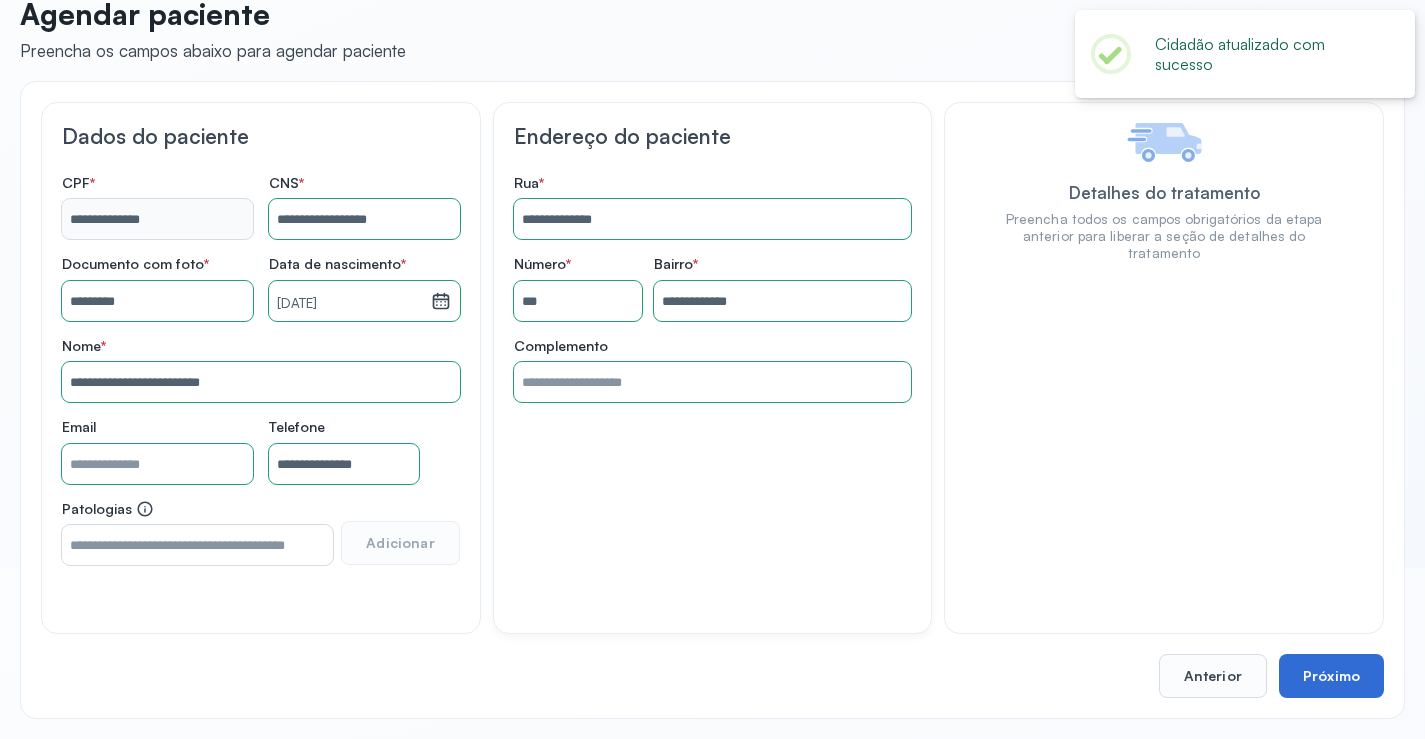 click on "Próximo" at bounding box center [1331, 676] 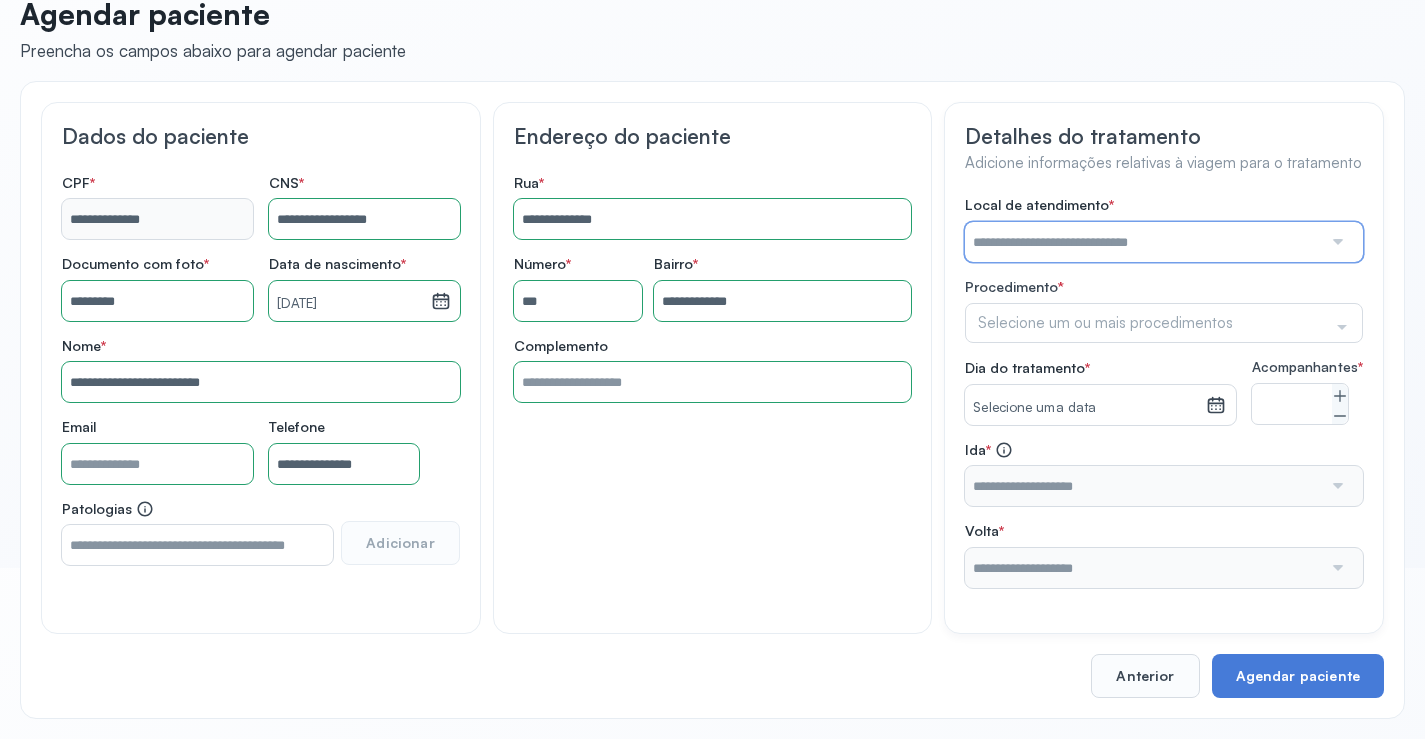 click at bounding box center (1143, 242) 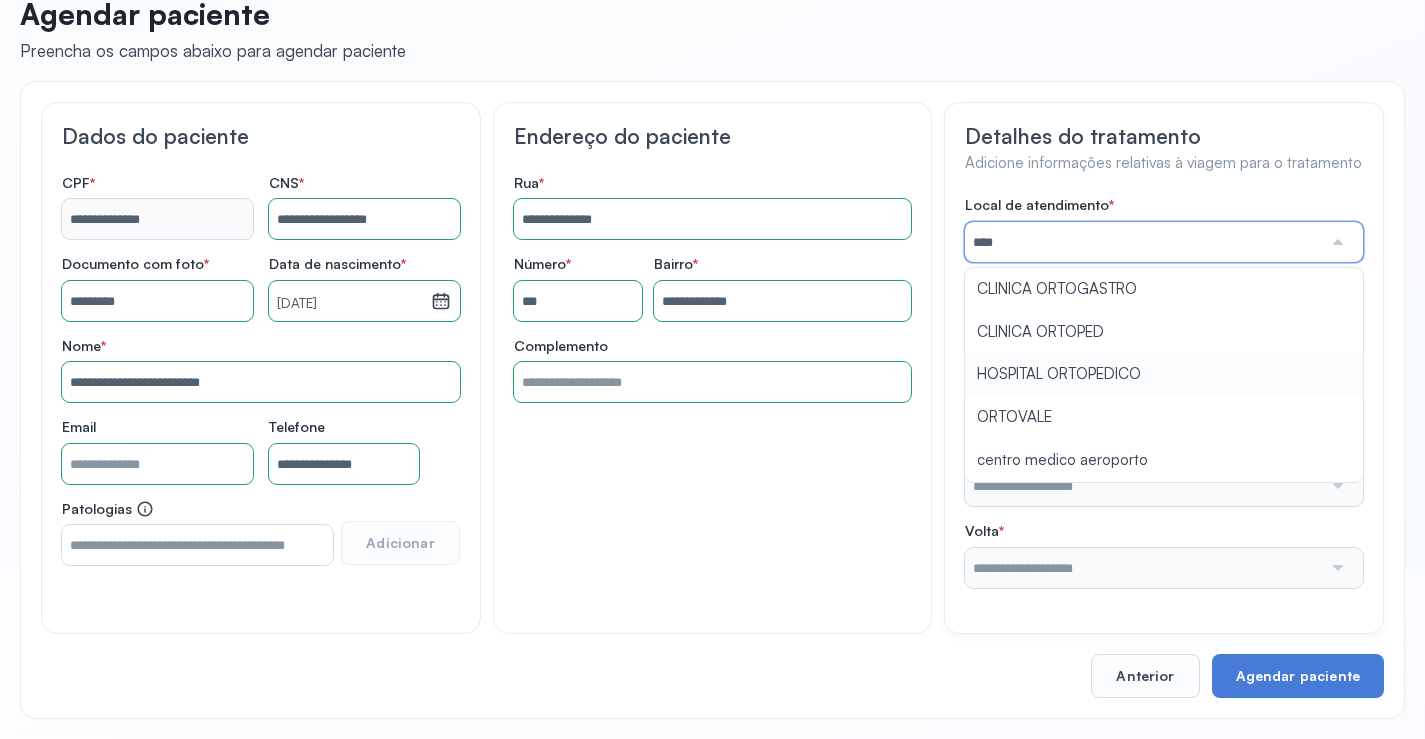 type on "**********" 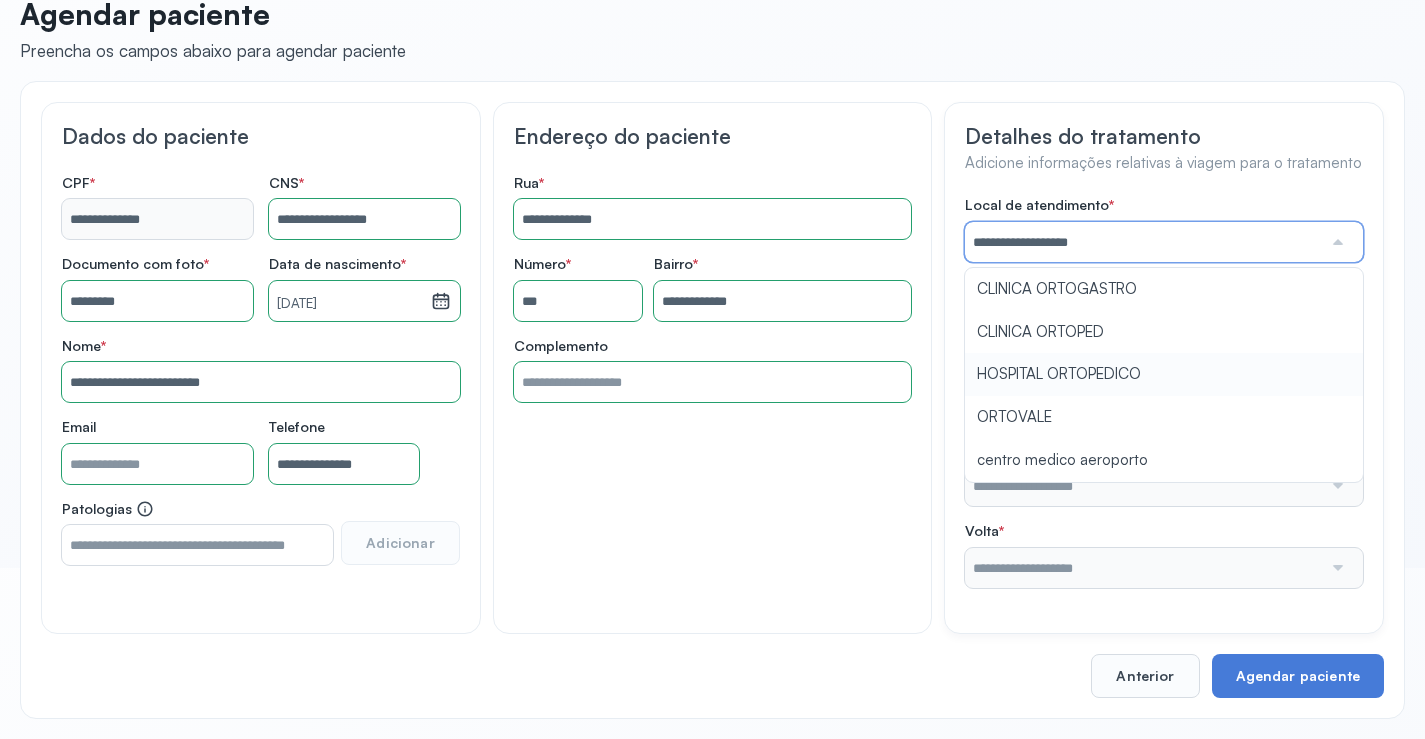 click on "**********" at bounding box center (1164, 392) 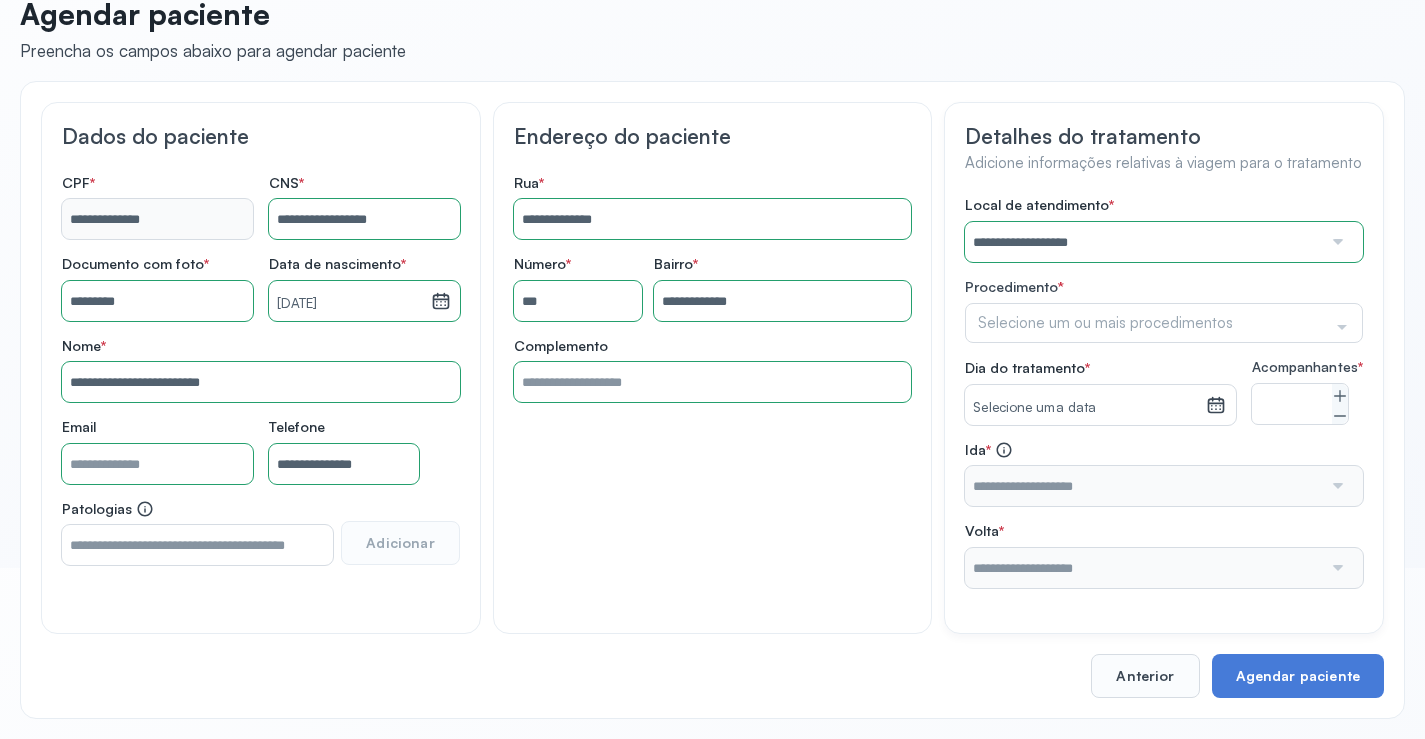 click on "Selecione um ou mais procedimentos Selecionar todos Acompanhante Alergologista Anemia Falciforme Anestesista Angiologista Angiotomografia Auditivo Biopsia Bucomaxilo Cardio Cateterismo Cardio Cintilografia Ossea Cirurgia Cirurgia De Catarata Cirurgia Ernia Ignal Cirurgiao Cabeça Pescoço Colonoscopia Coloproctologista Dermatologista Diabete E Hormonio Ecocardiograma Eletroneuromiografia Endocrinilogista Endoscopia Escanometria Esclerose Esconometria Estudo Urodinamico Exame Pcr Exames Fisioterapia Gastroentereologista Genetica Ginecologista Glaucoma Hematologista Hepatologista Hiv Holter Hpv Labiolamporine Litotripsia Lupos Marcar Cirurgia Mastologista Nefrologista Neurologia Pediatrica Neurologista Odontologia Oftalmologista Oncologia Ortopedia Ortopedista Oscilometria Otorrino Pediatra Pegar Medicamento Pentacam Perícia Médica Pneumologista Pneumologista Pré Cirurgico Psiquiatra Queimaduras Ressonancia Resultado De Biopsia Retorno Cirurgia Reumatologista Revisao Soro Positivo Tomografia Triagem Vacina" at bounding box center [1164, 323] 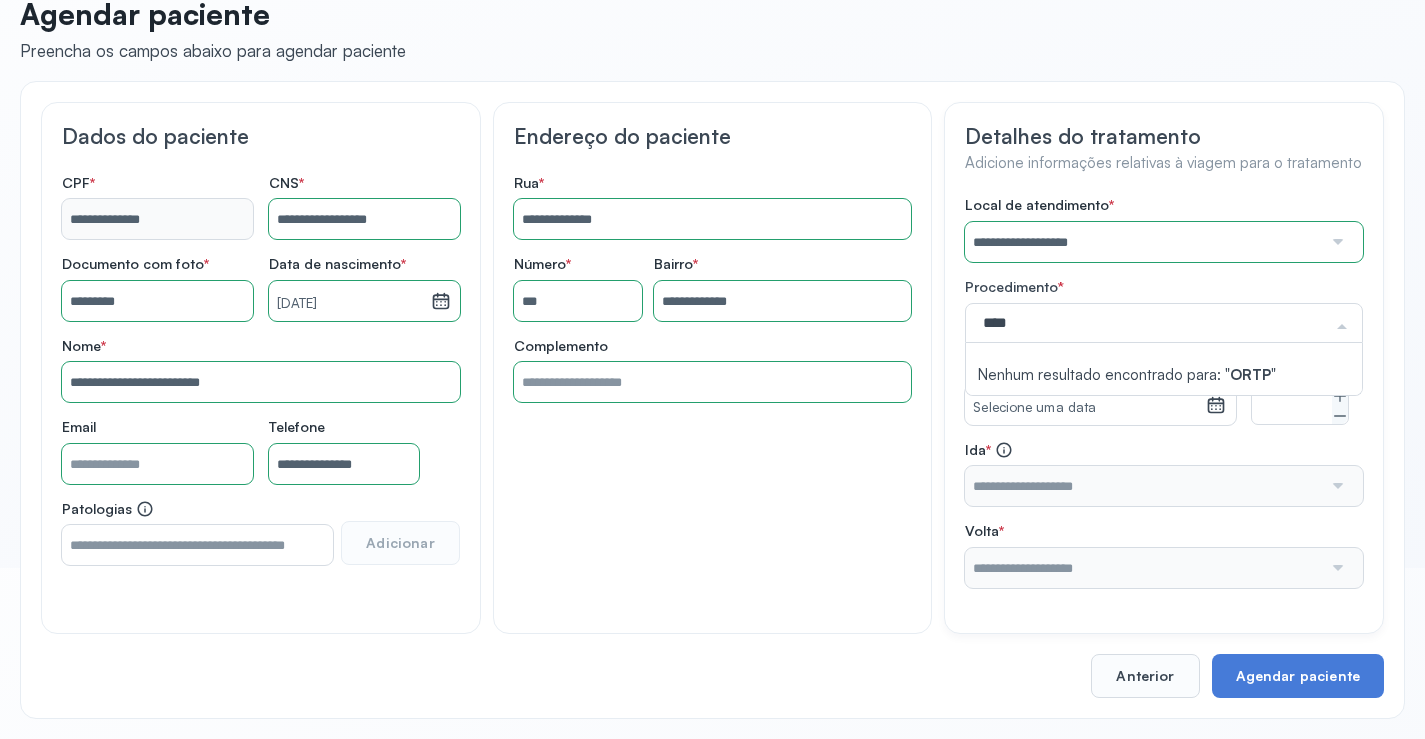type on "***" 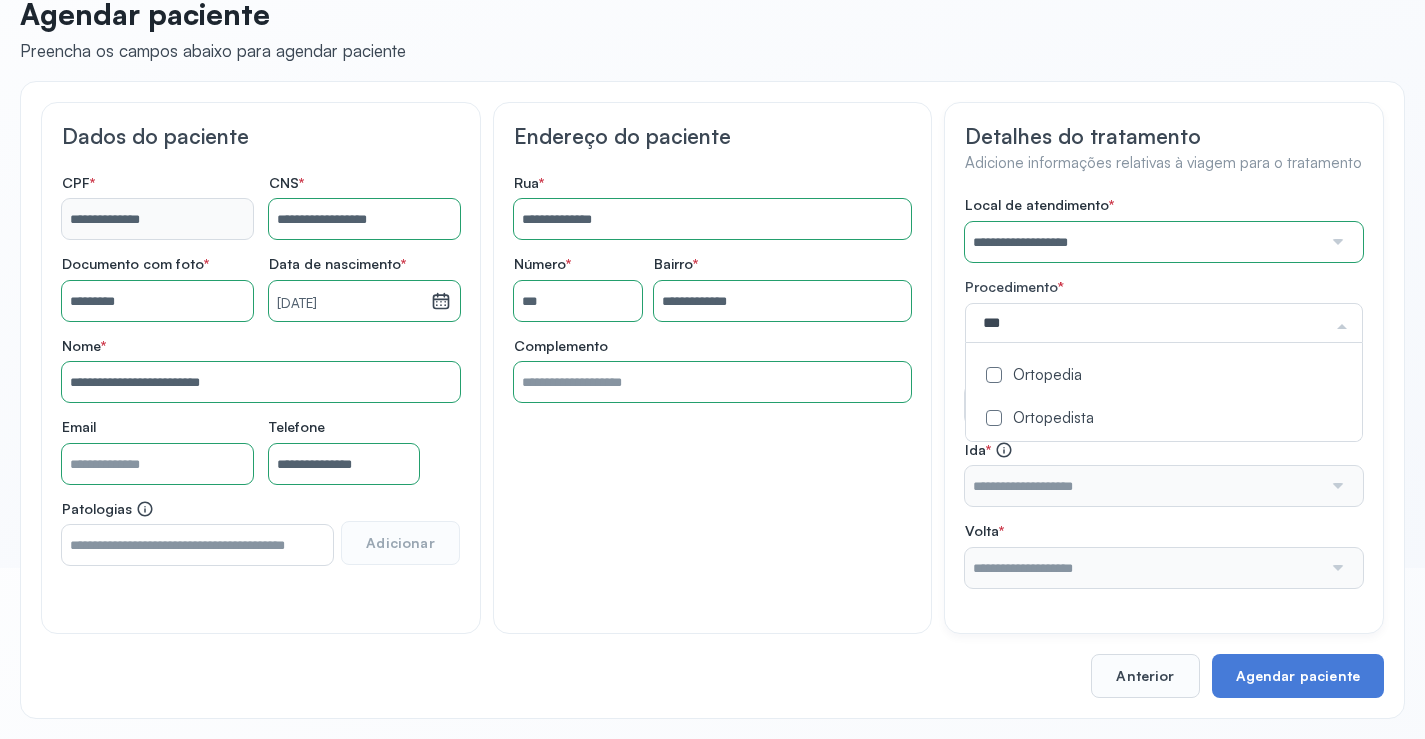 click on "Ortopedia" 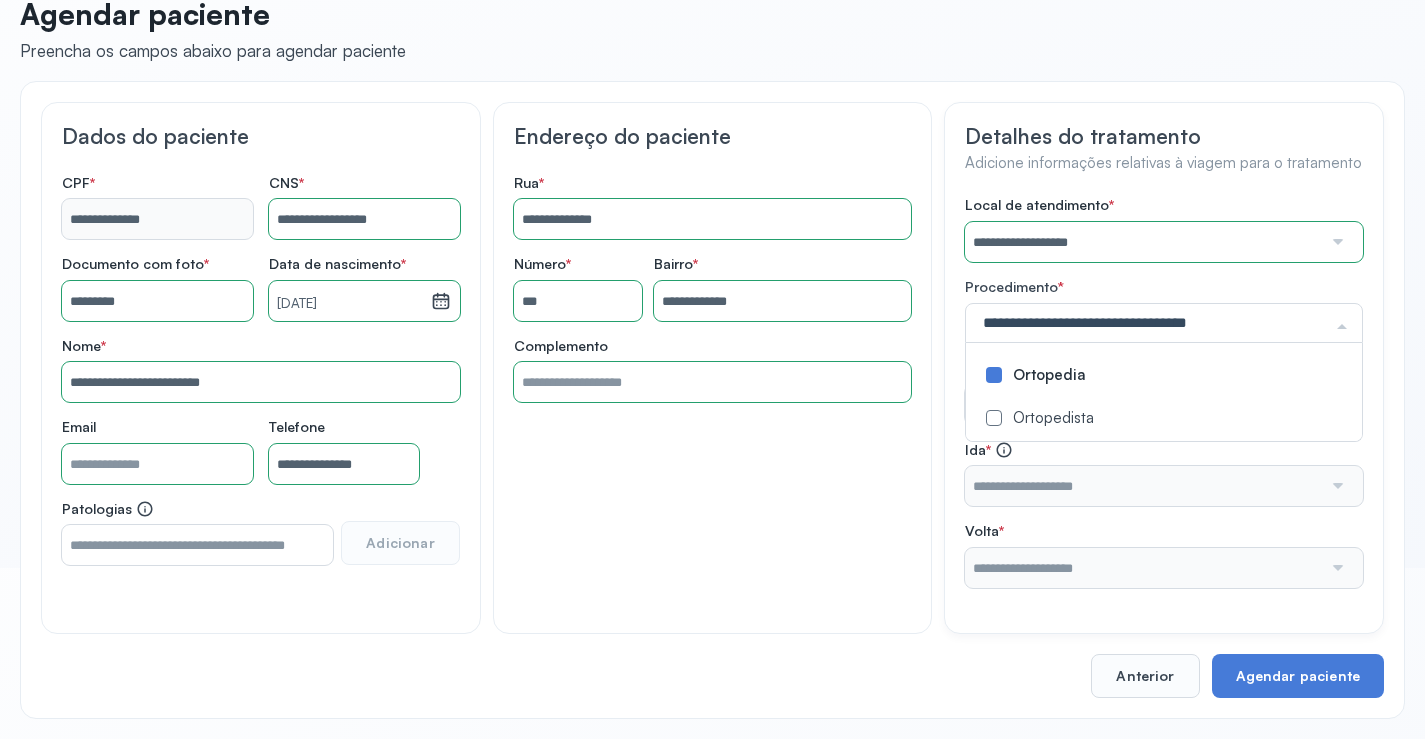 click on "**********" 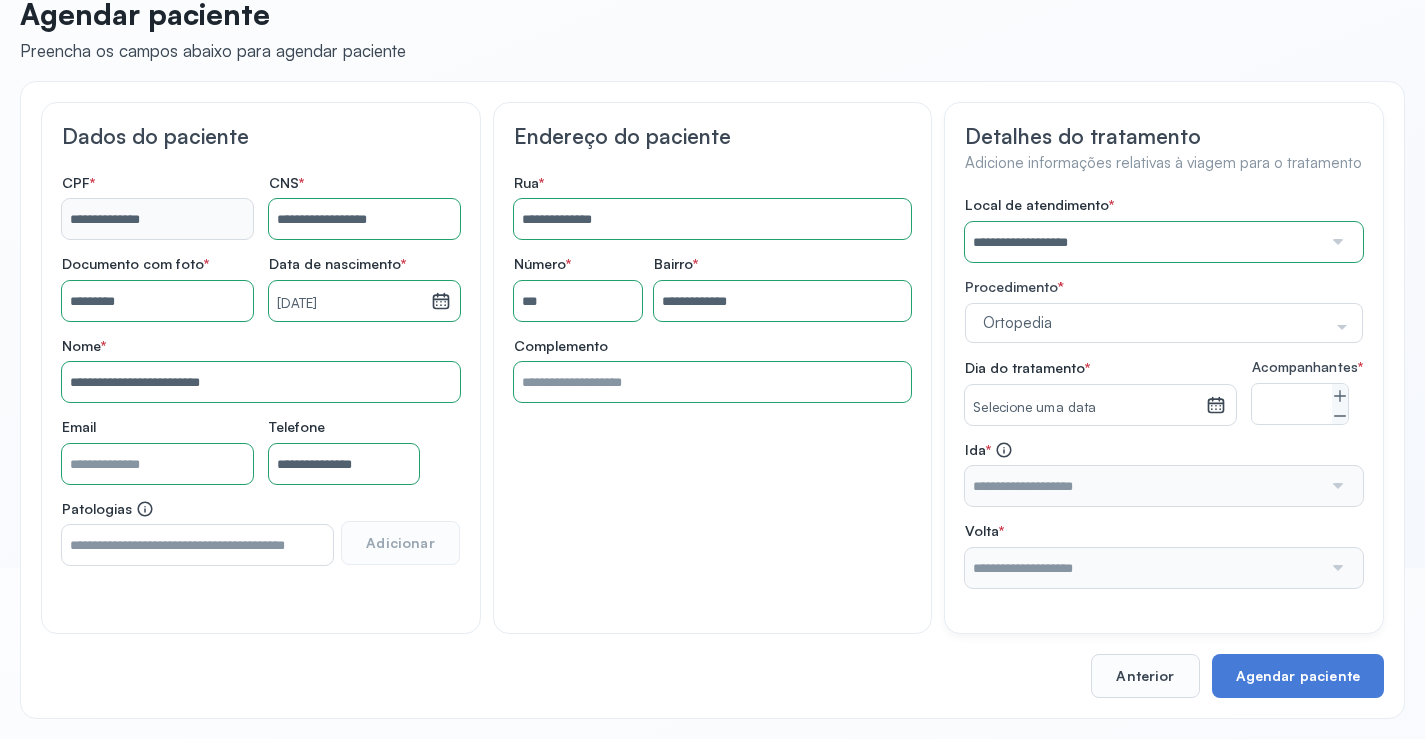 click 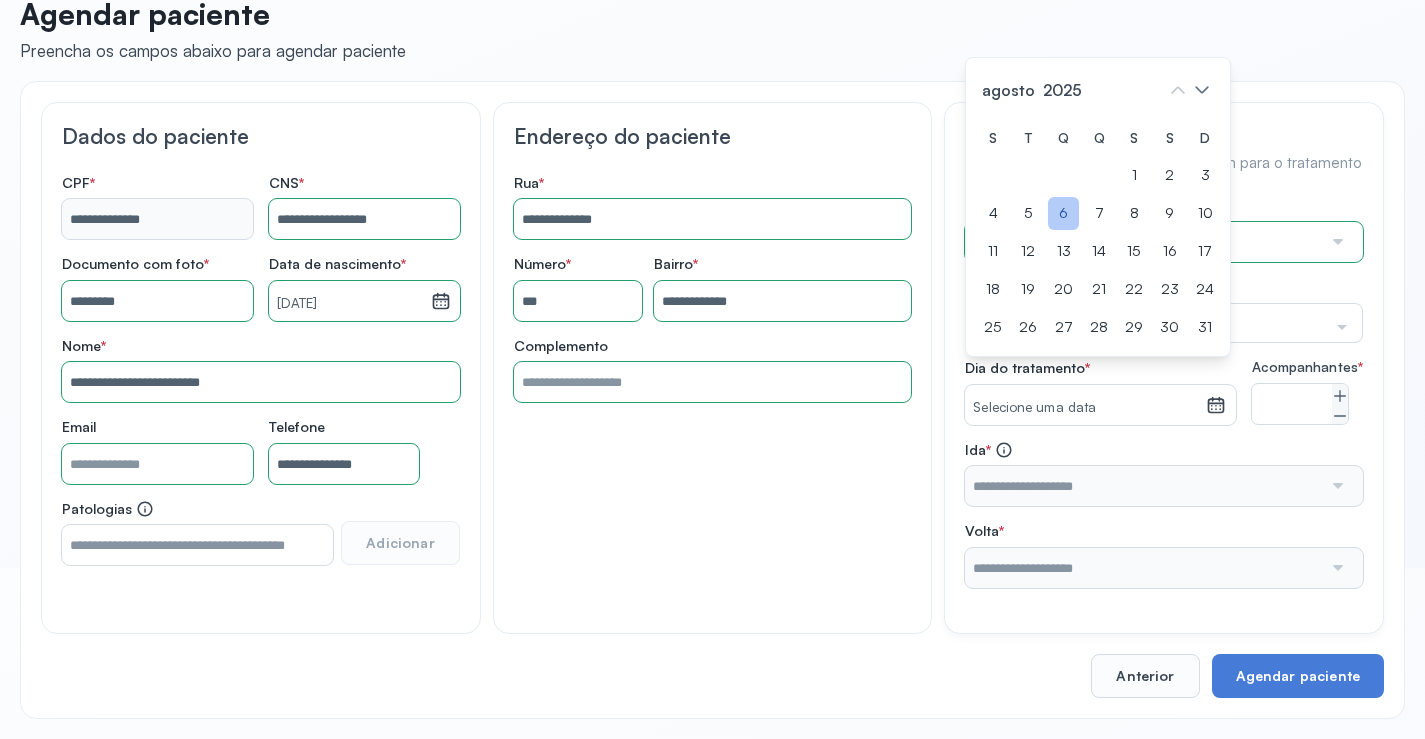 click on "6" 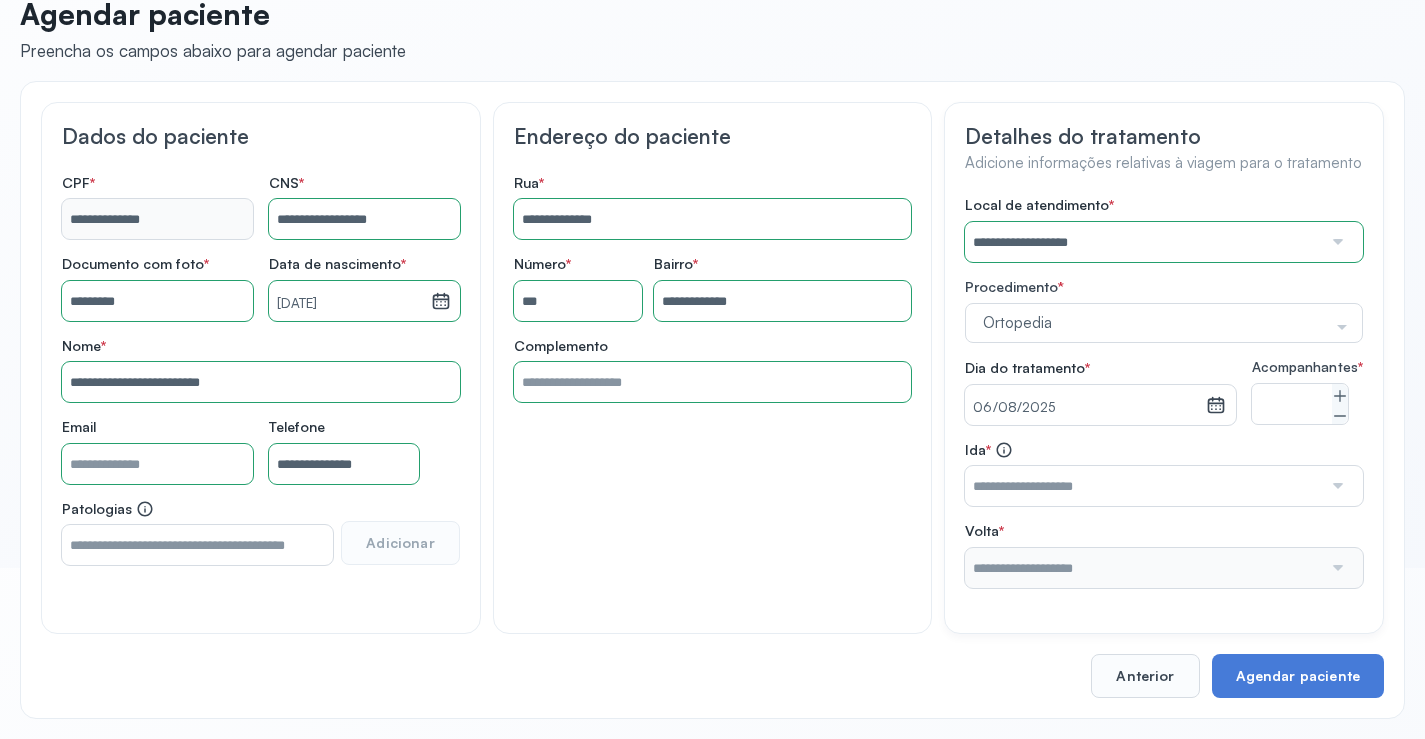 click at bounding box center (1336, 486) 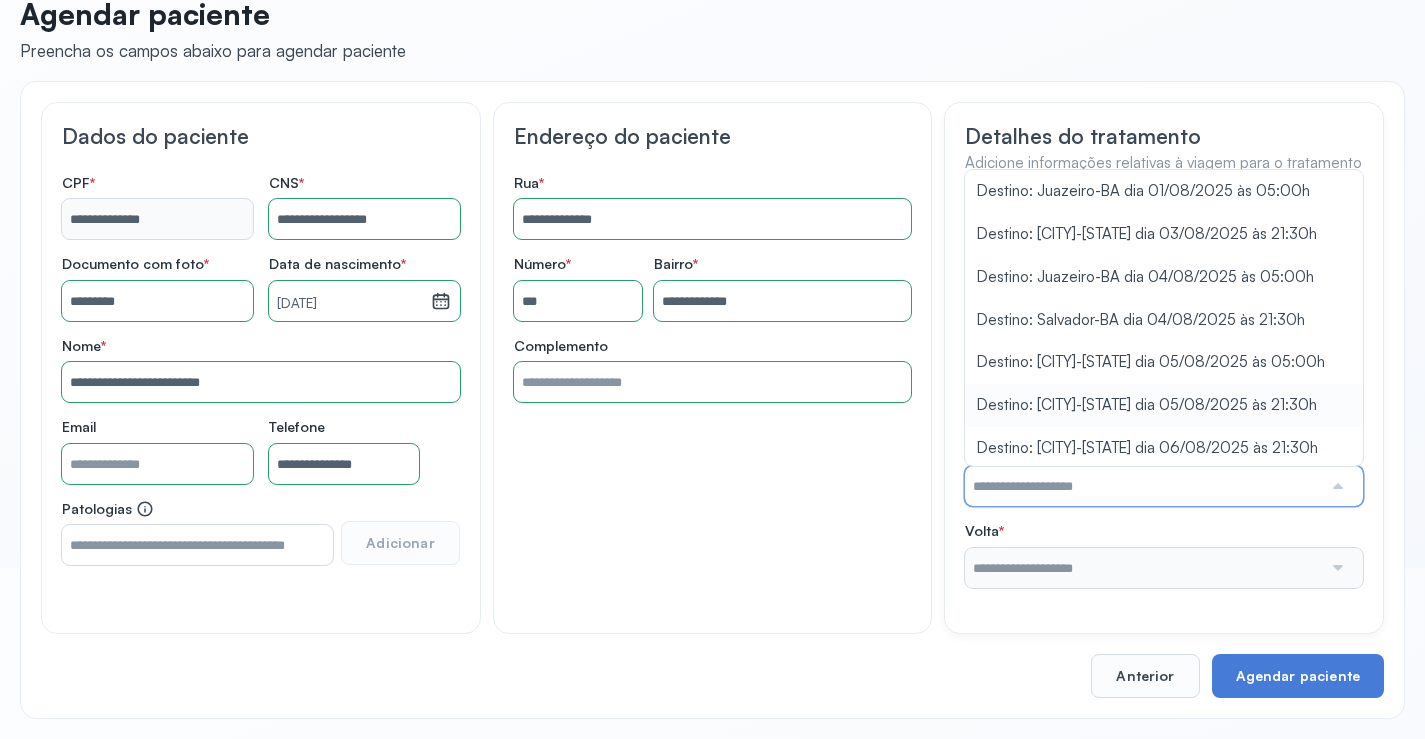 type on "**********" 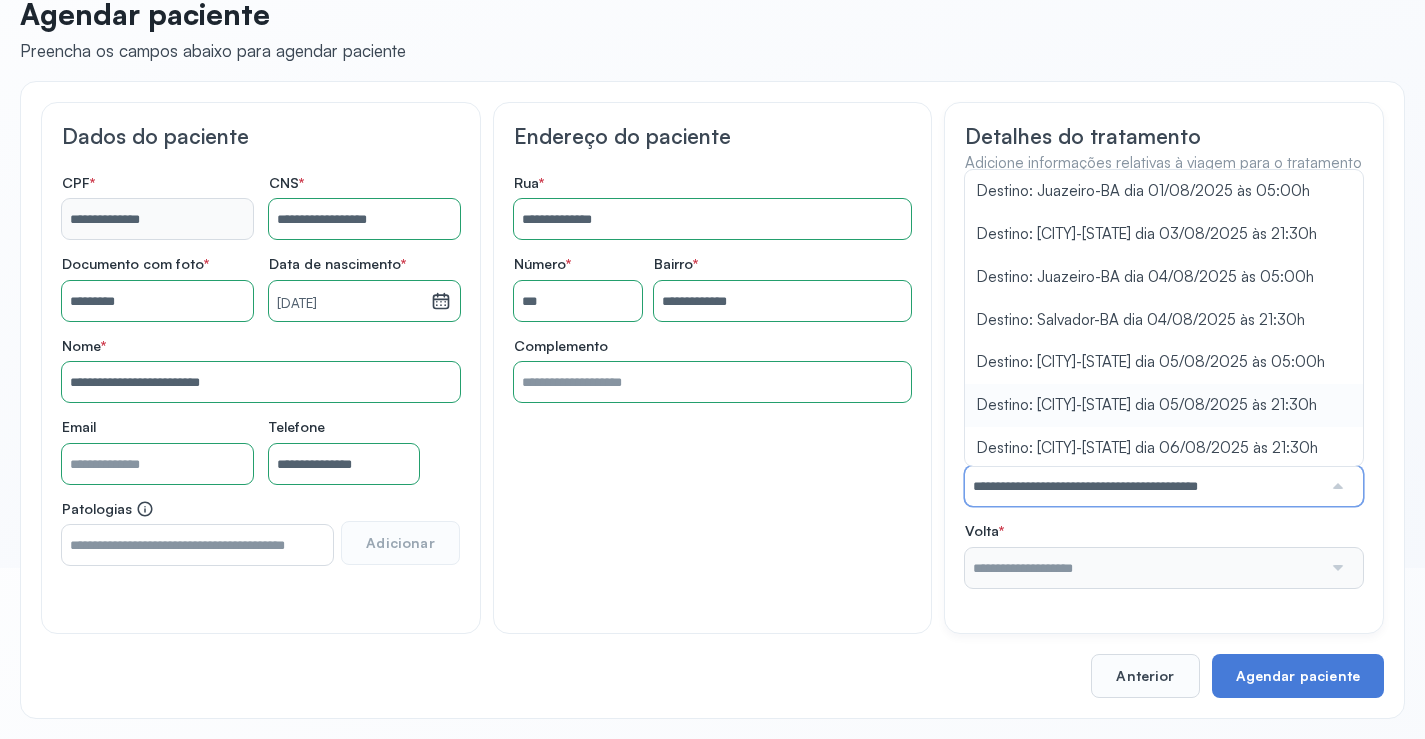 click on "**********" at bounding box center (1164, 392) 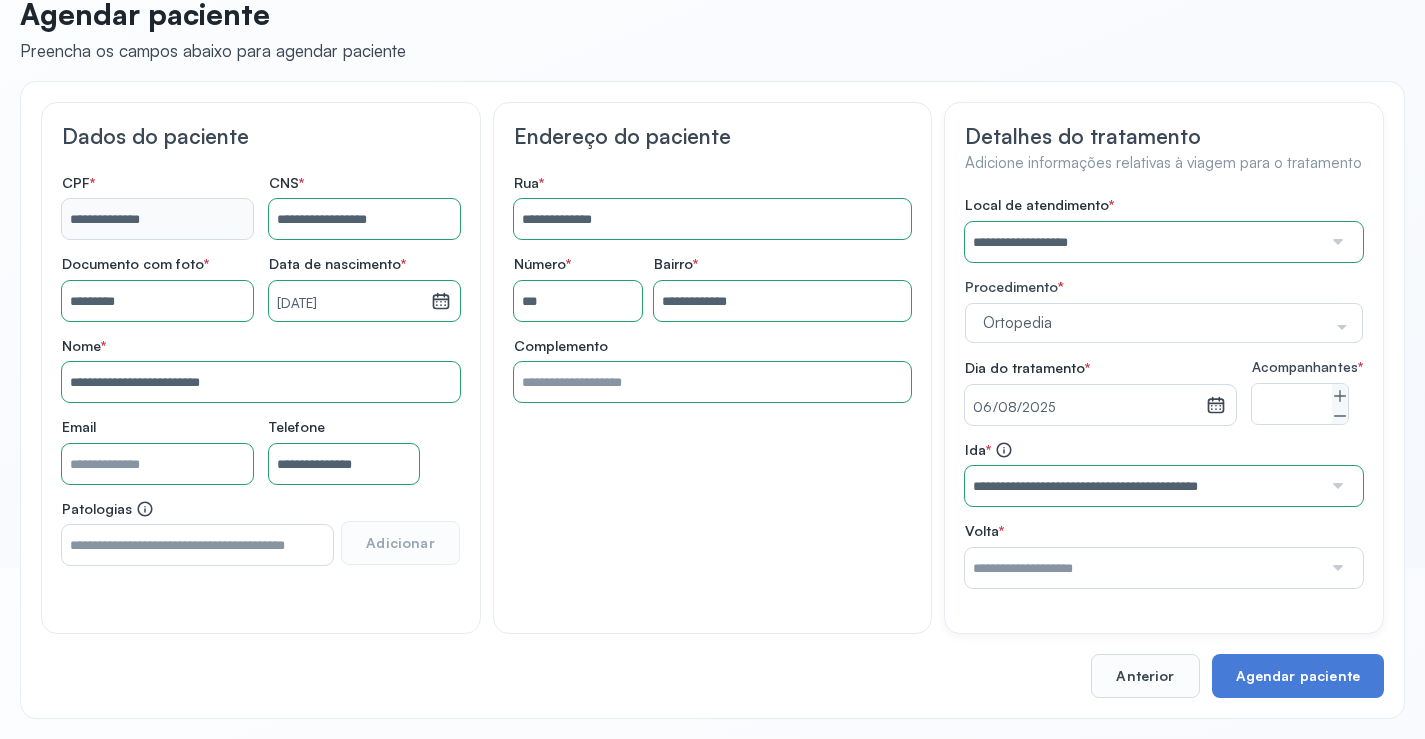 click at bounding box center [1336, 568] 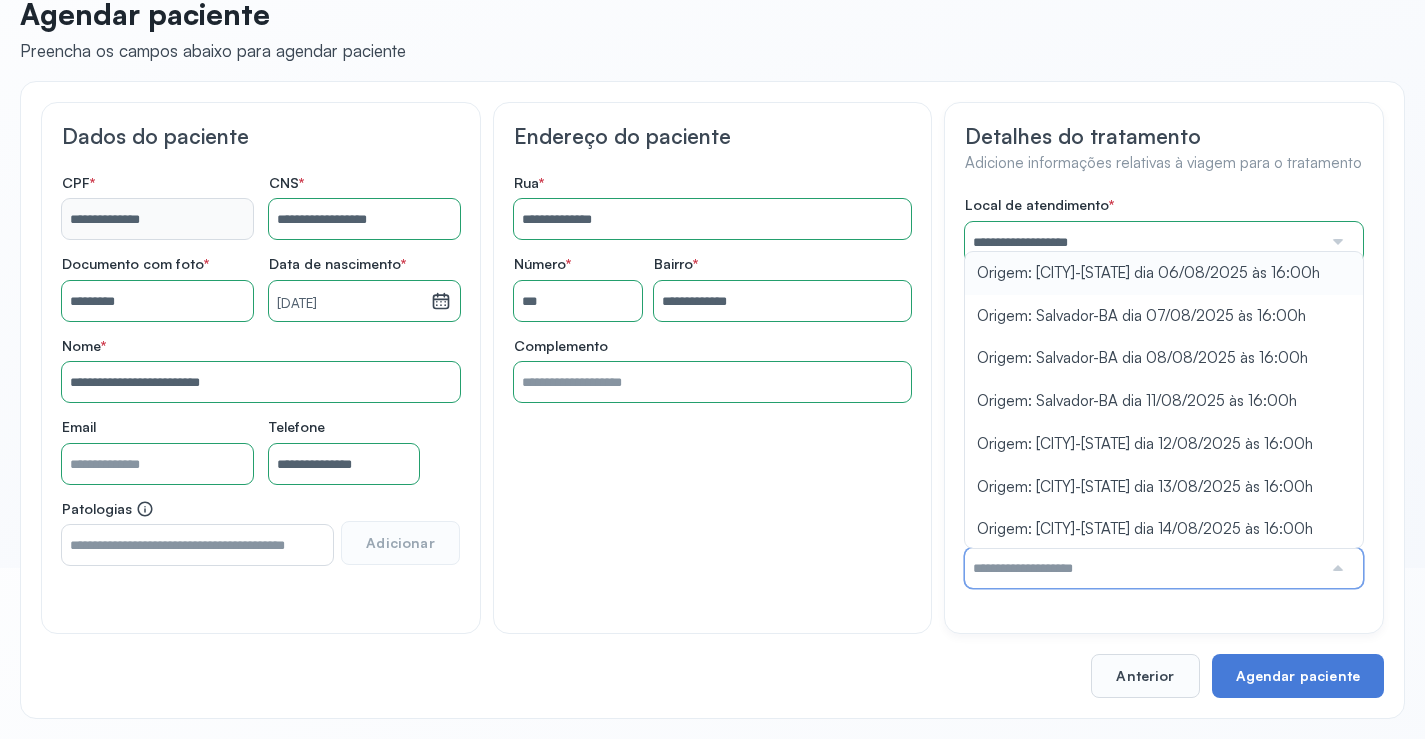 type on "**********" 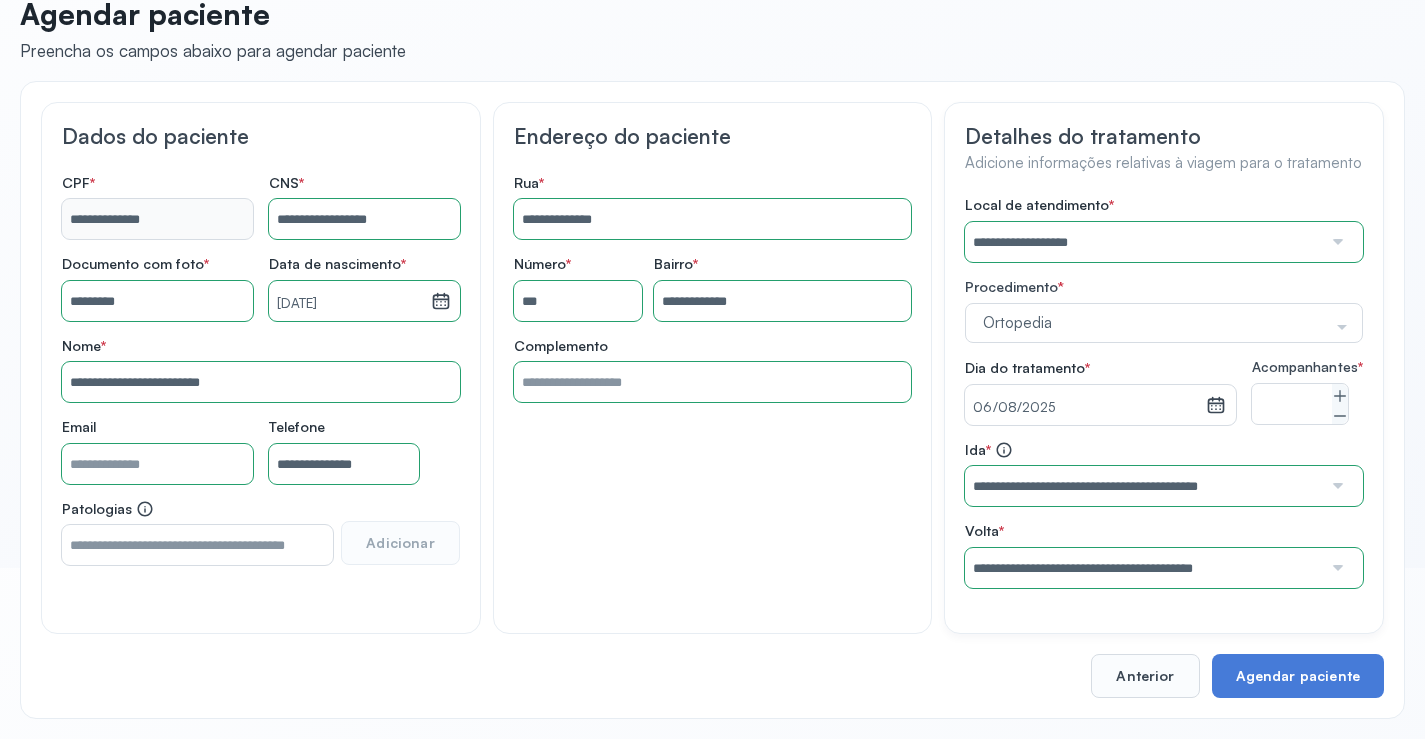 click on "**********" at bounding box center (1164, 392) 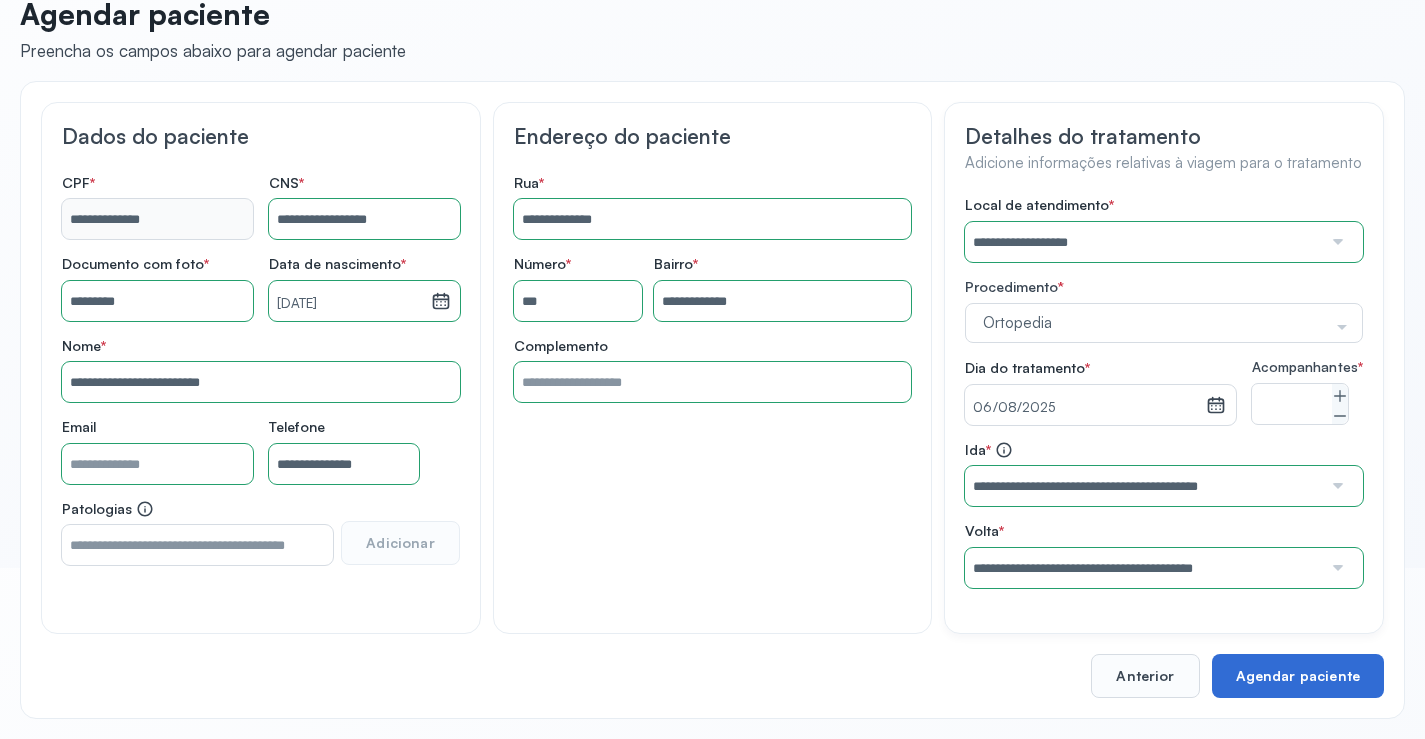 click on "Agendar paciente" at bounding box center [1298, 676] 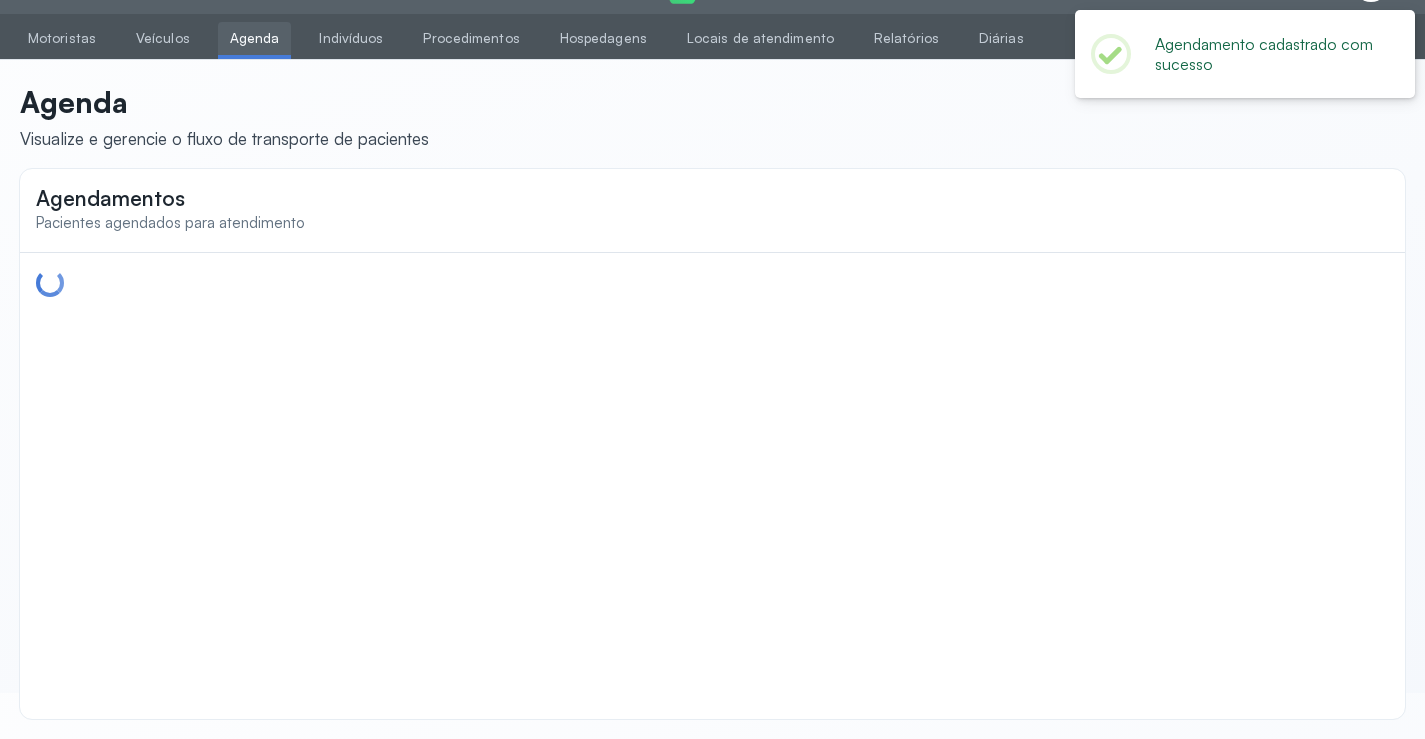 scroll, scrollTop: 44, scrollLeft: 0, axis: vertical 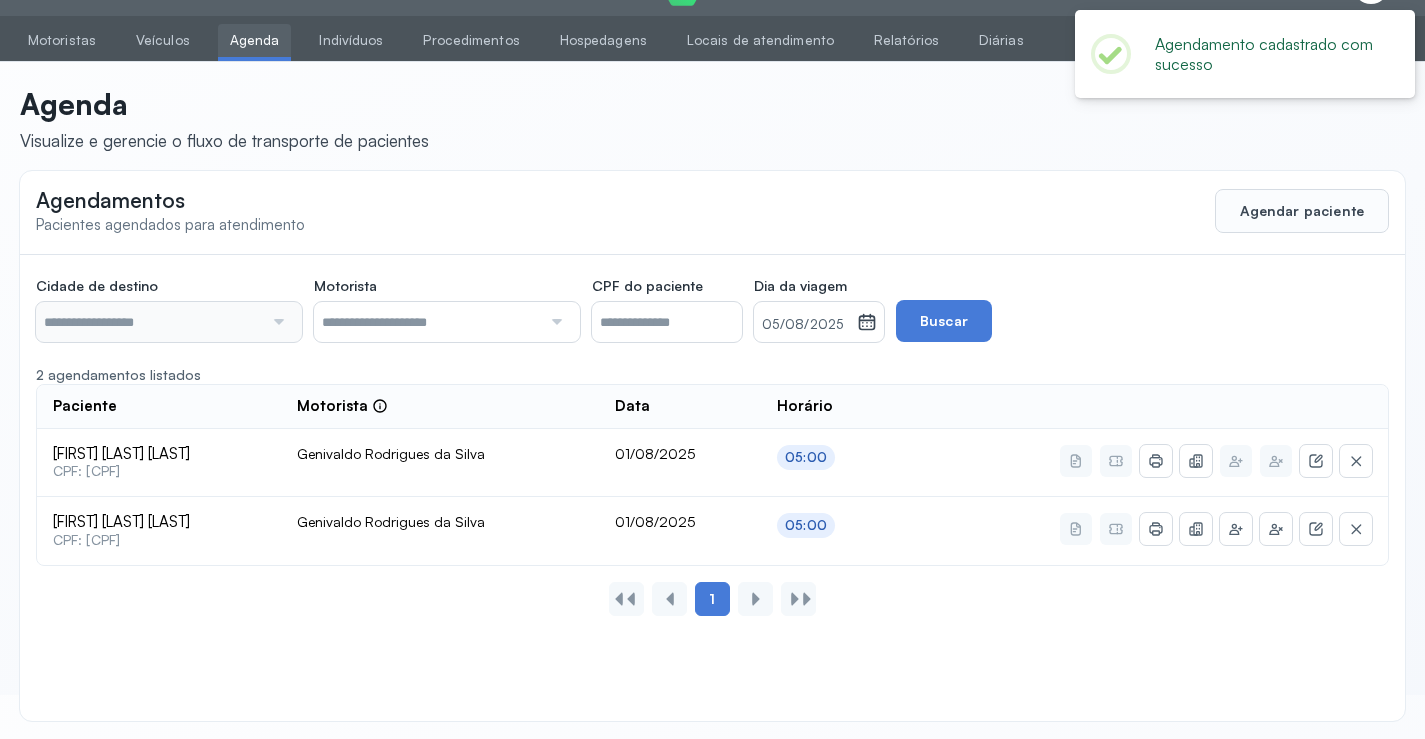 type on "********" 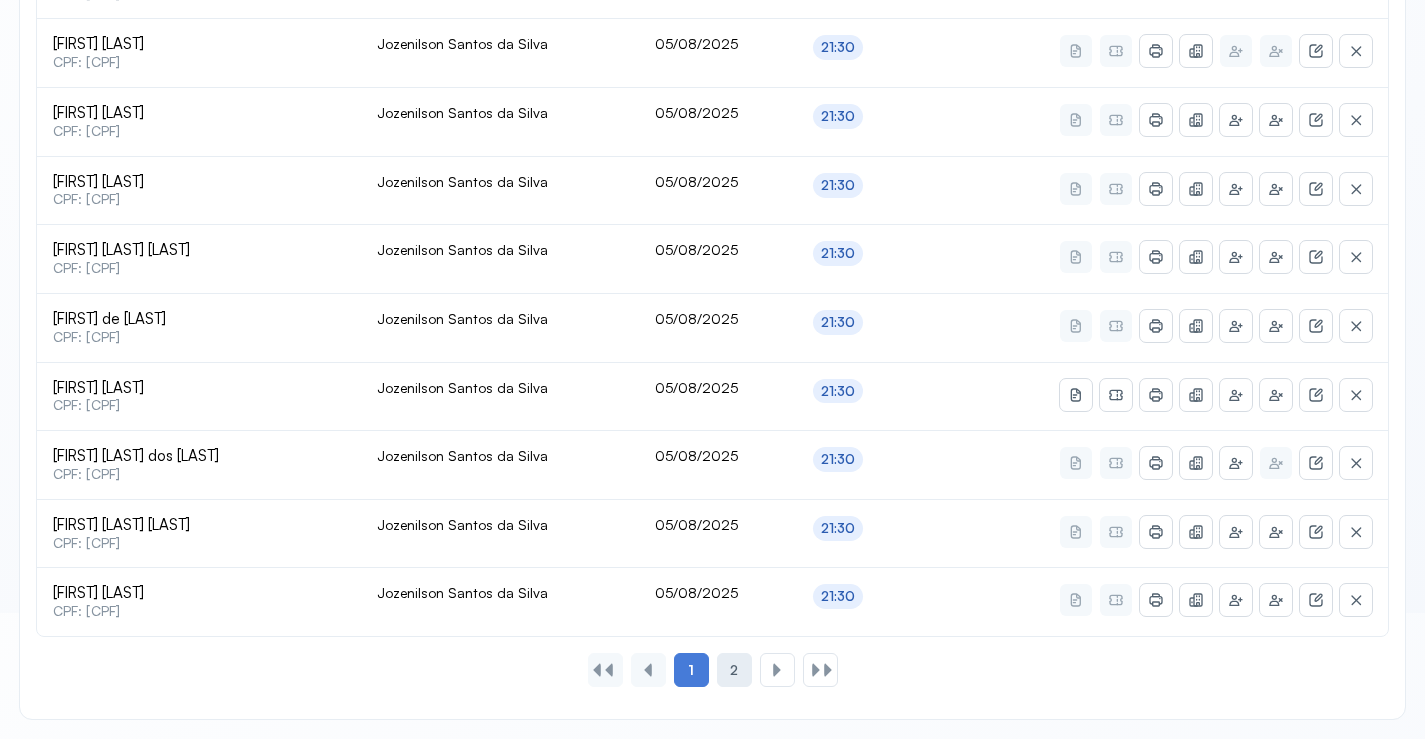 click on "2" 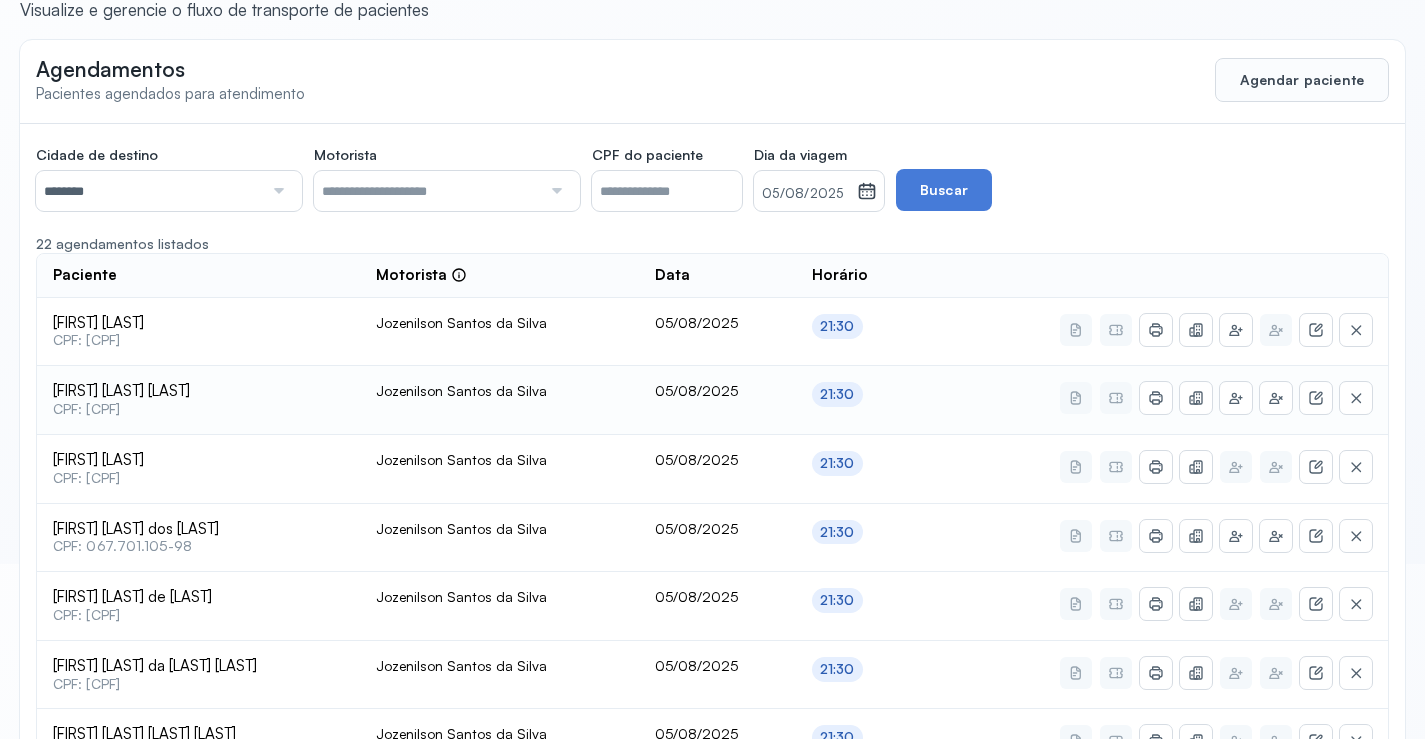 scroll, scrollTop: 0, scrollLeft: 0, axis: both 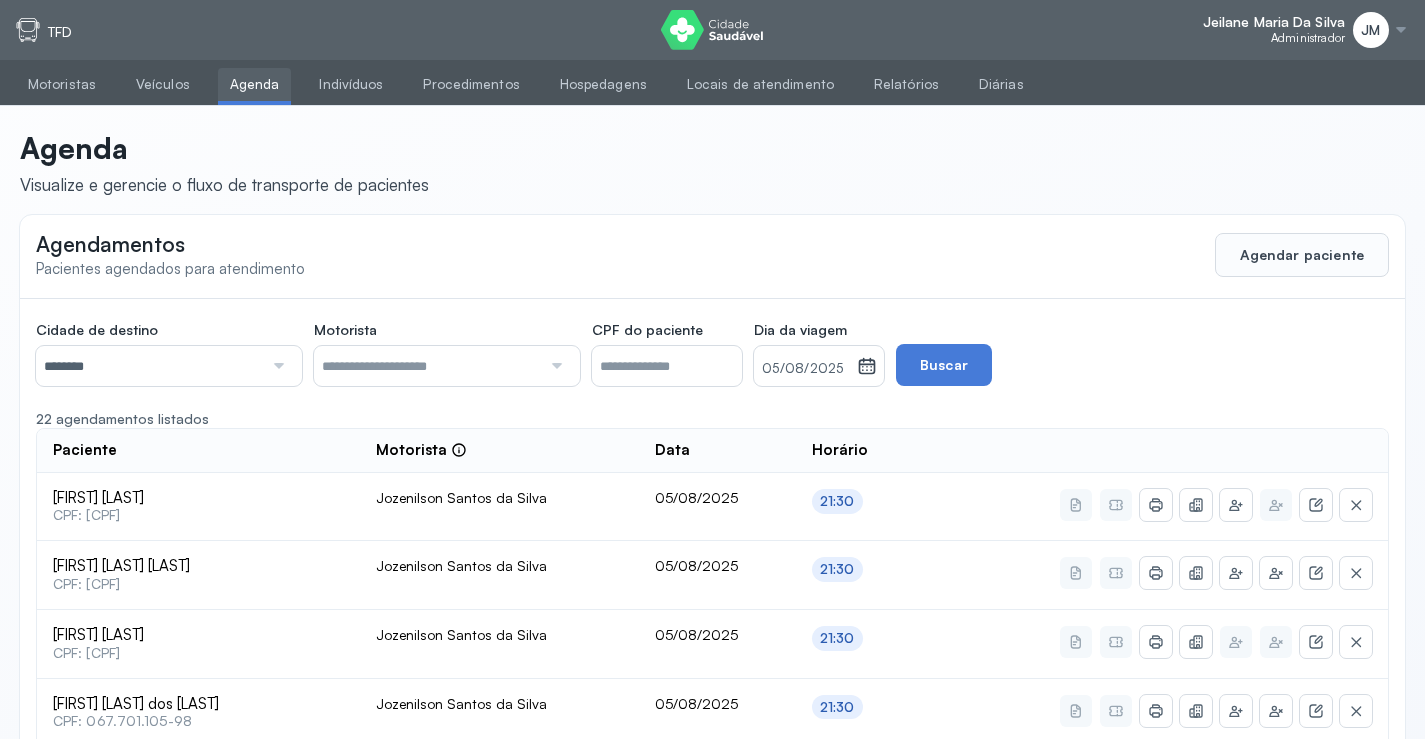 click 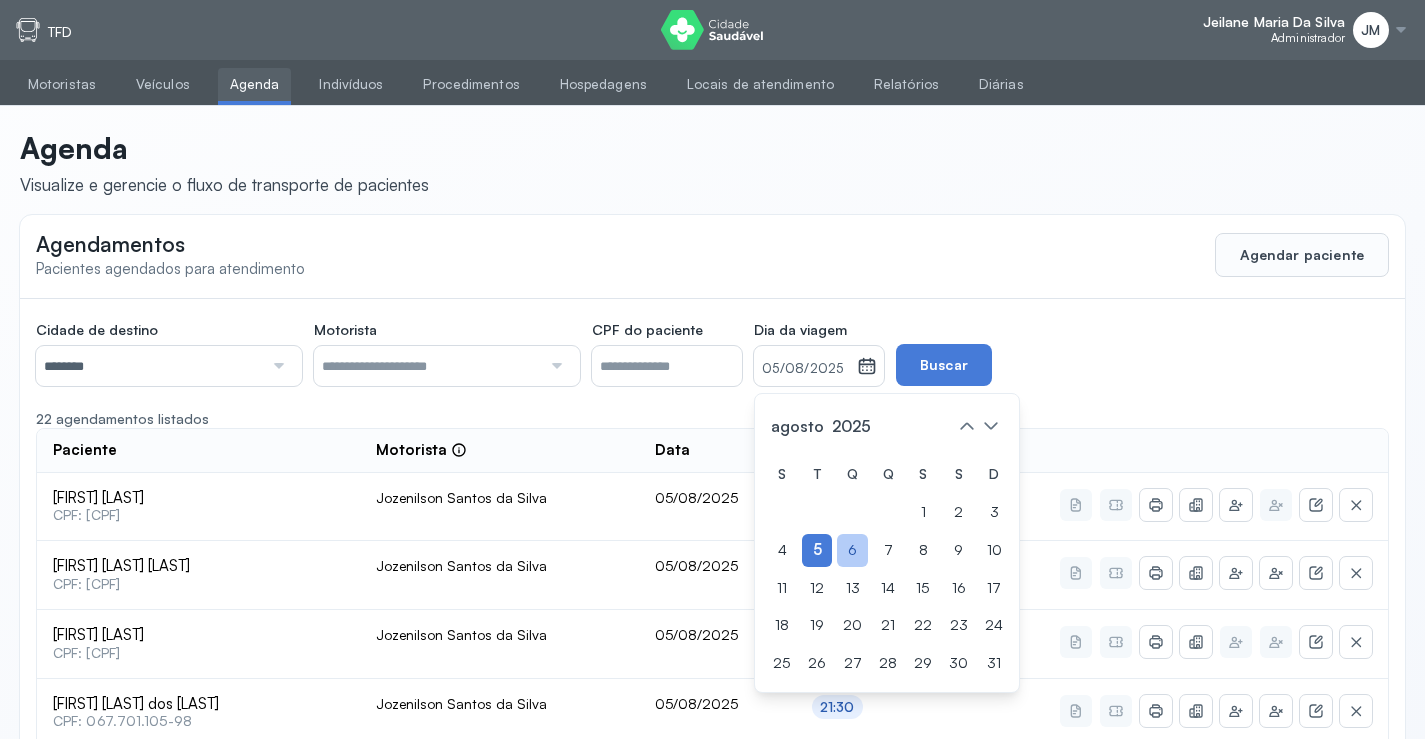 click on "6" 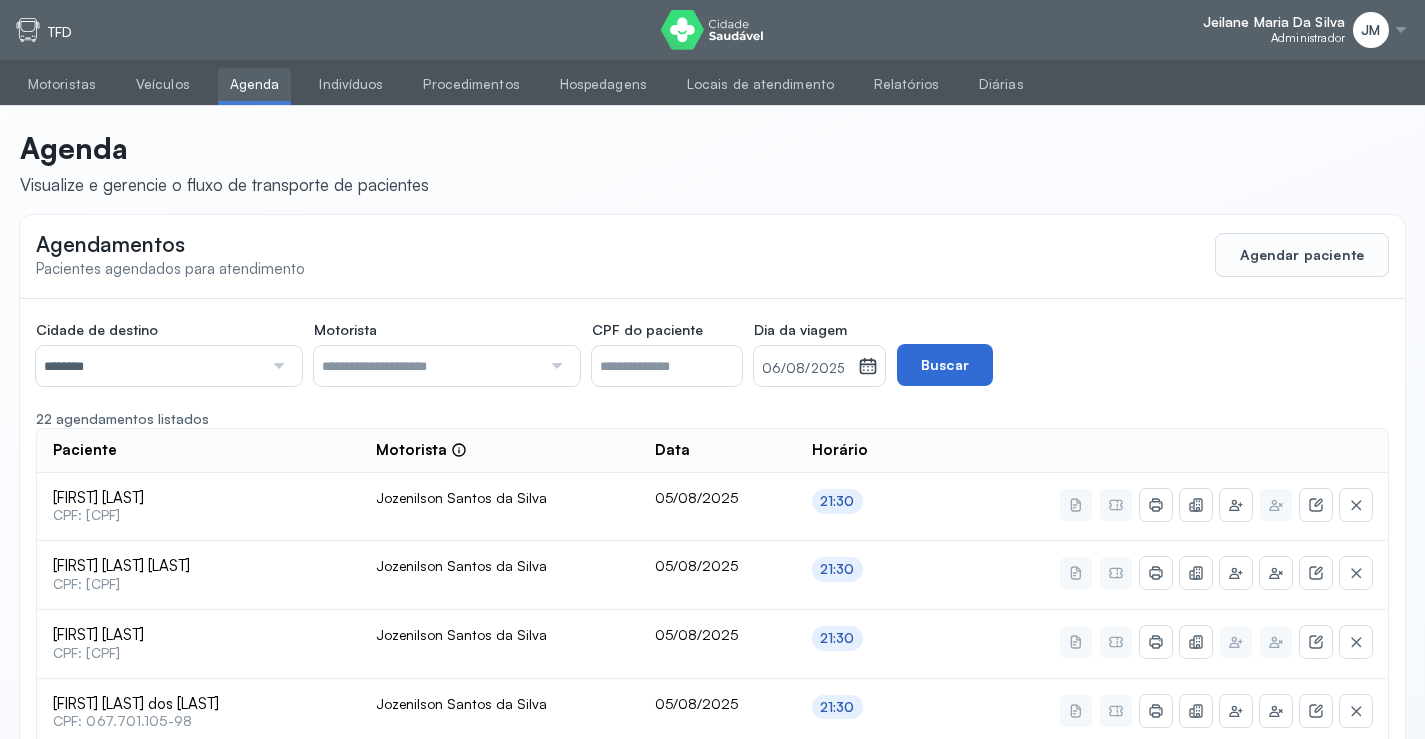 click on "Buscar" at bounding box center (945, 365) 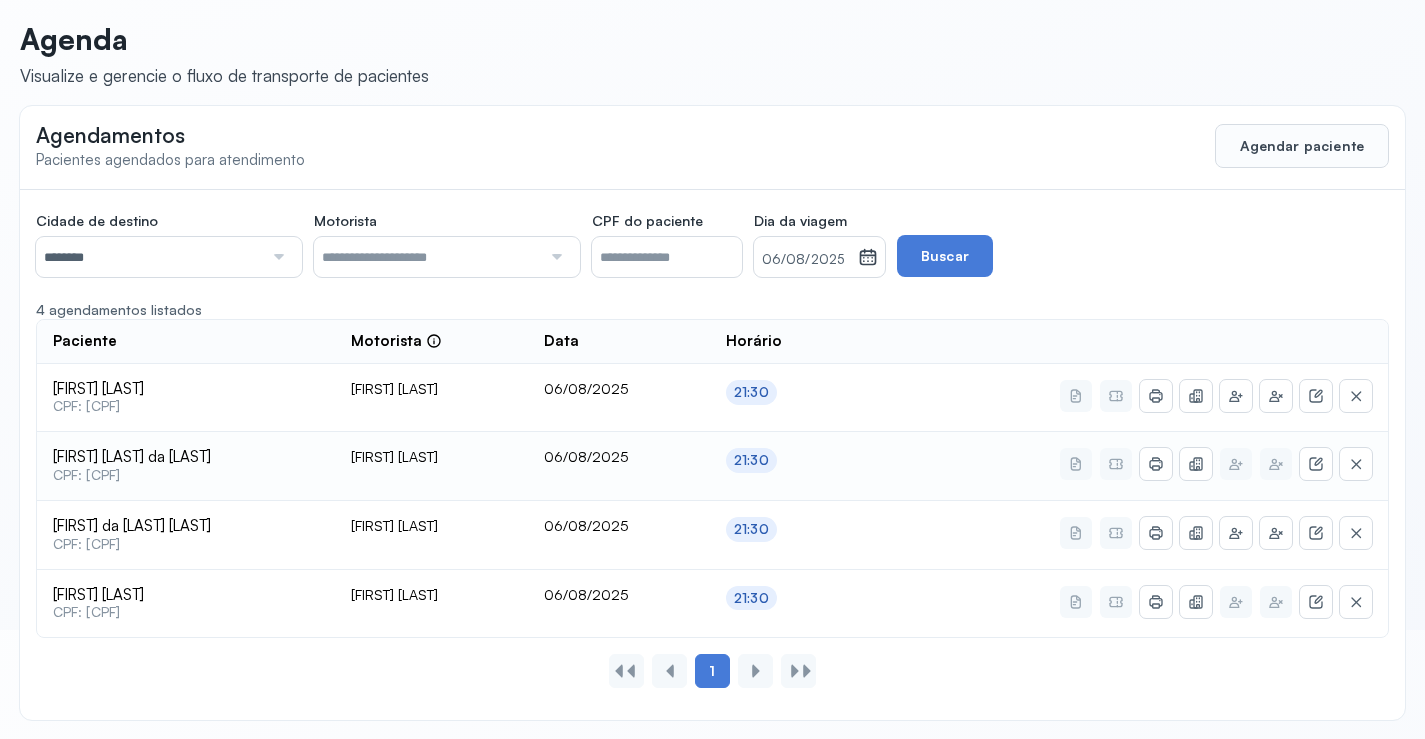 scroll, scrollTop: 110, scrollLeft: 0, axis: vertical 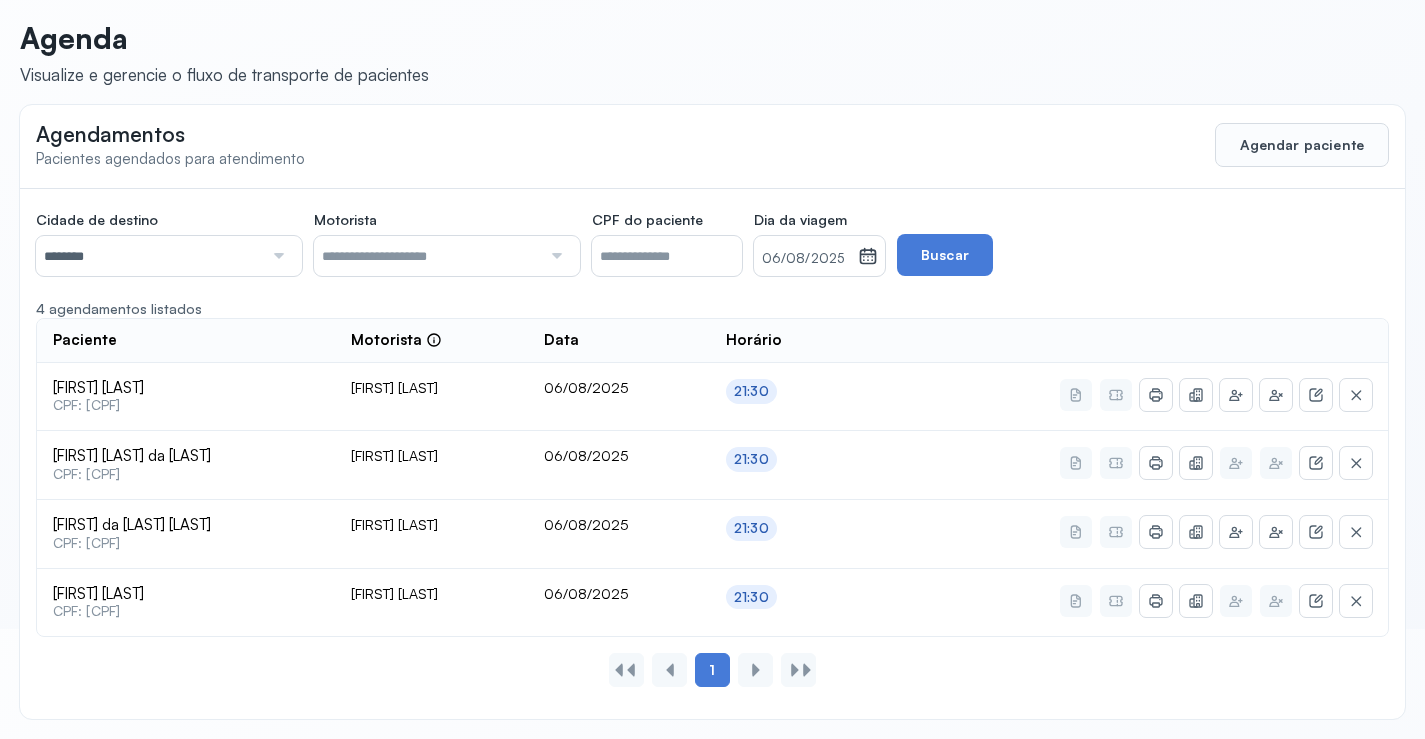 click 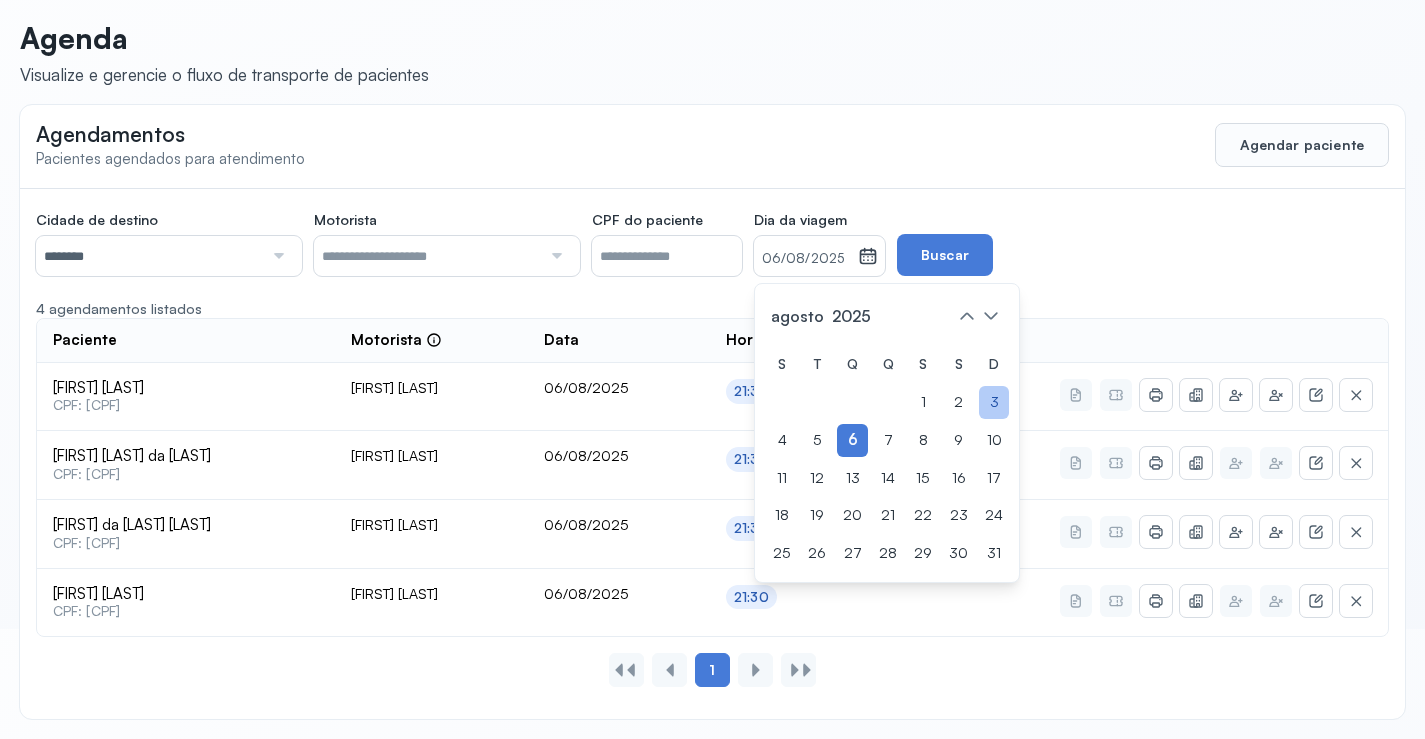 click on "3" 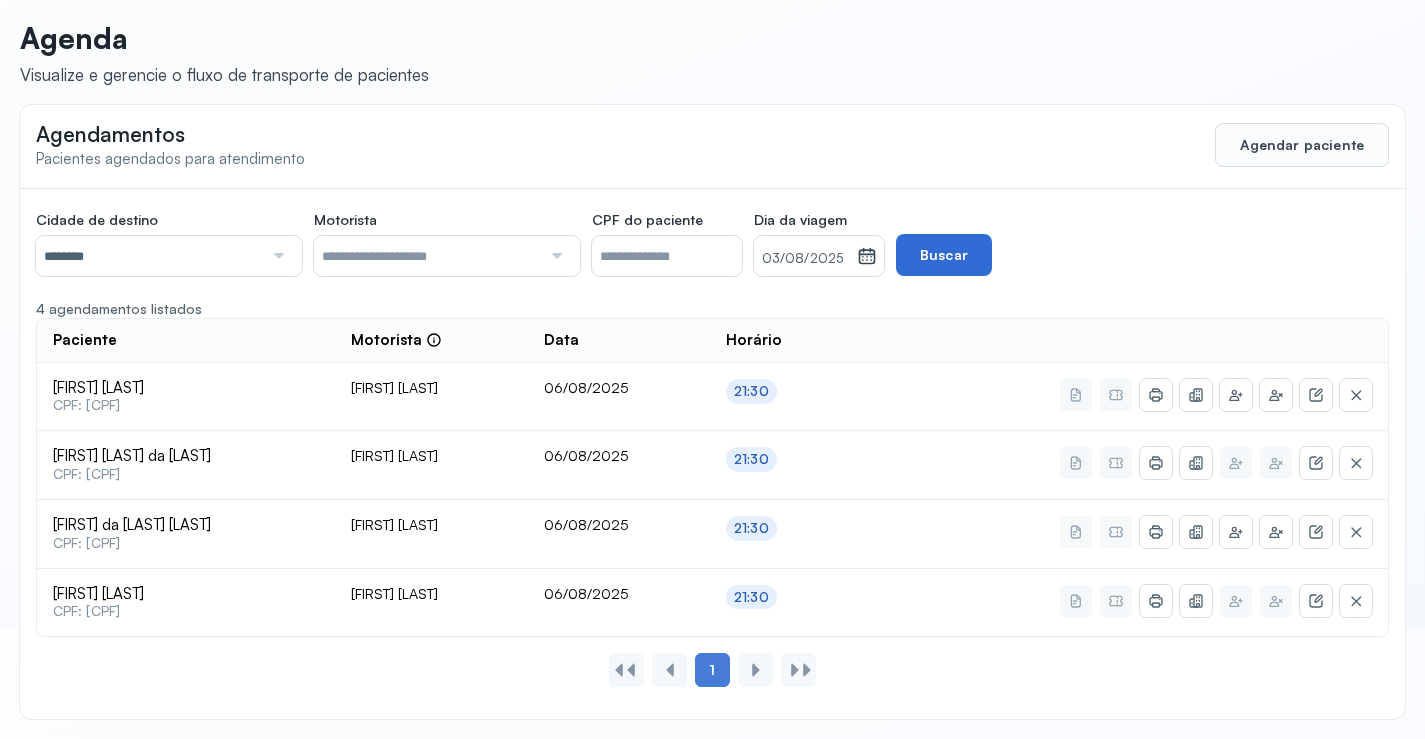click on "Buscar" at bounding box center [944, 255] 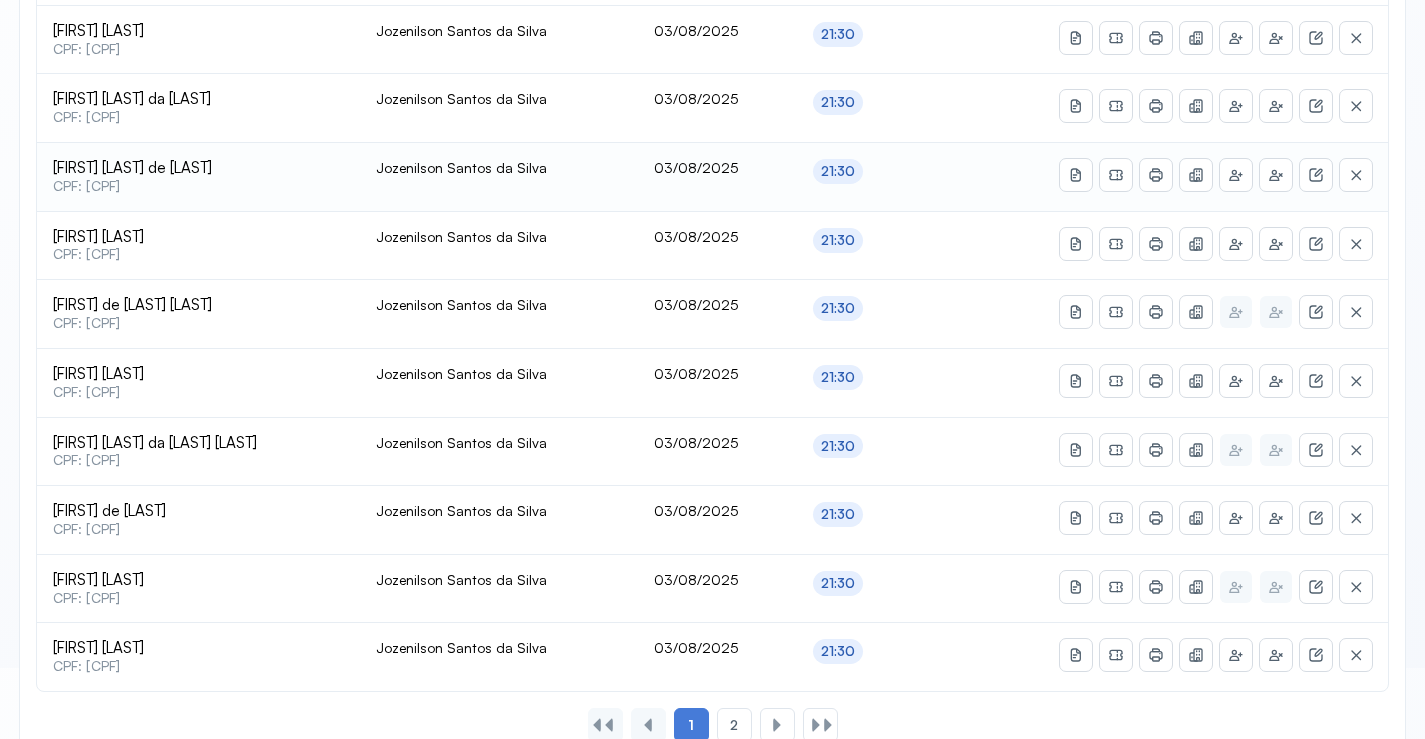 scroll, scrollTop: 865, scrollLeft: 0, axis: vertical 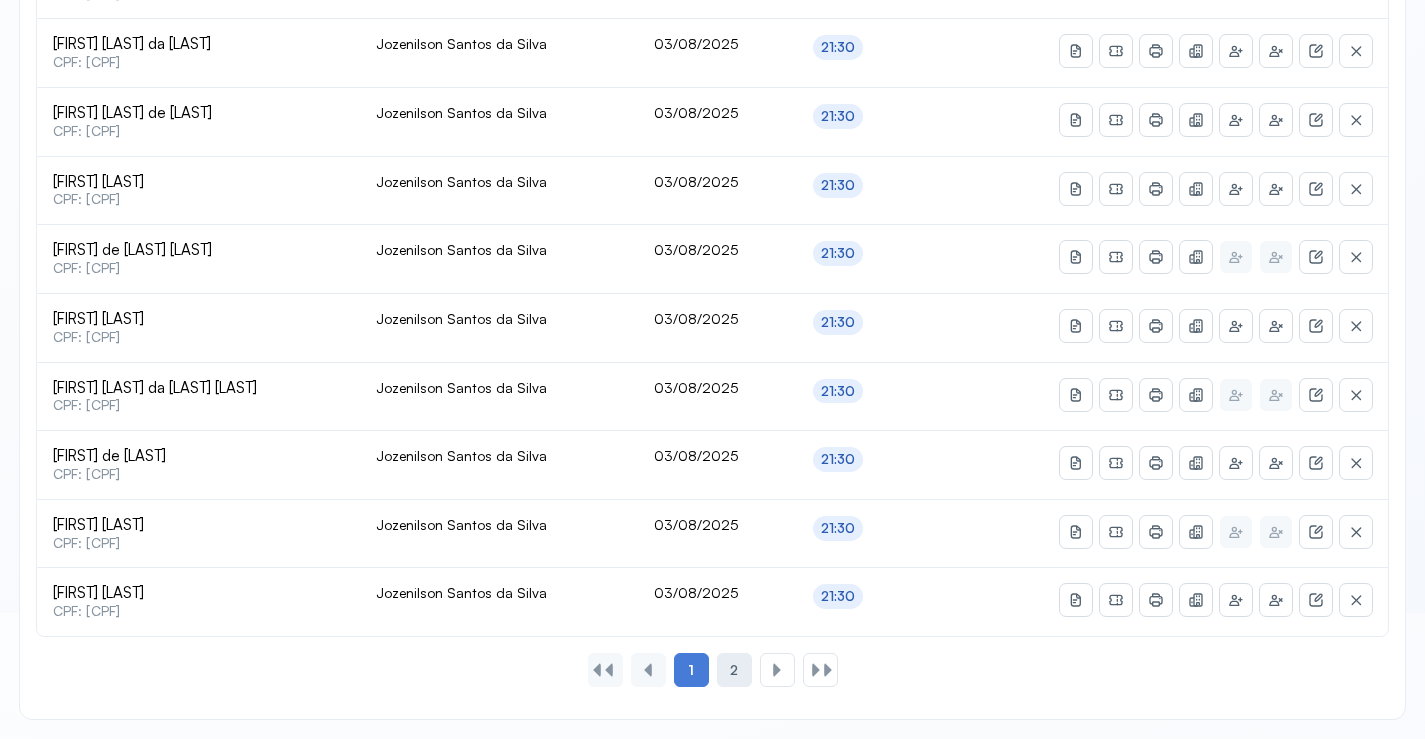 click on "2" 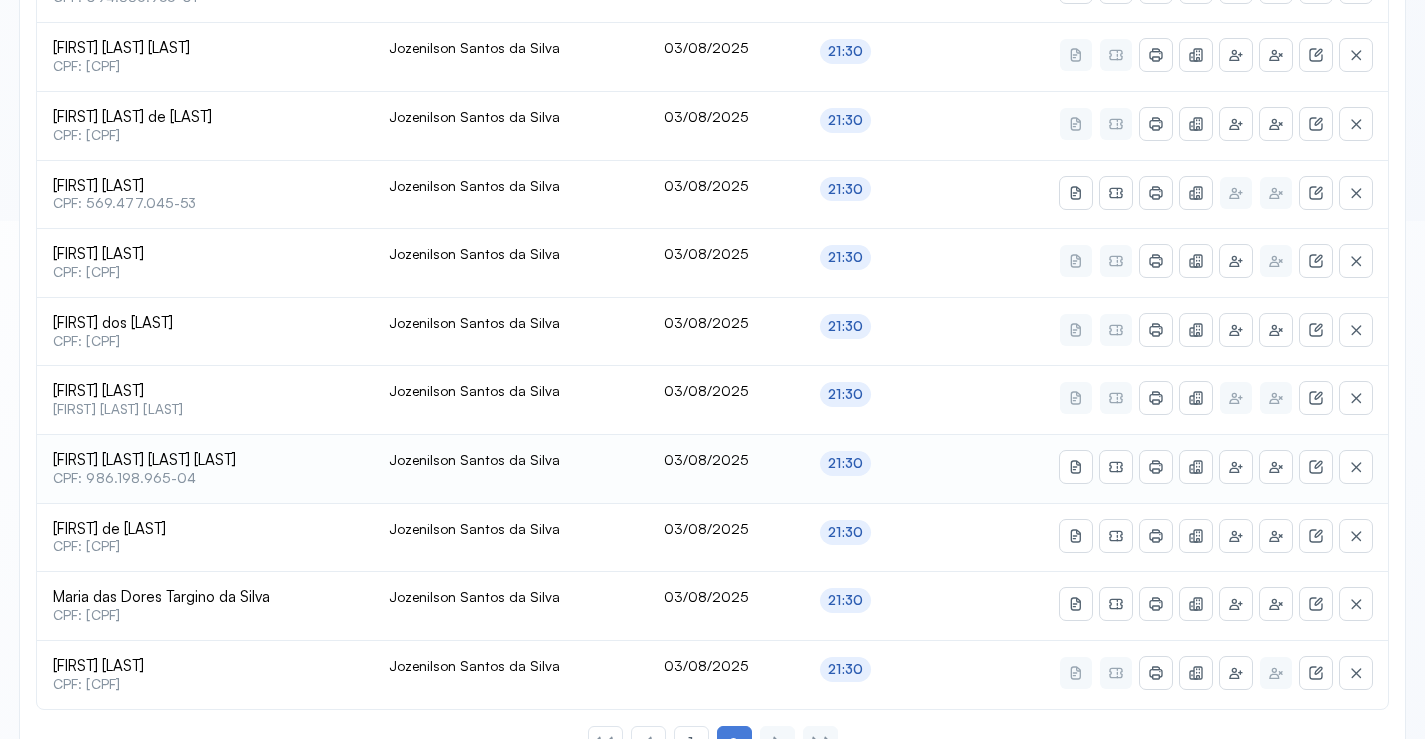 scroll, scrollTop: 391, scrollLeft: 0, axis: vertical 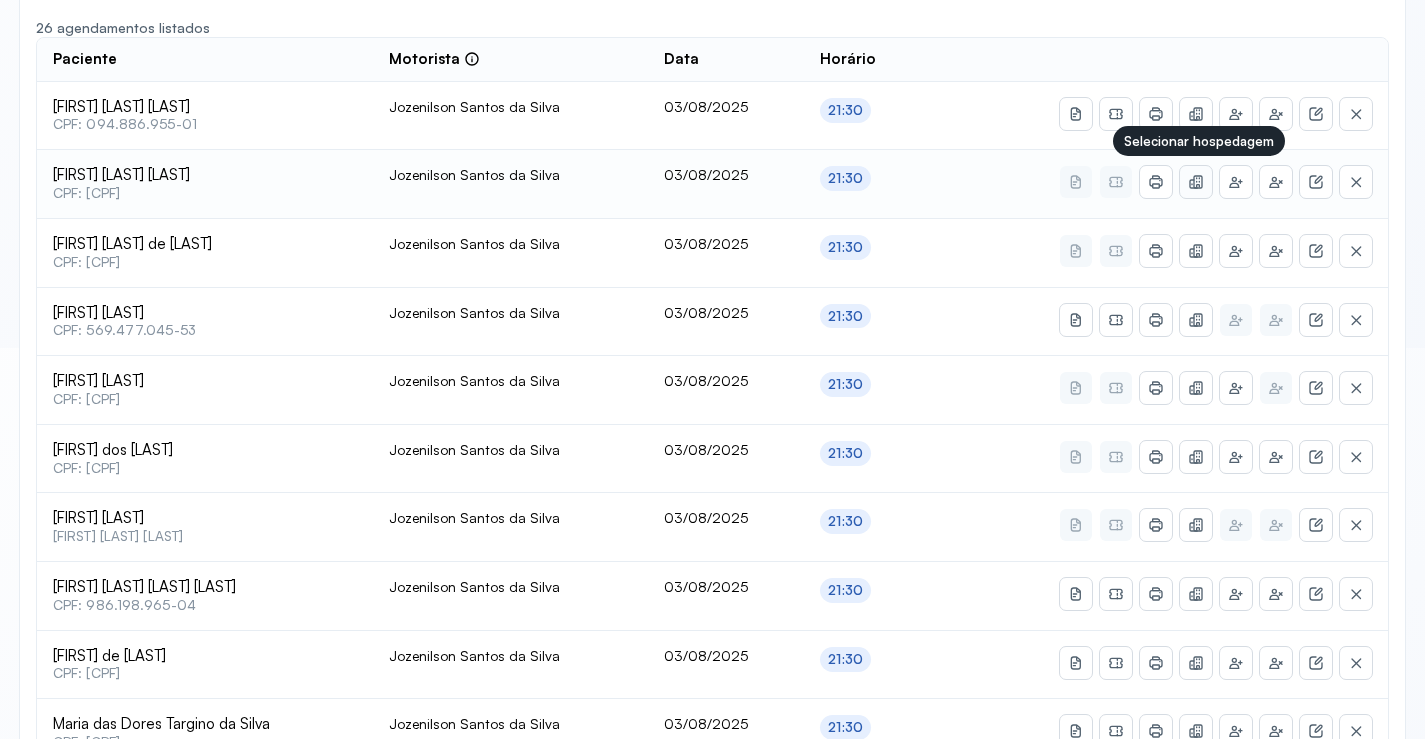 click 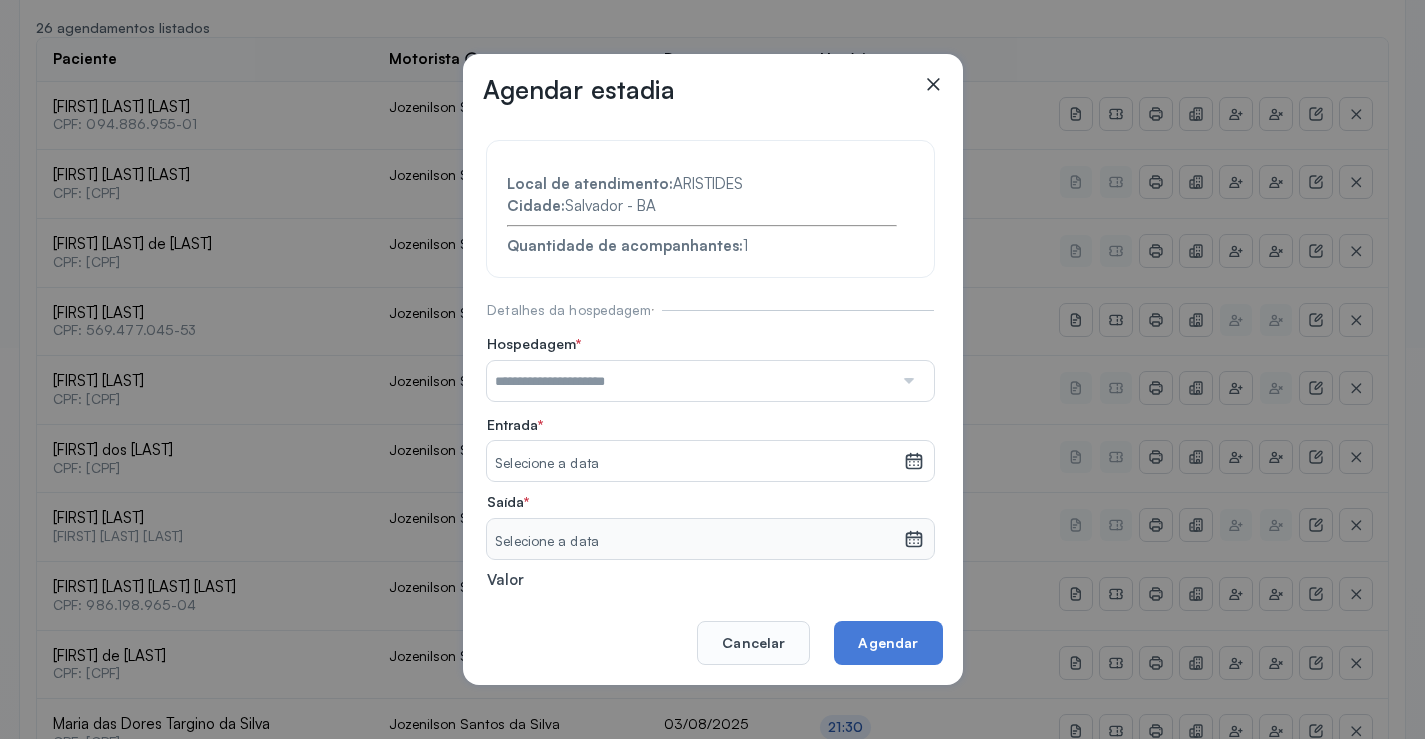 click at bounding box center (690, 381) 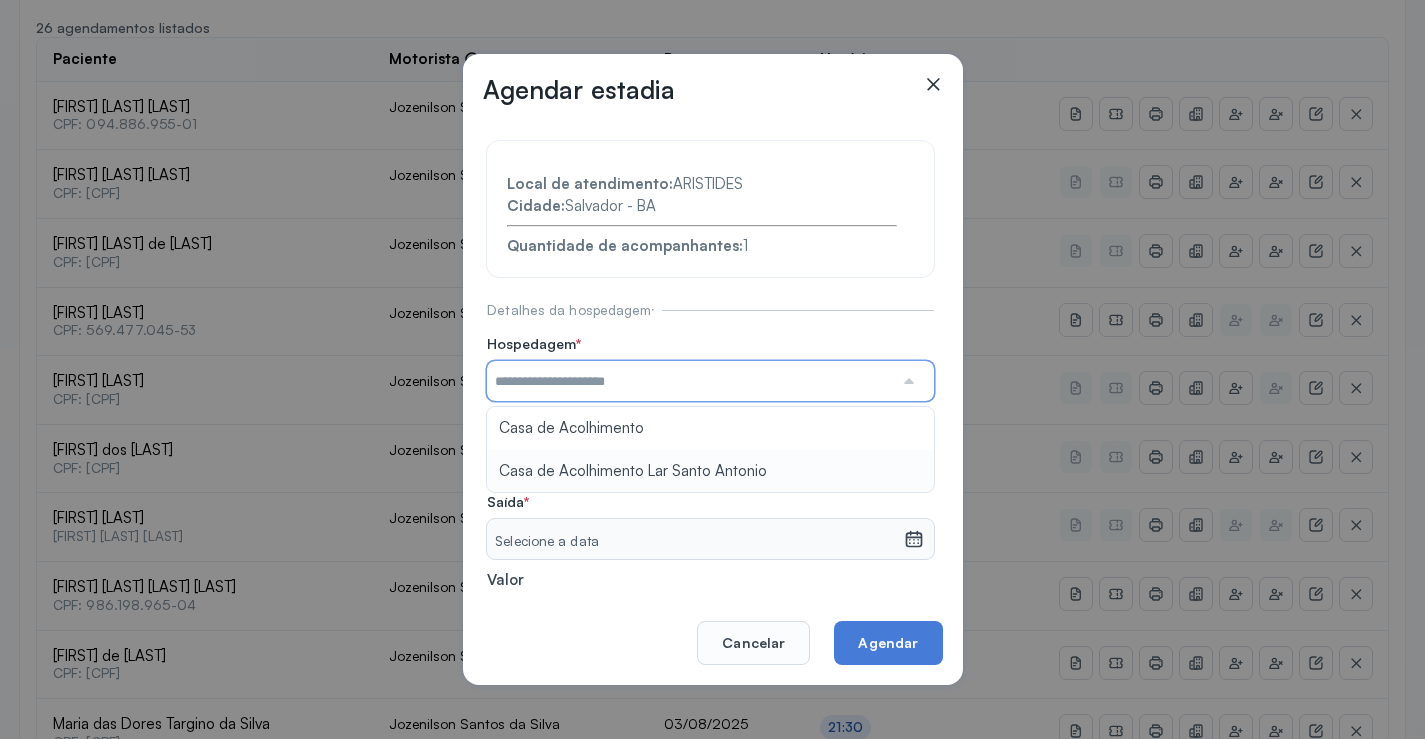 type on "**********" 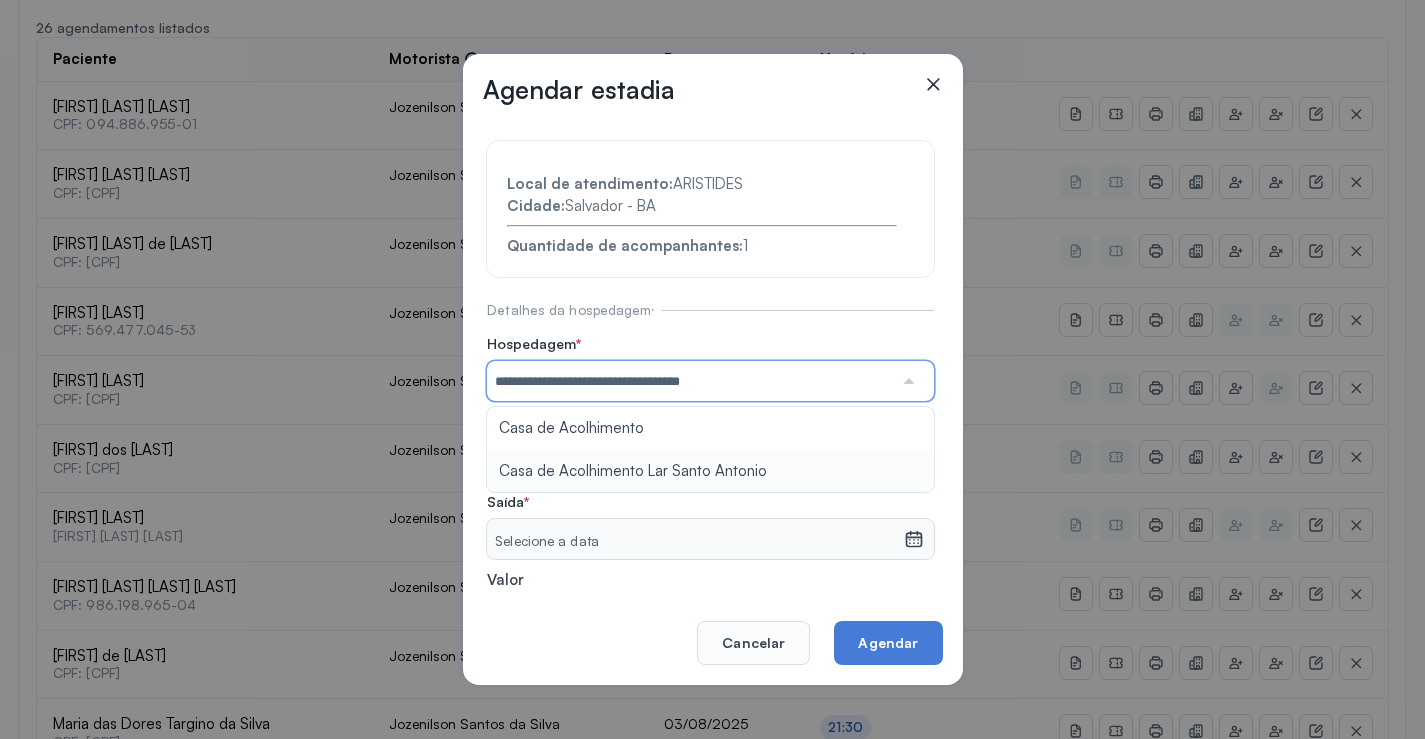 click on "**********" at bounding box center [710, 436] 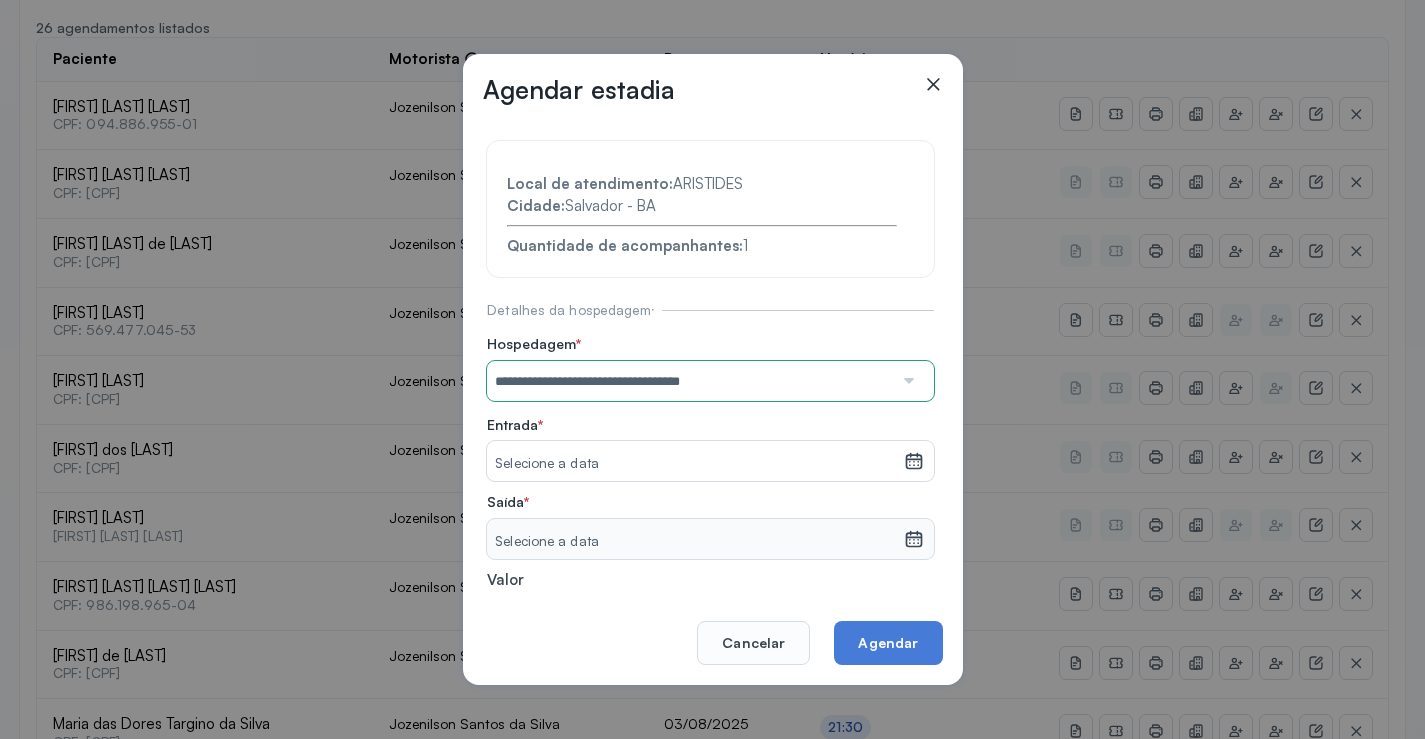 click on "Selecione a data" at bounding box center (695, 461) 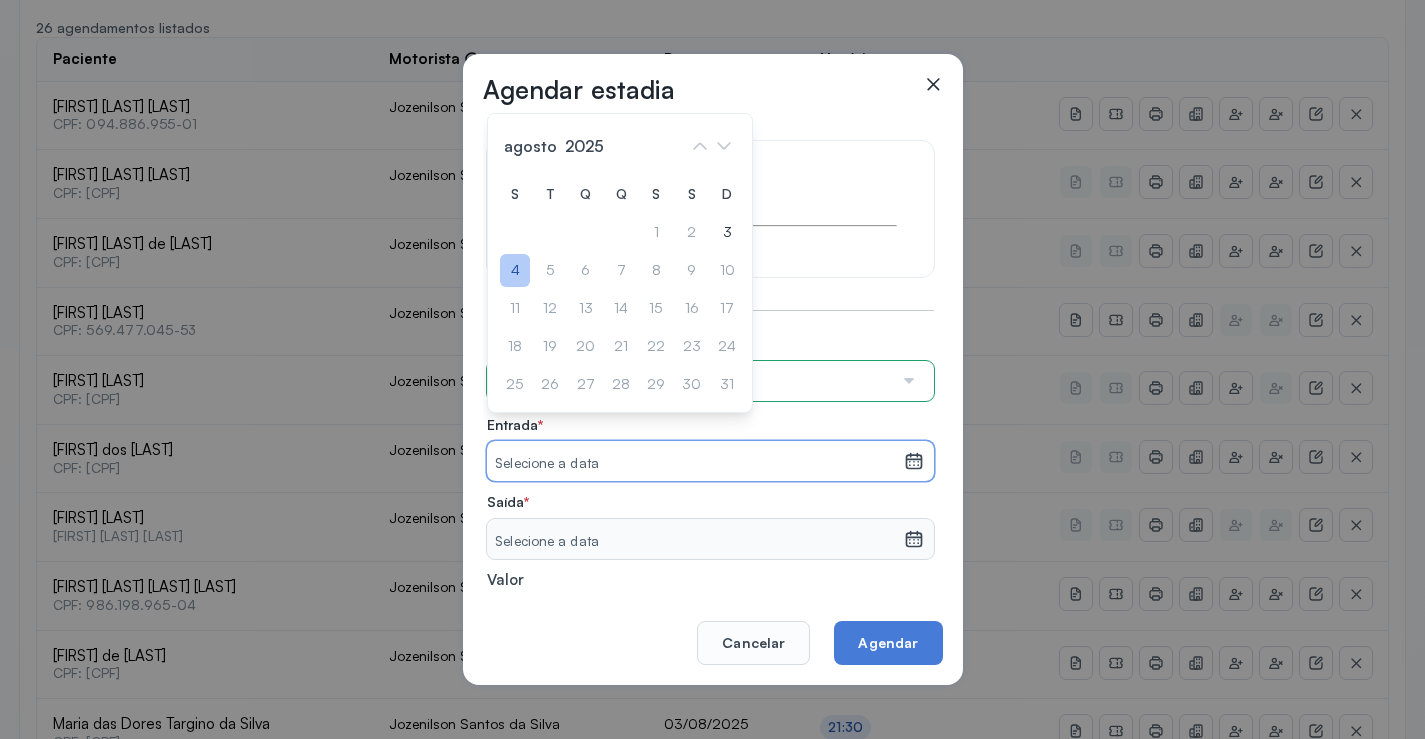 click on "4" 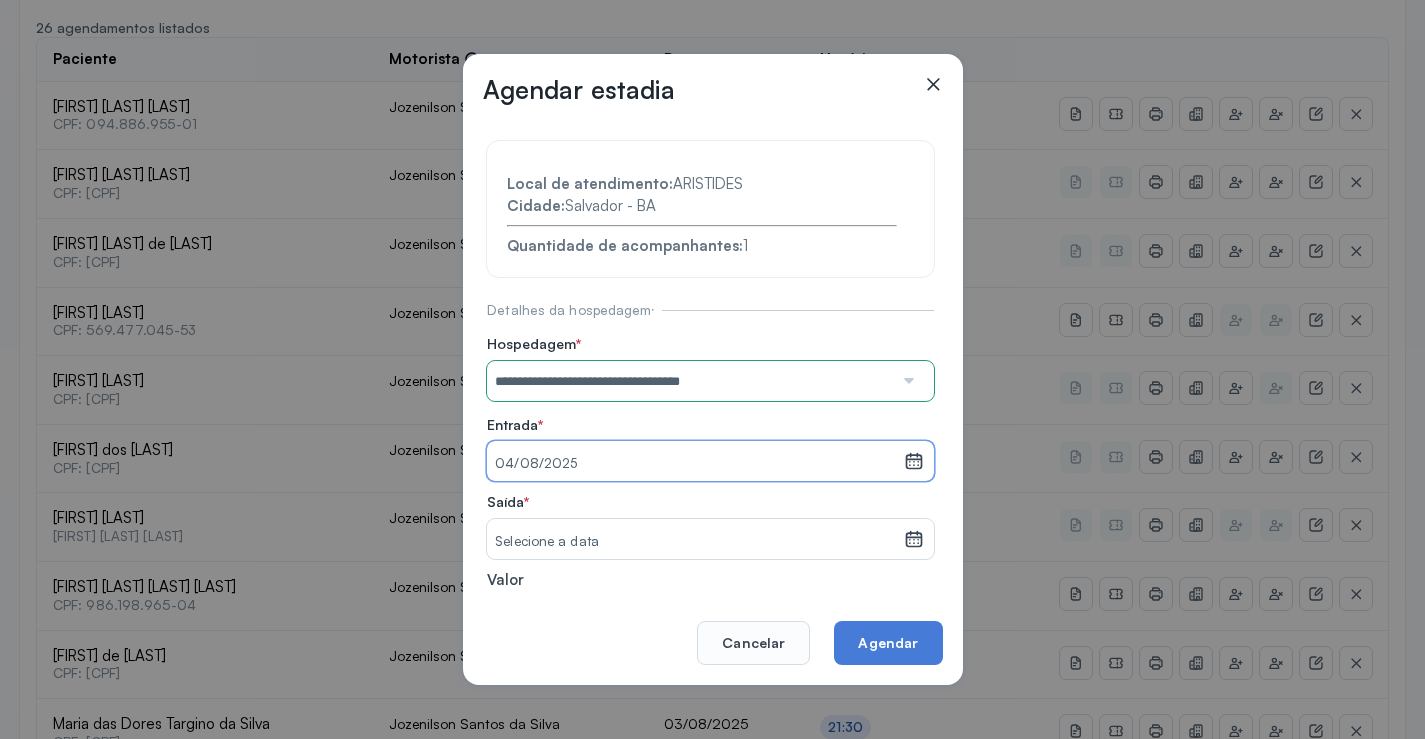click 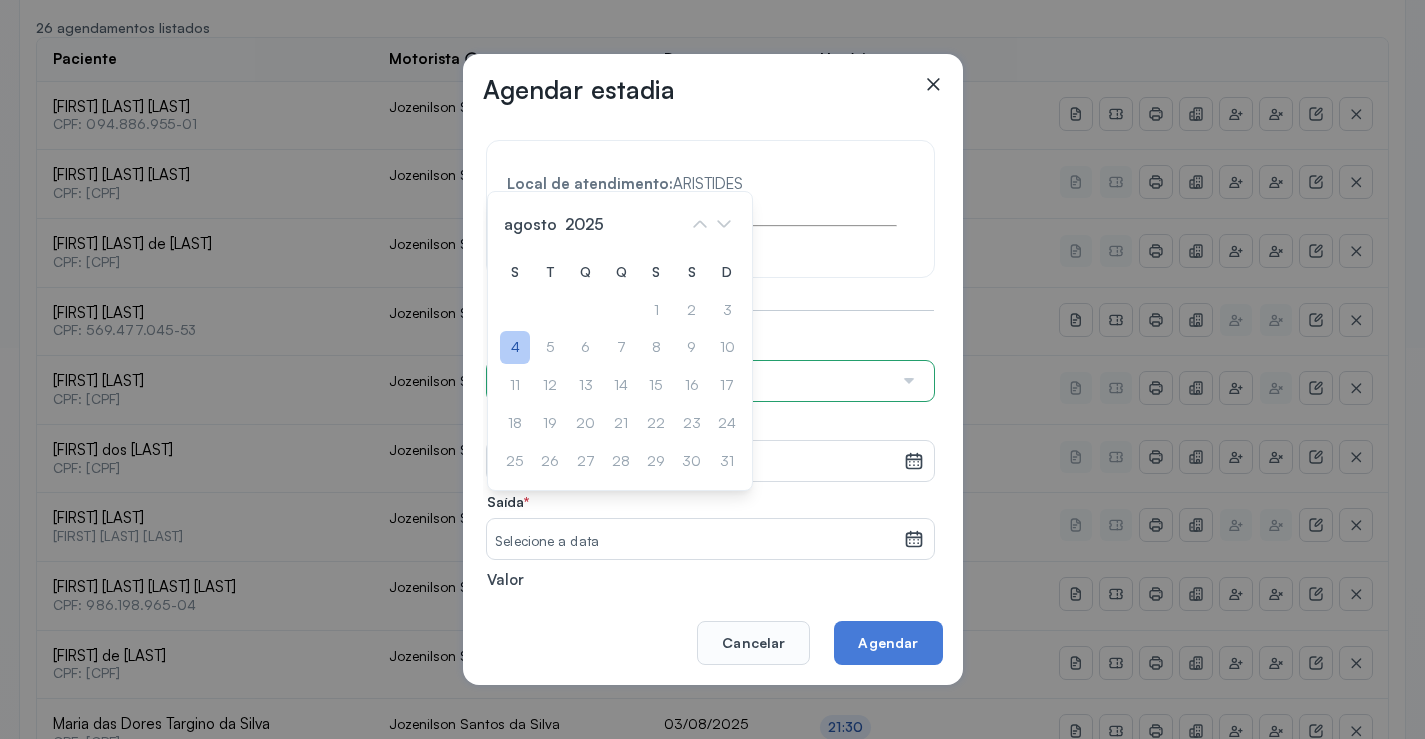 click on "4" 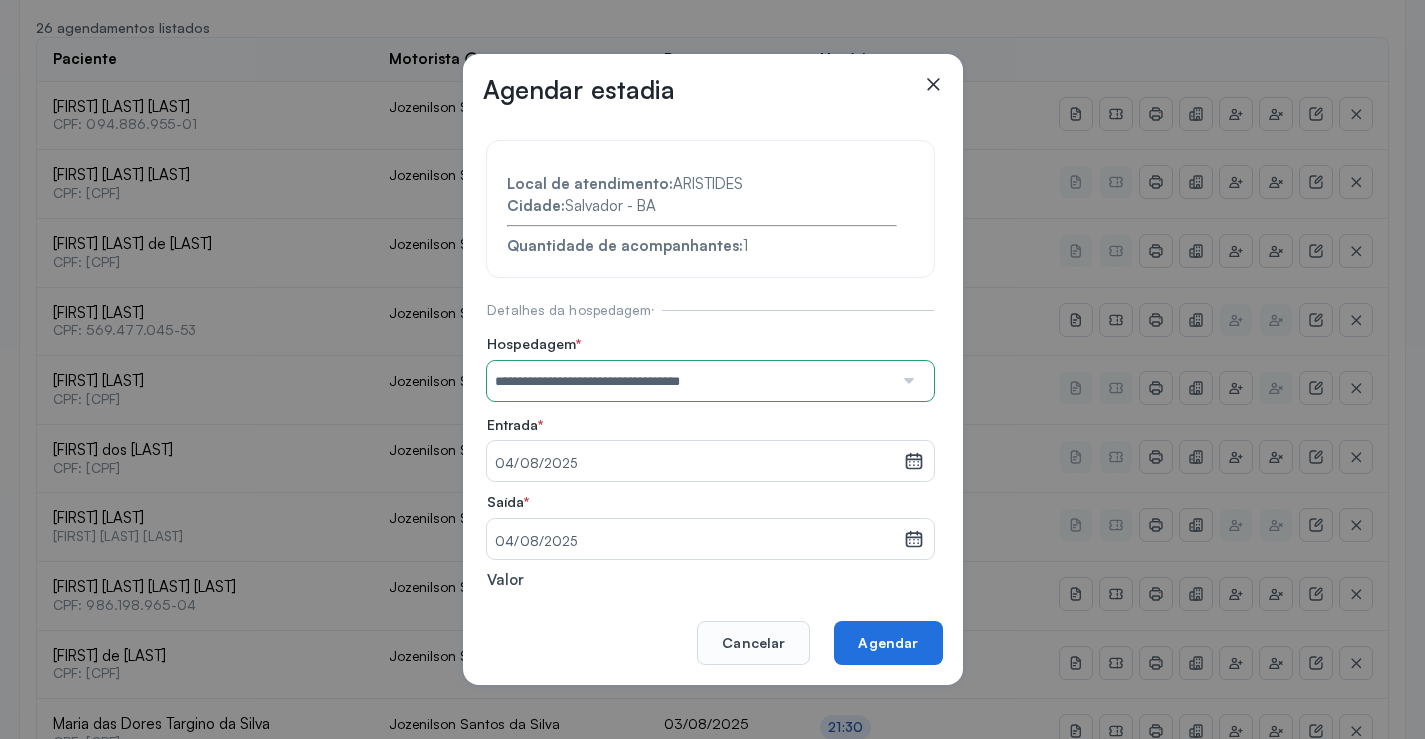 click on "Agendar" 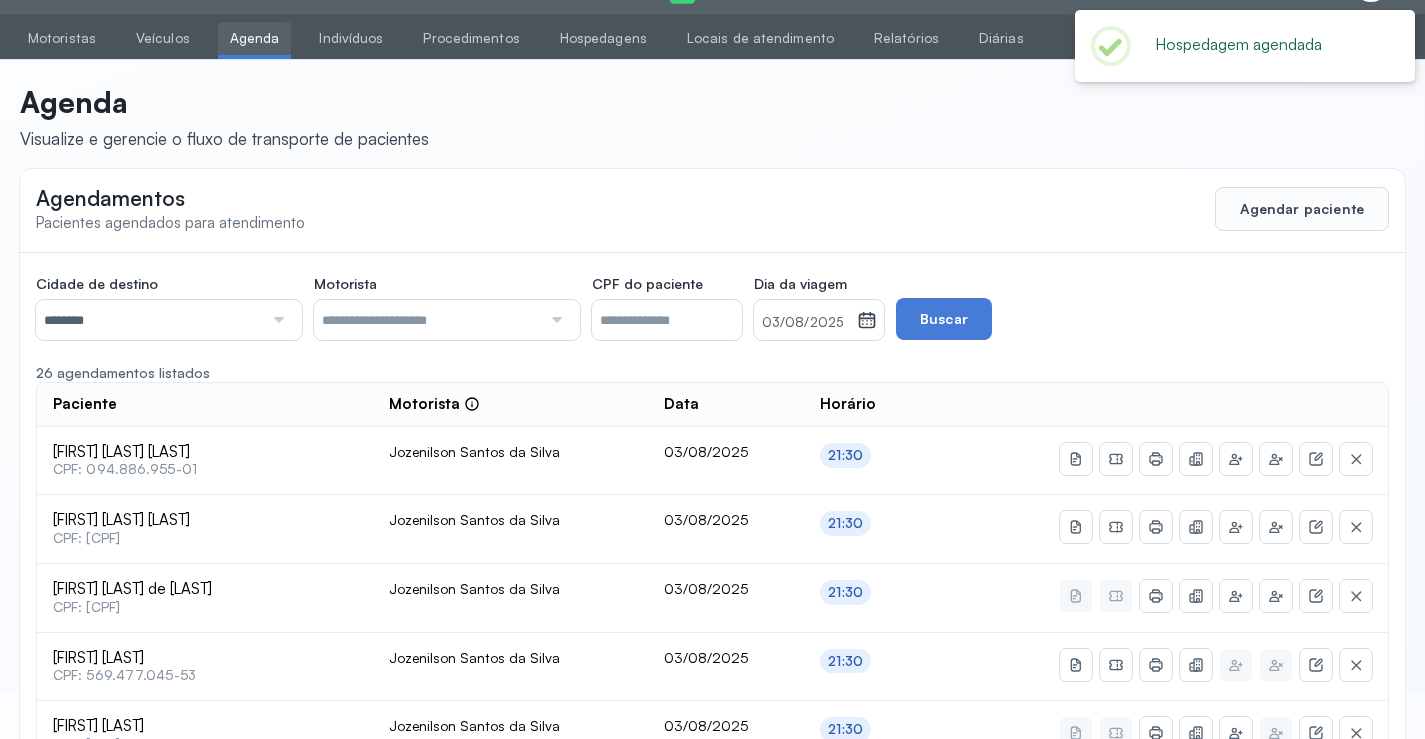 scroll, scrollTop: 391, scrollLeft: 0, axis: vertical 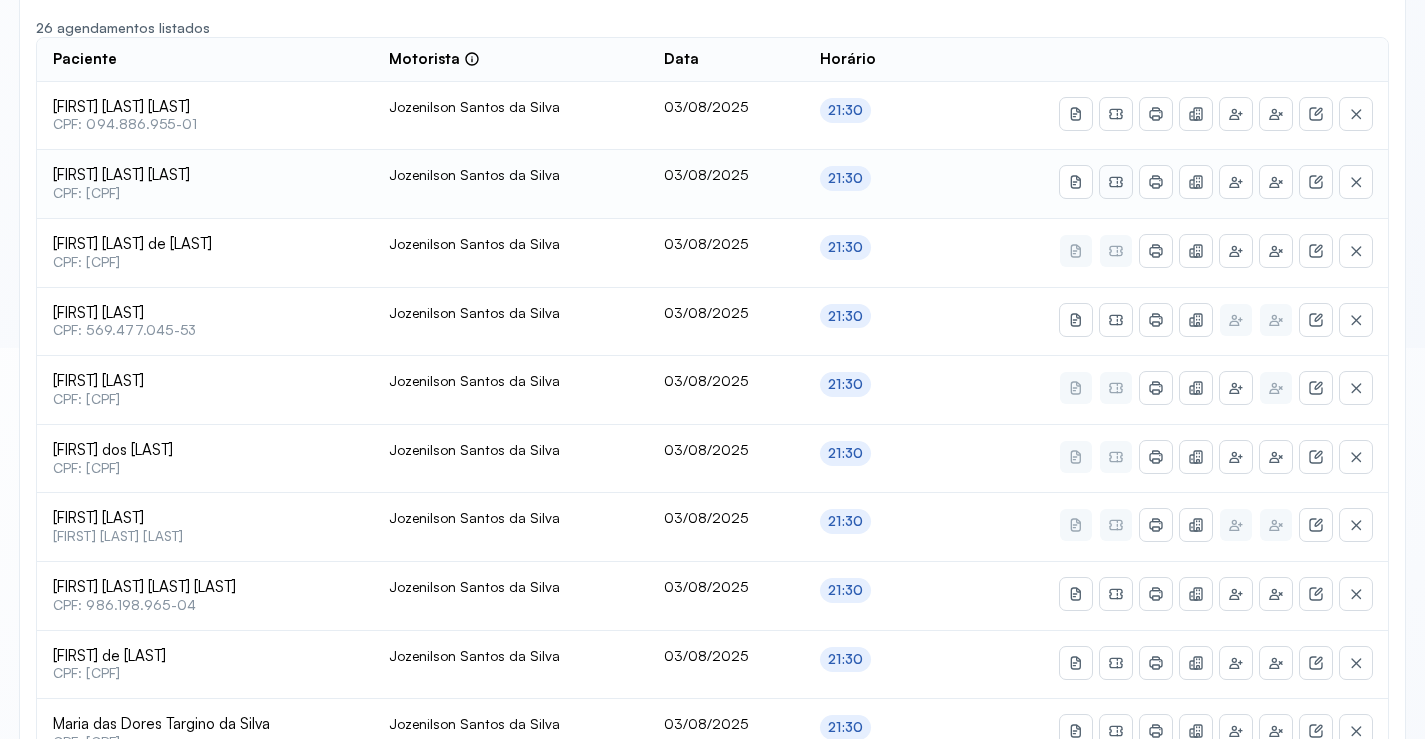 click 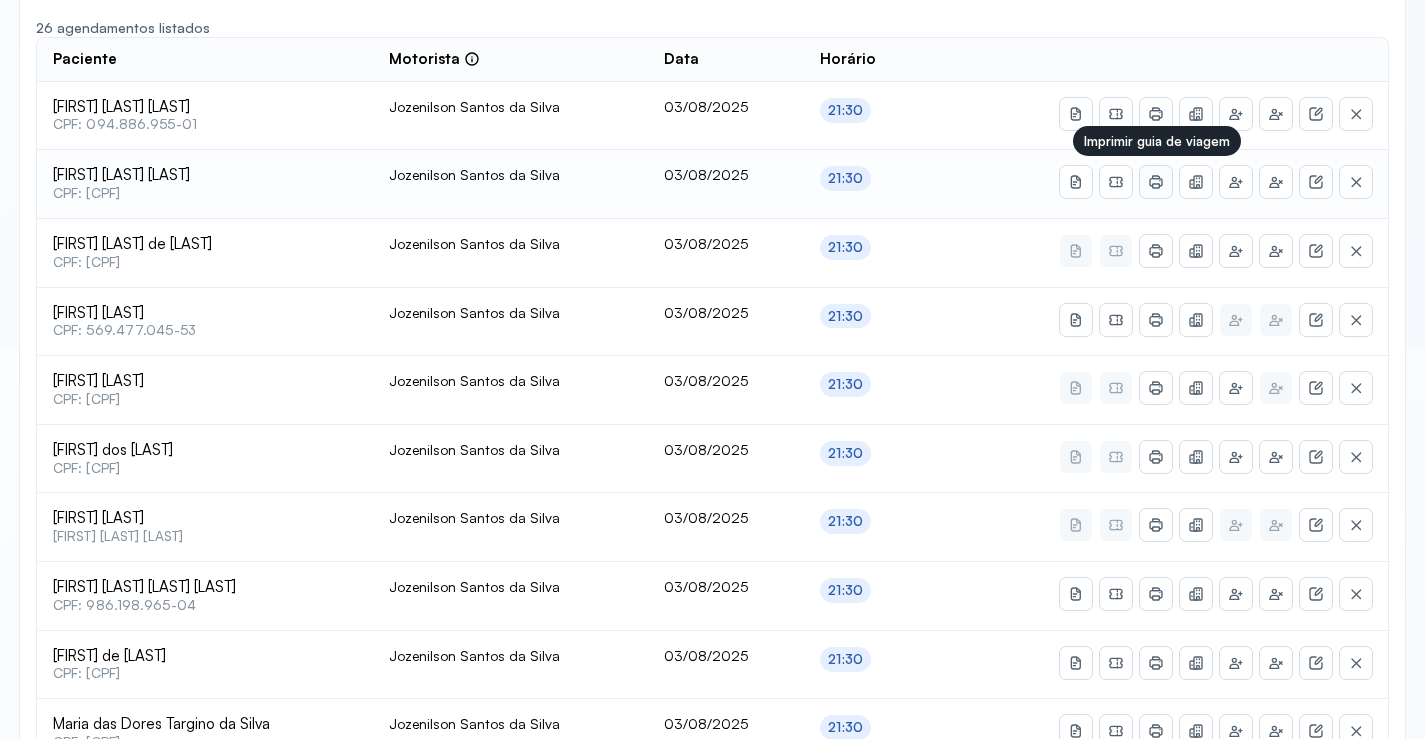 click 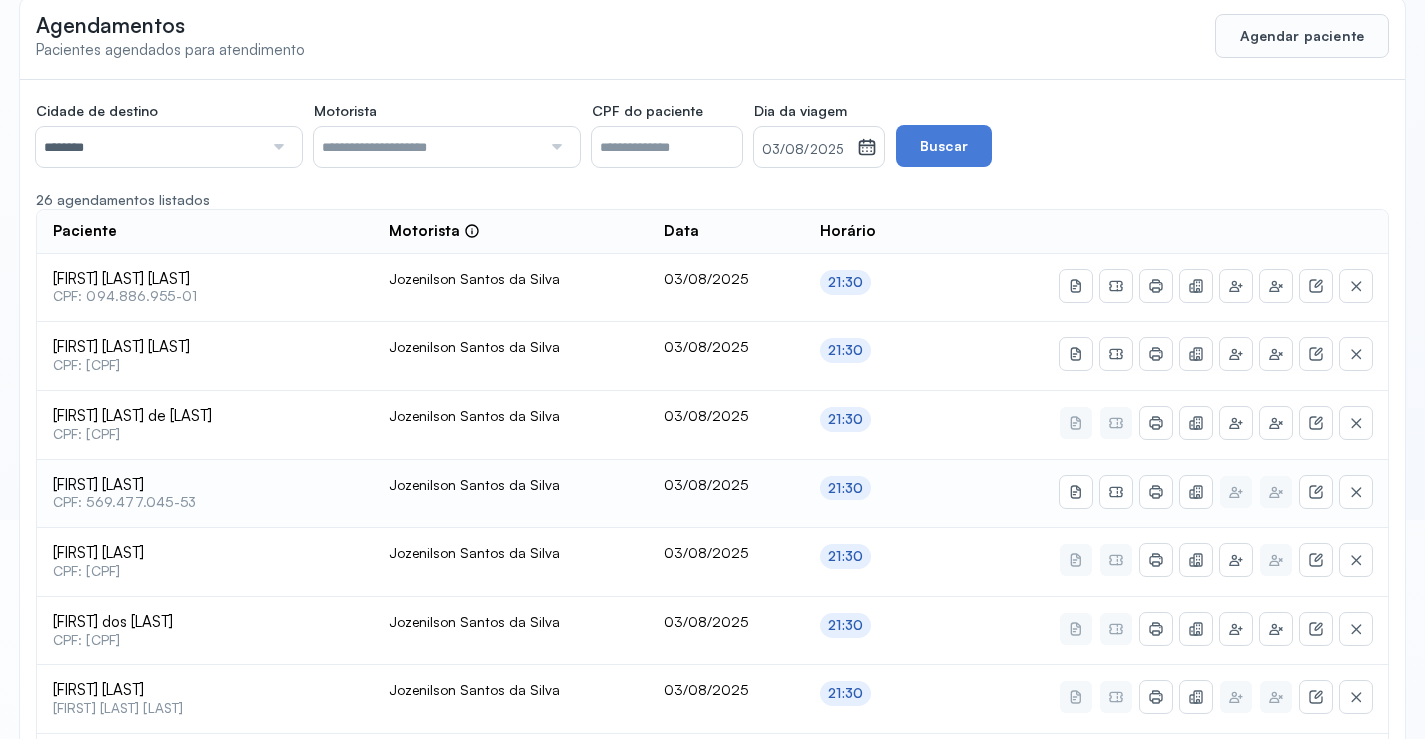 scroll, scrollTop: 0, scrollLeft: 0, axis: both 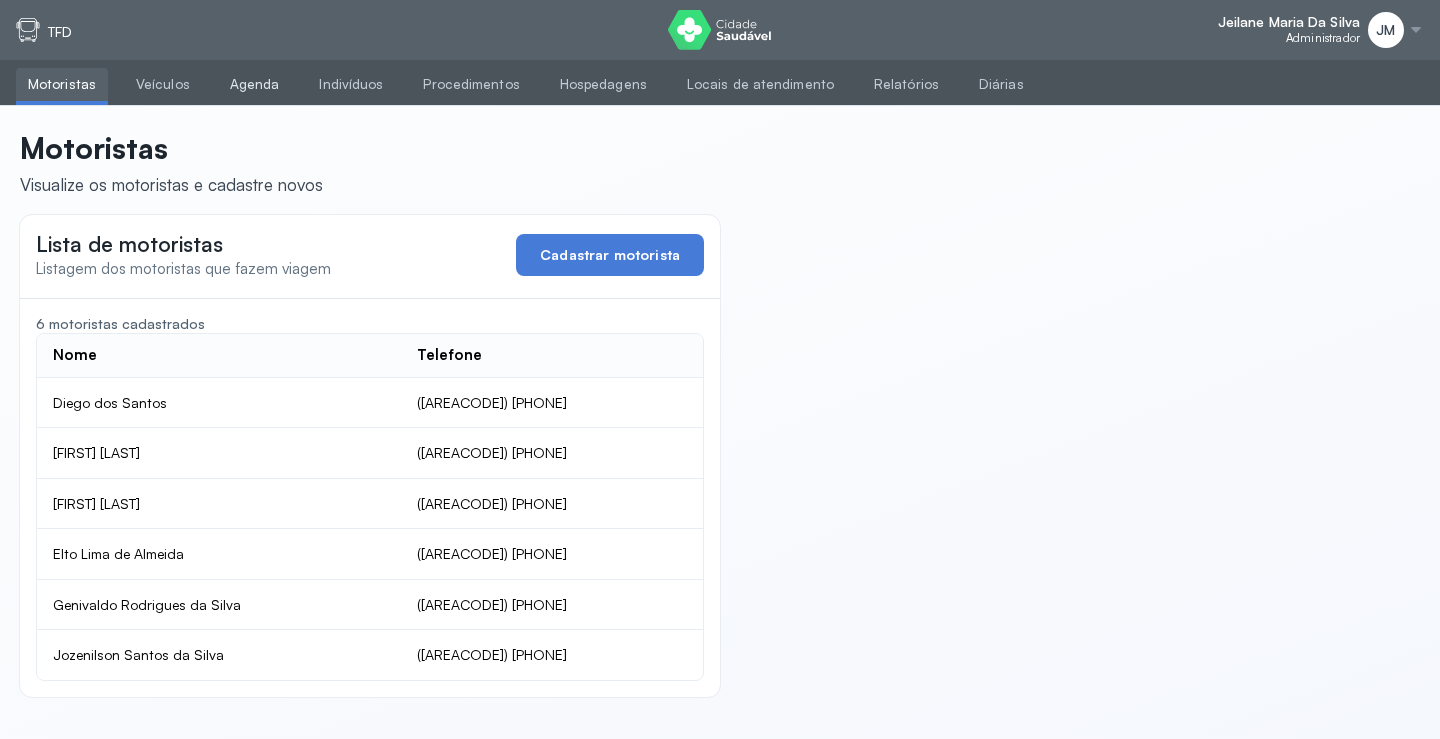 click on "Agenda" at bounding box center [255, 84] 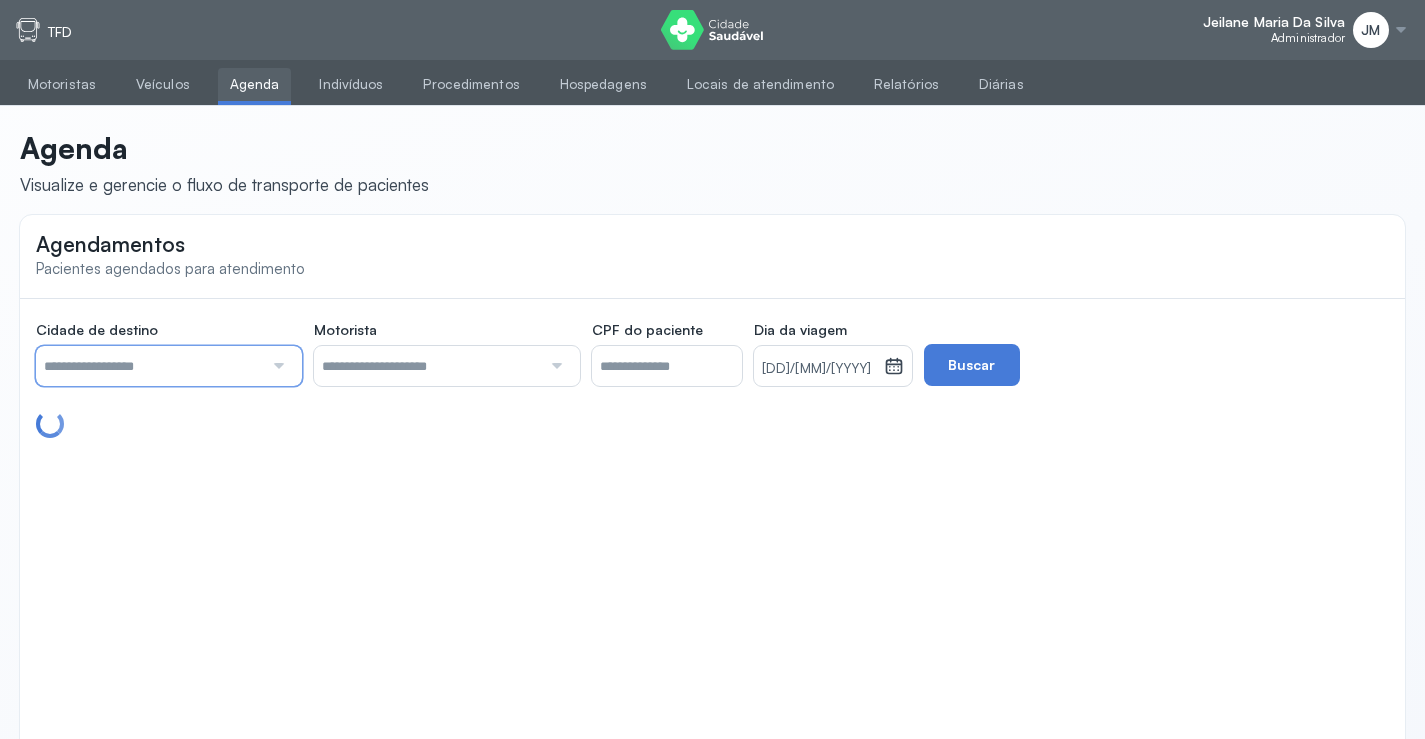 click at bounding box center [149, 366] 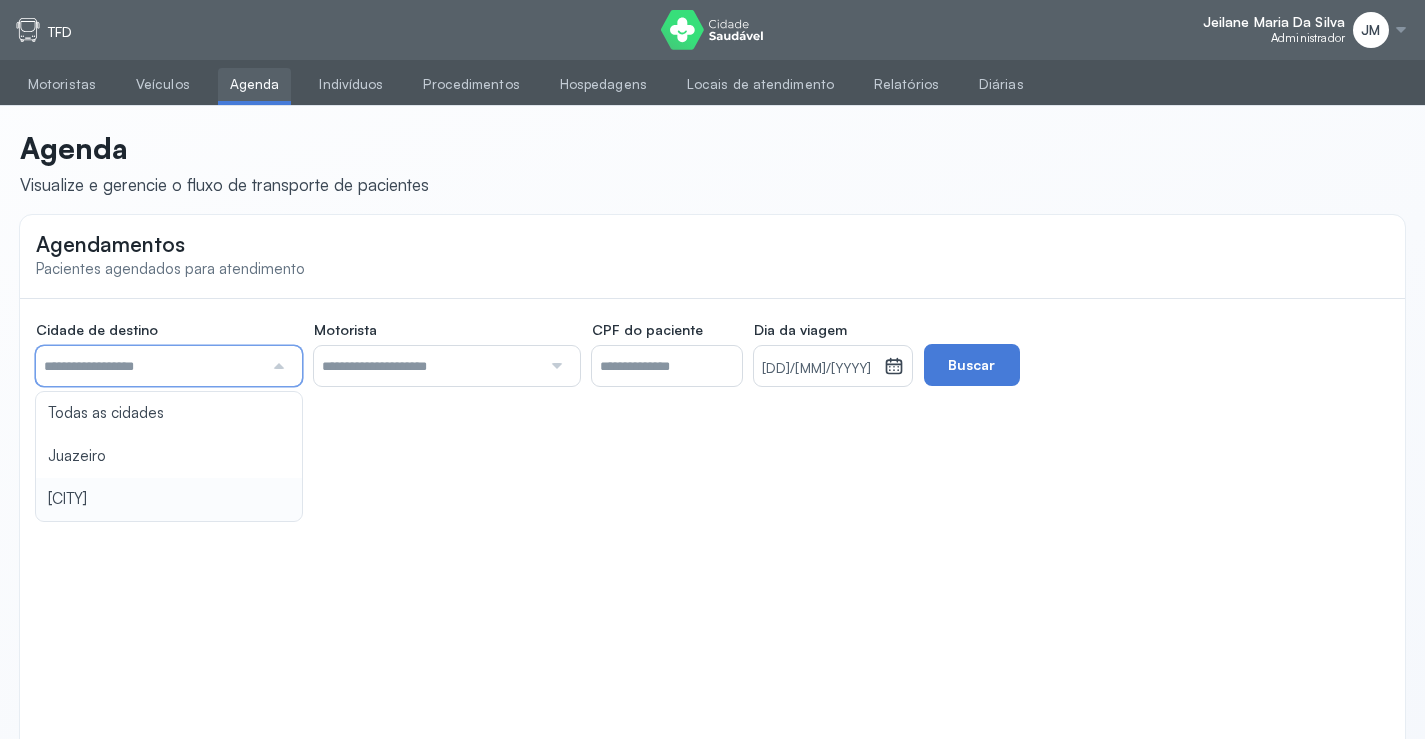 type on "********" 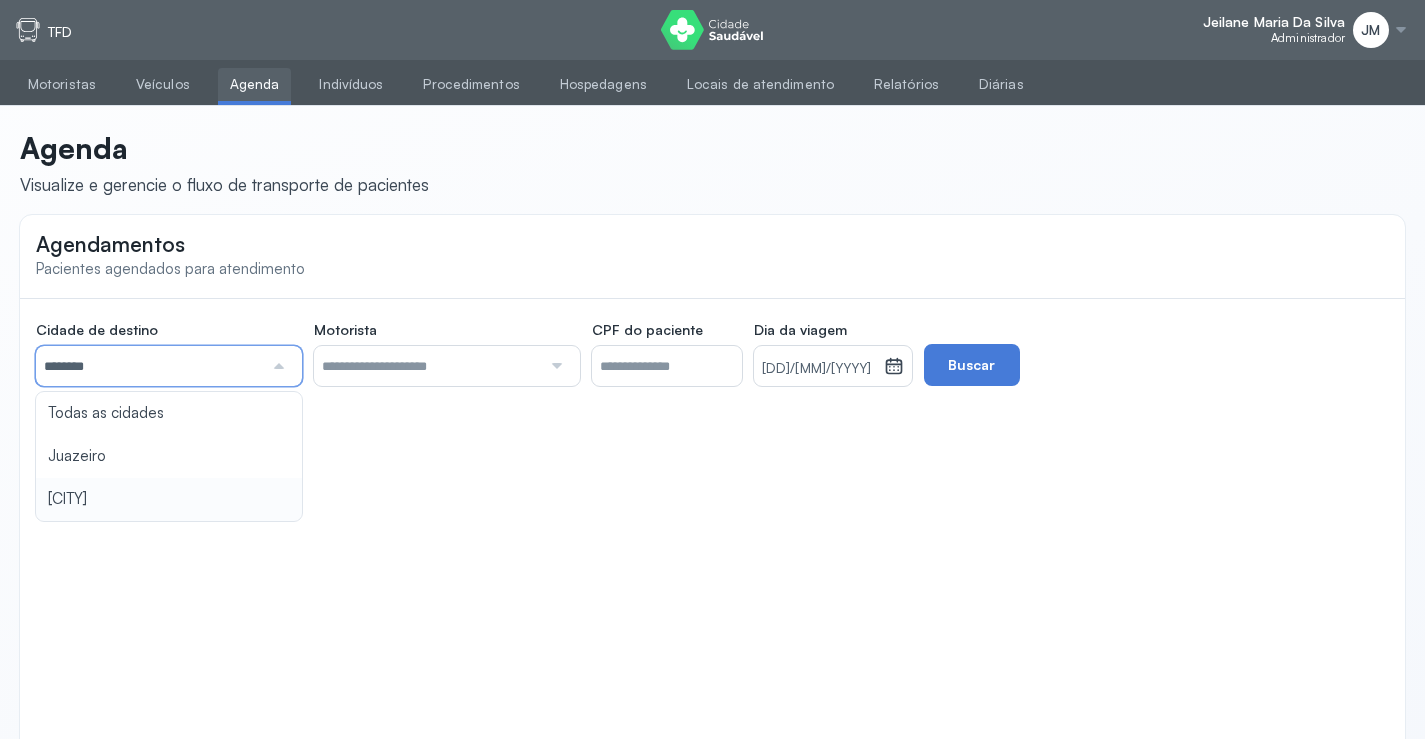 click on "Agendamentos Pacientes agendados para atendimento Cidade de destino  ******** Todas as cidades Juazeiro Salvador Motorista  Todos os motoristas [NAME] [NAME] [NAME] [NAME] [NAME] [NAME] CPF do paciente  Dia da viagem  [DD]/[MM]/[YYYY] agosto 2025 S T Q Q S S D 1 2 3 4 5 6 7 8 9 10 11 12 13 14 15 16 17 18 19 20 21 22 23 24 25 26 27 28 29 30 31 jan fev mar abr maio jun jul ago set out nov dez 2018 2019 2020 2021 2022 2023 2024 2025 2026 2027 2028 2029  Buscar" at bounding box center [712, 490] 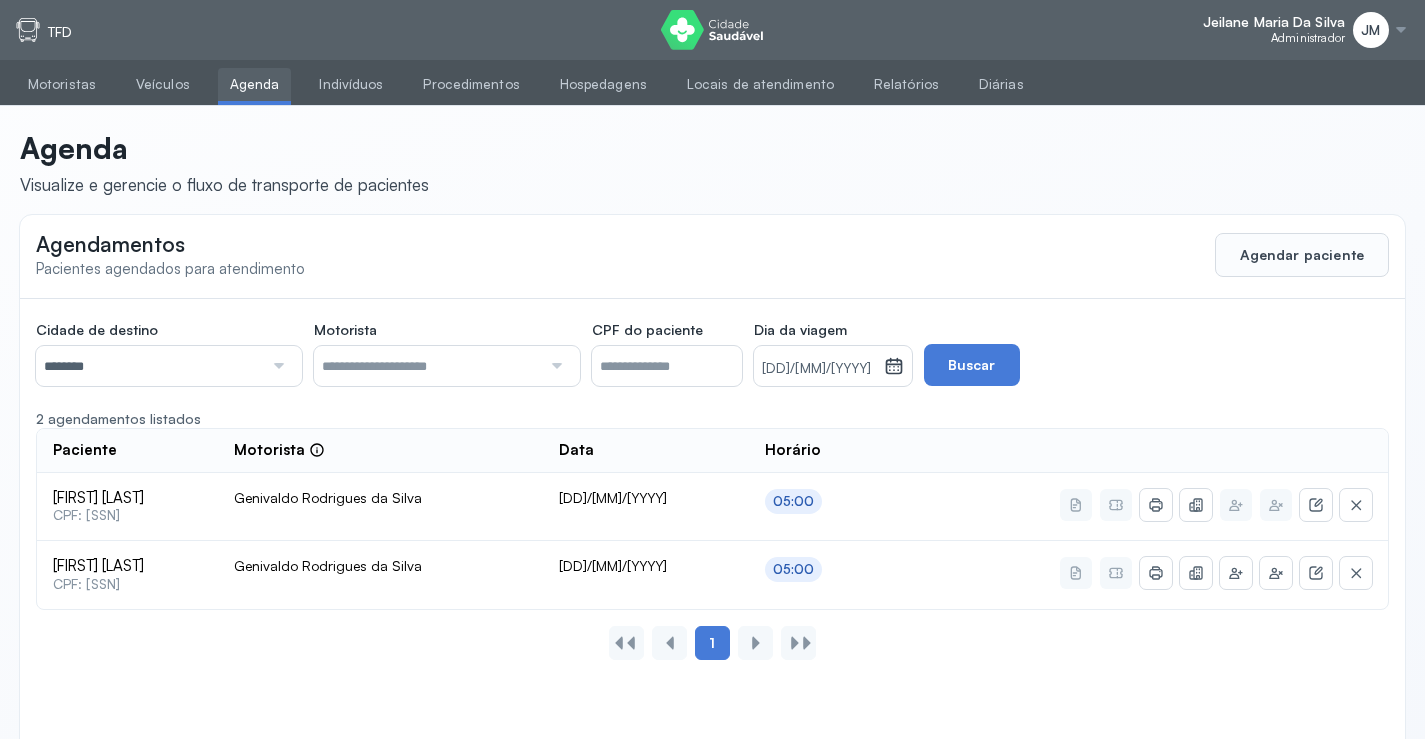 click 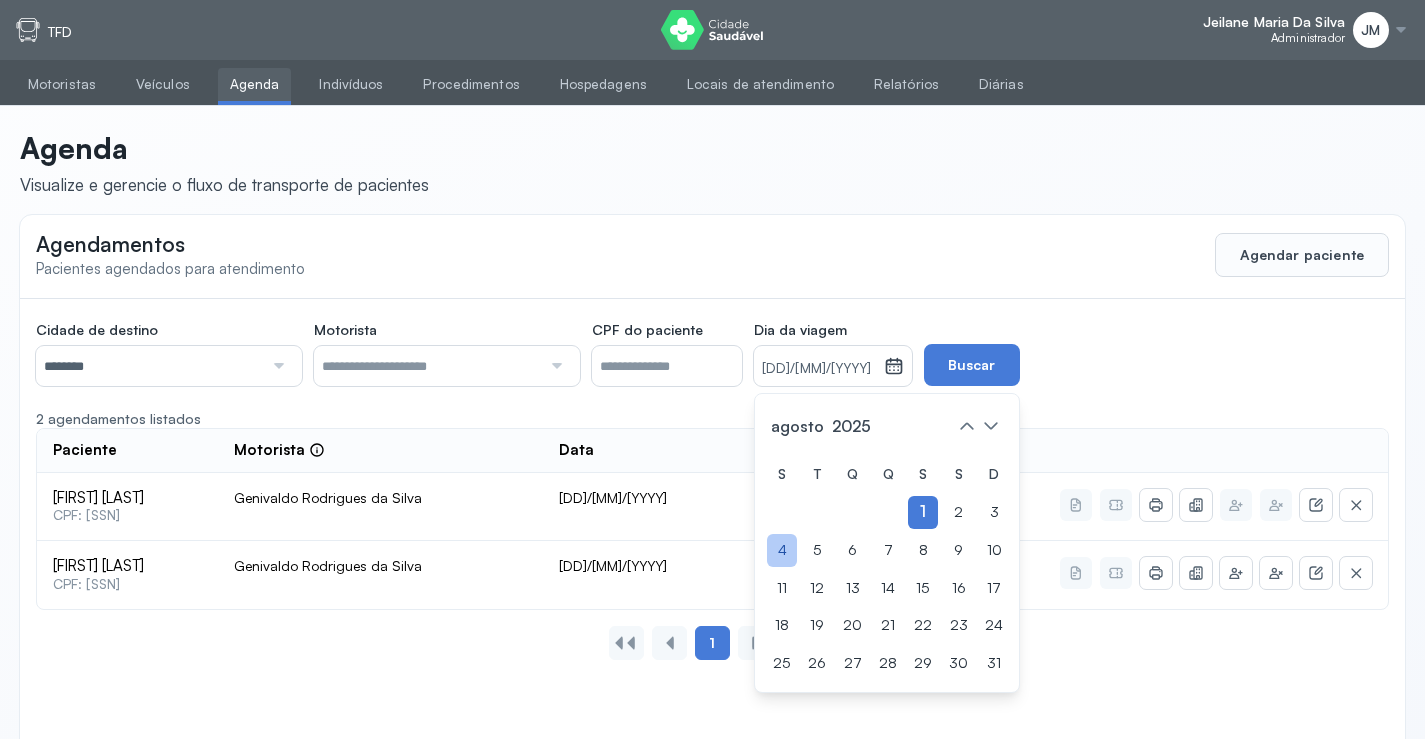 click on "4" 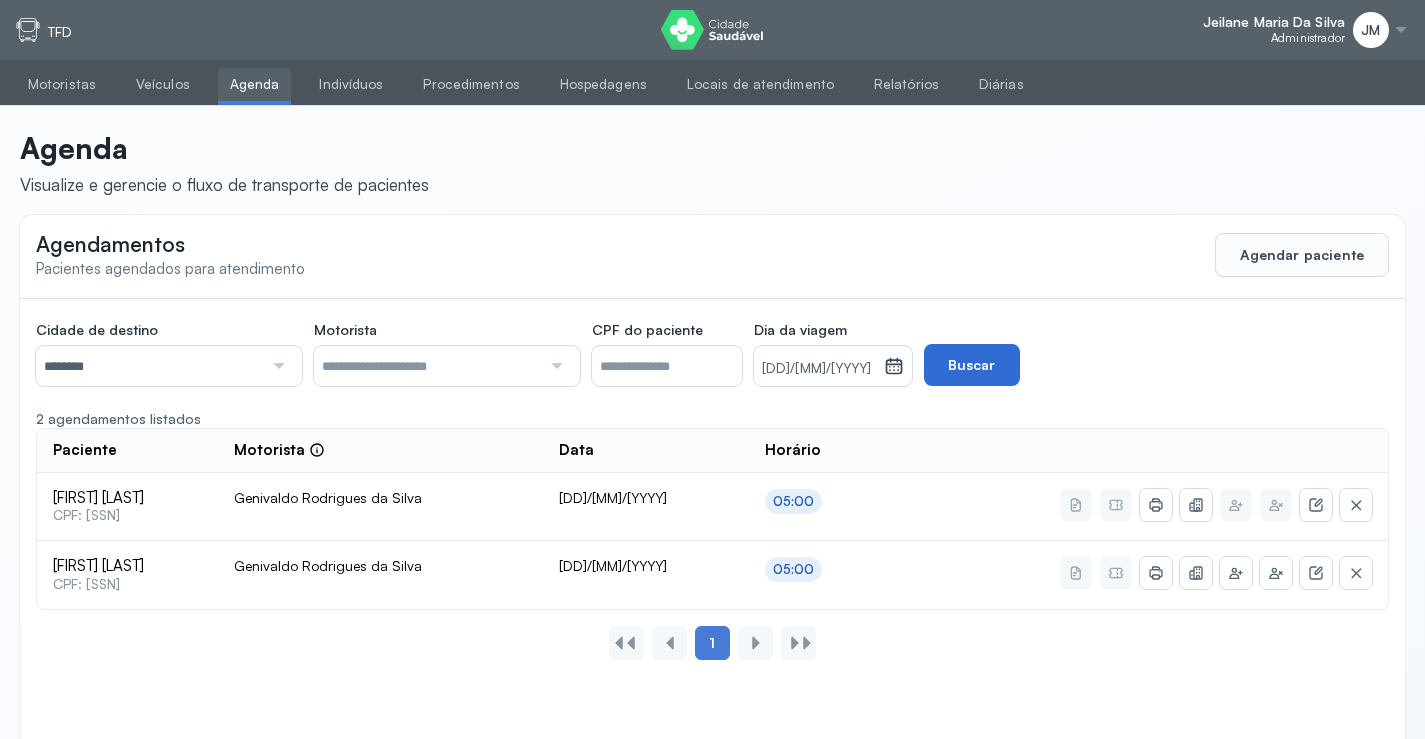 click on "Buscar" at bounding box center (972, 365) 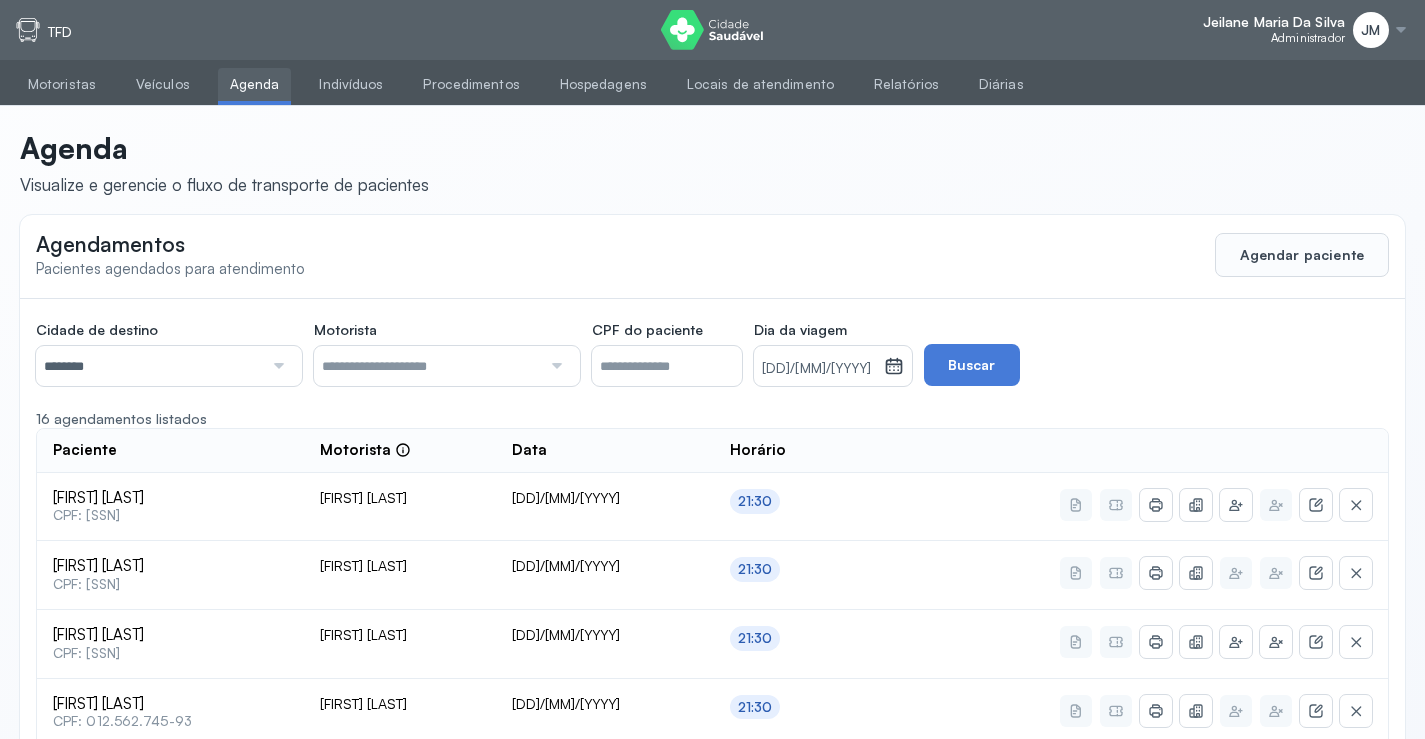 click 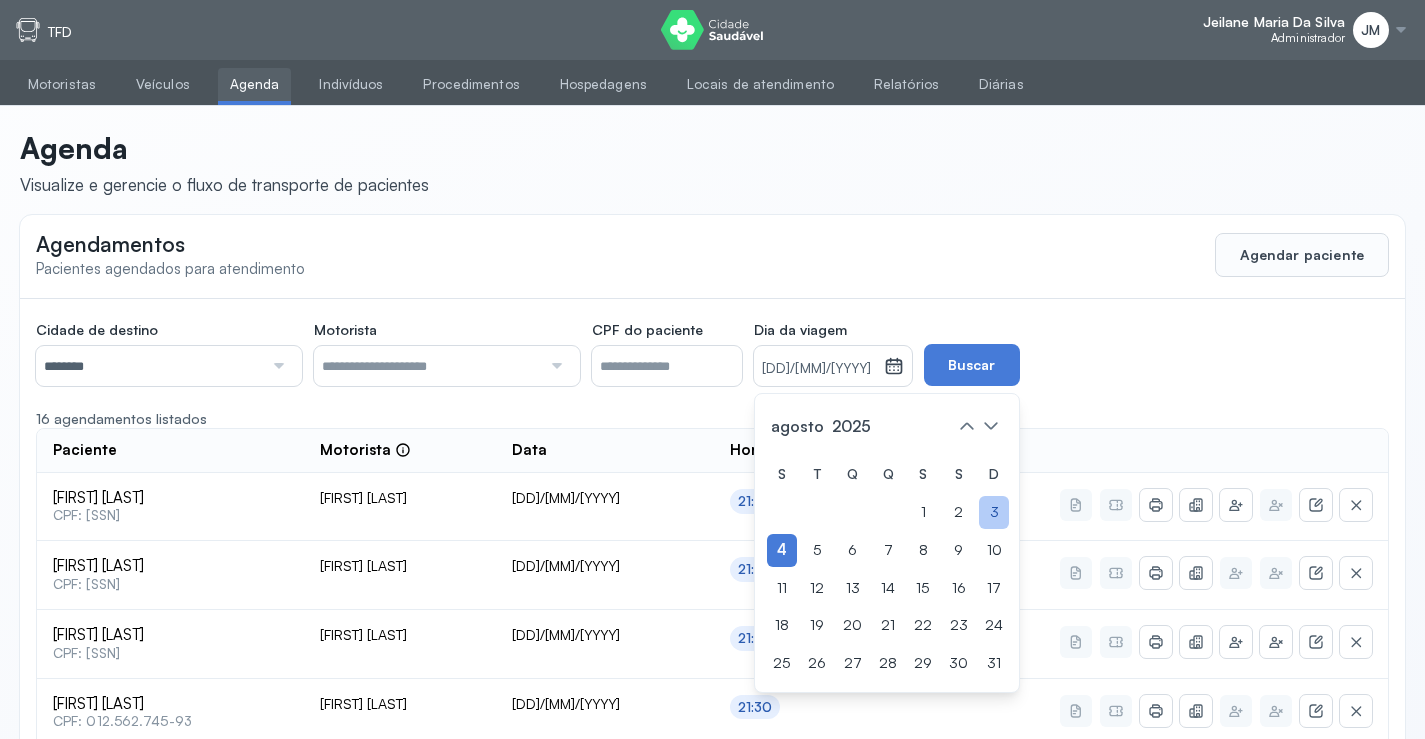 click on "3" 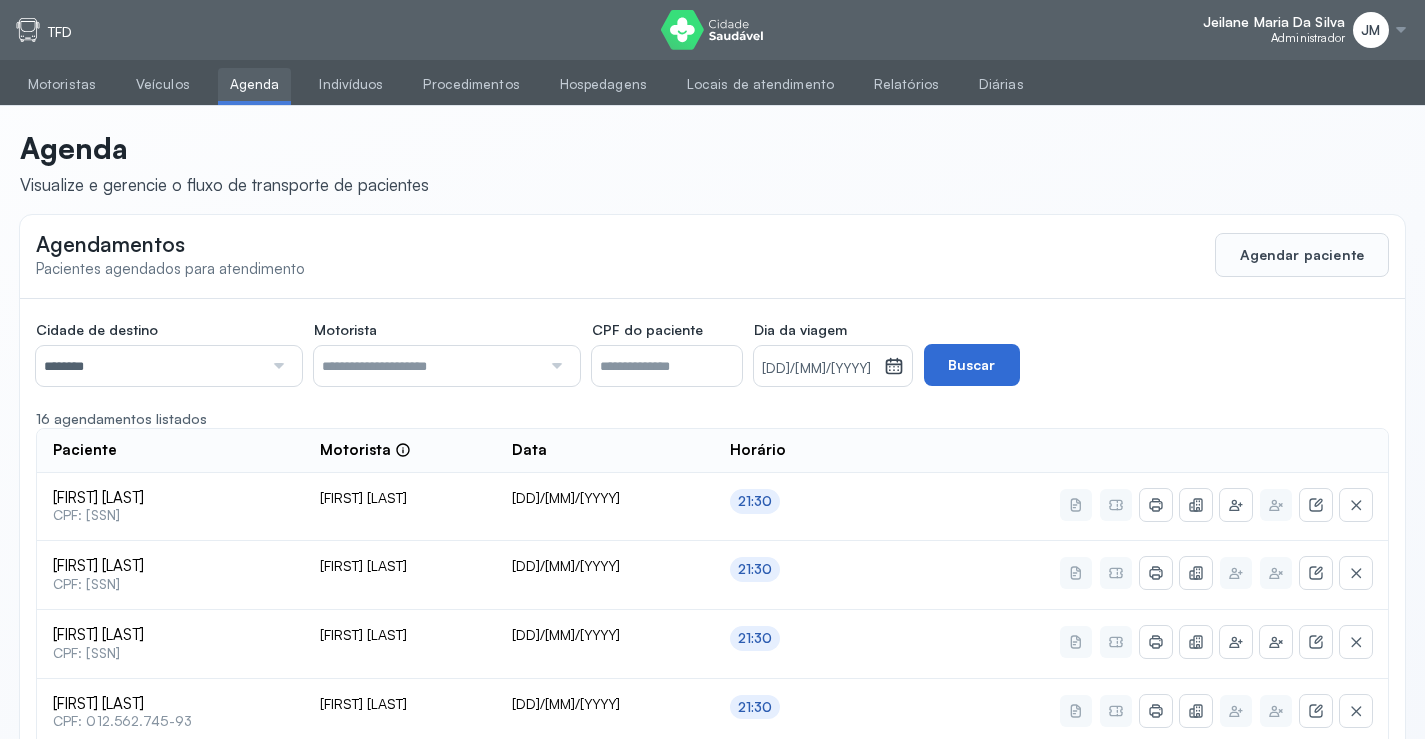 click on "Buscar" at bounding box center [972, 365] 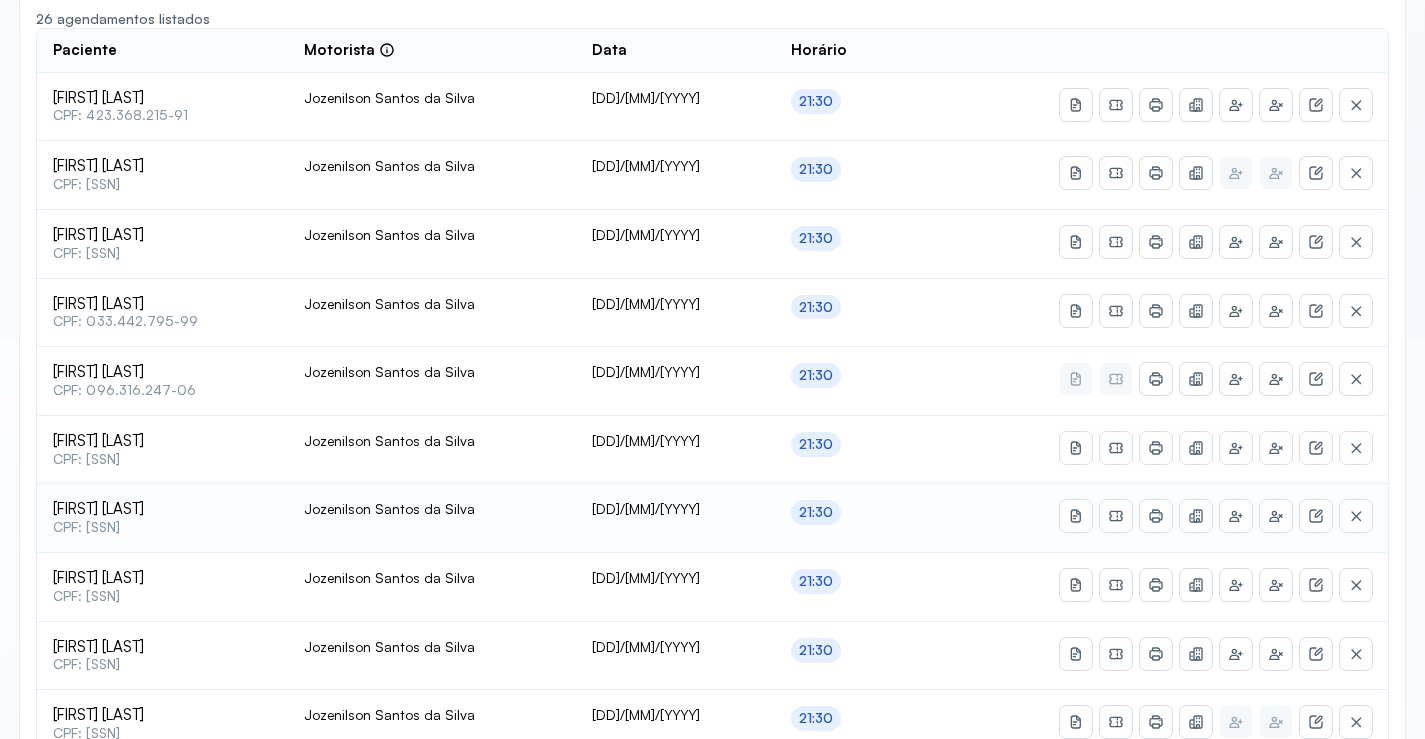 scroll, scrollTop: 865, scrollLeft: 0, axis: vertical 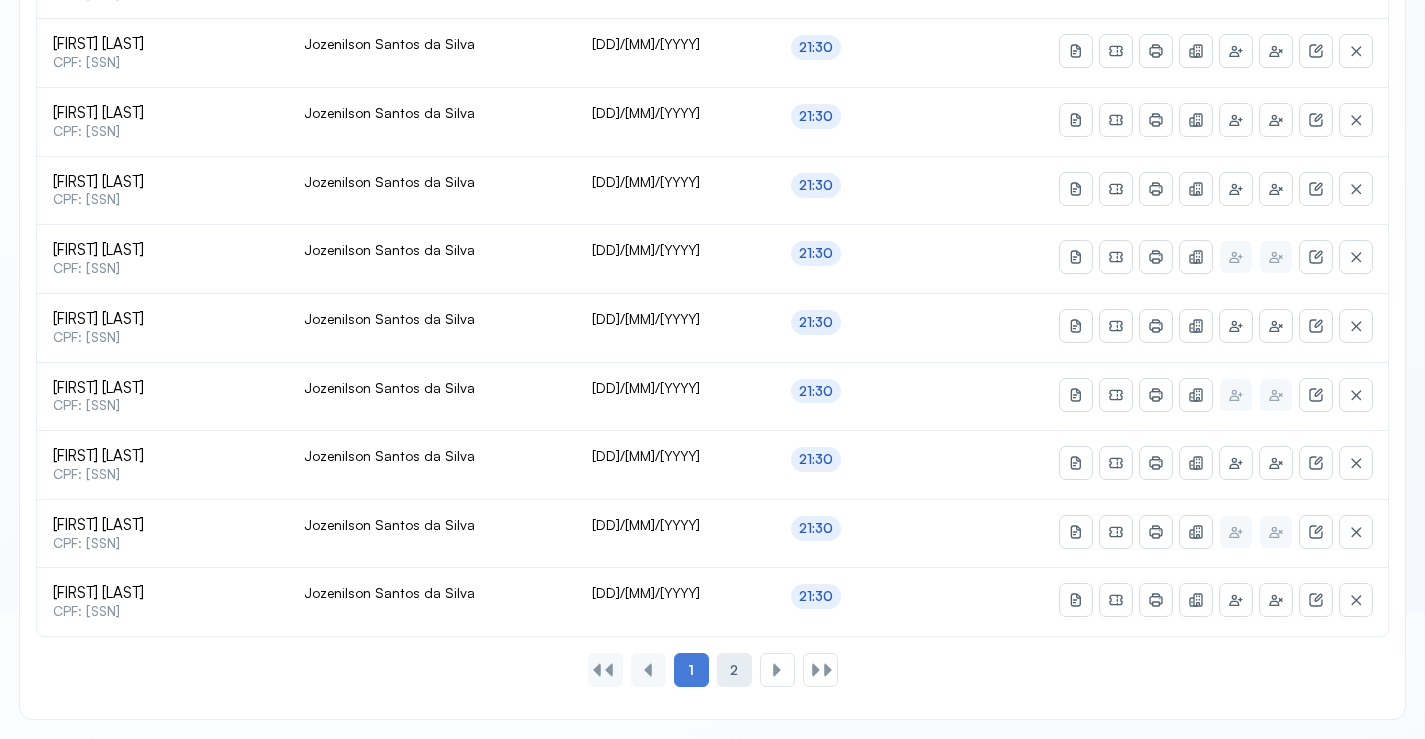 click on "2" at bounding box center (734, 670) 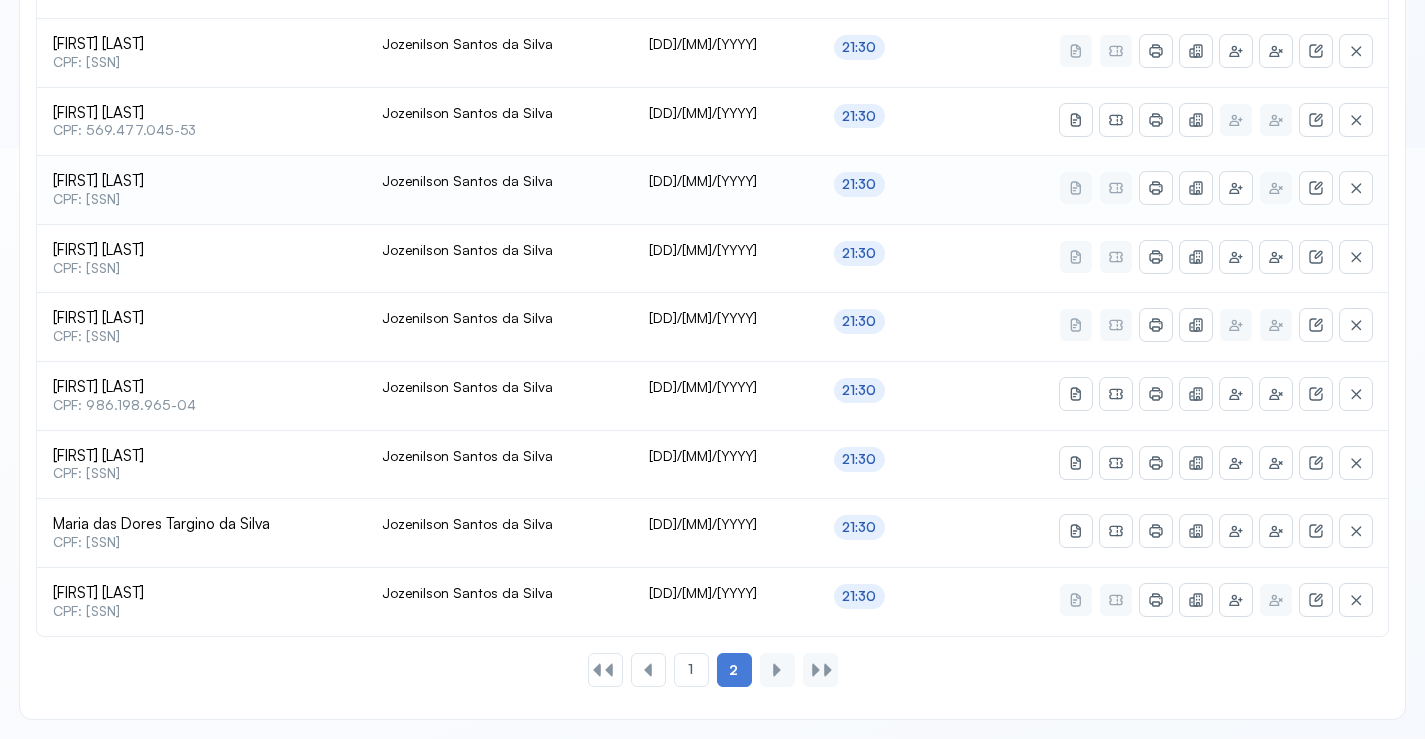 scroll, scrollTop: 491, scrollLeft: 0, axis: vertical 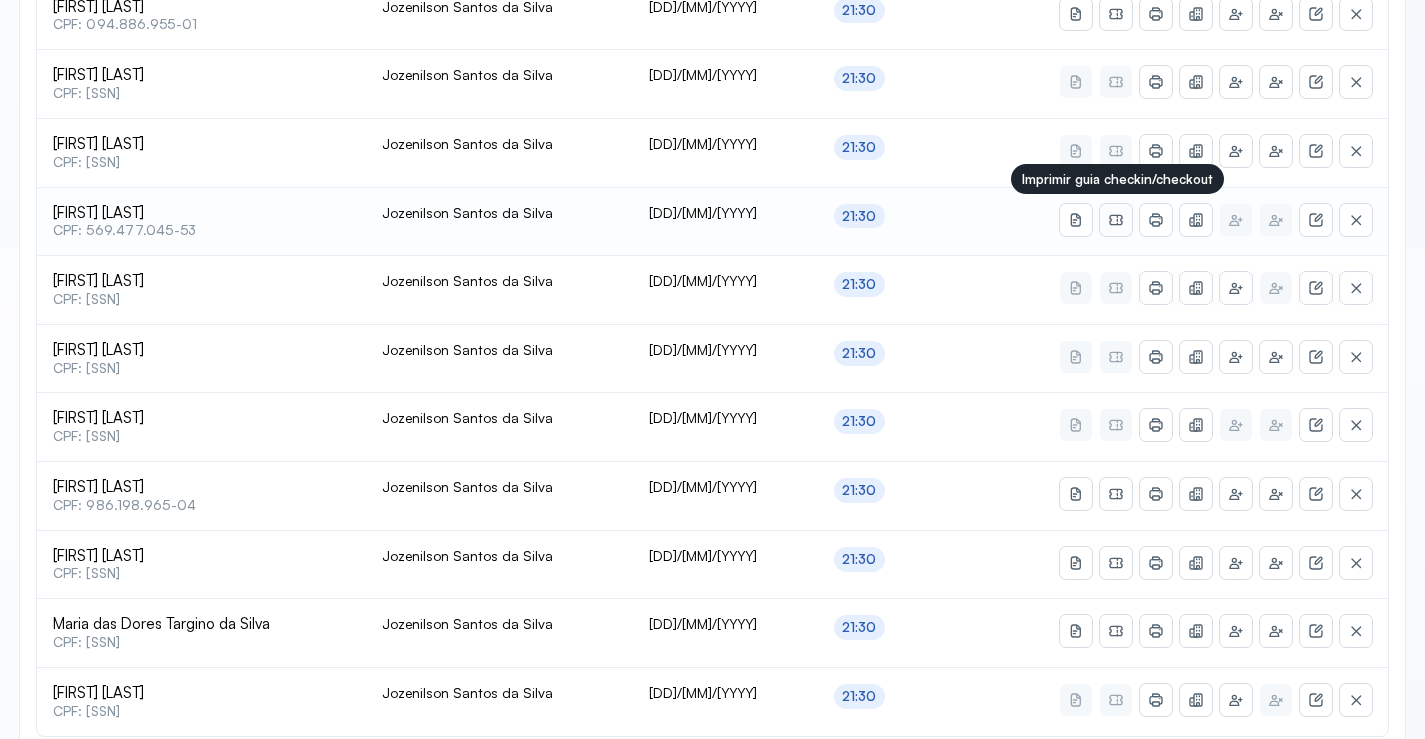 click 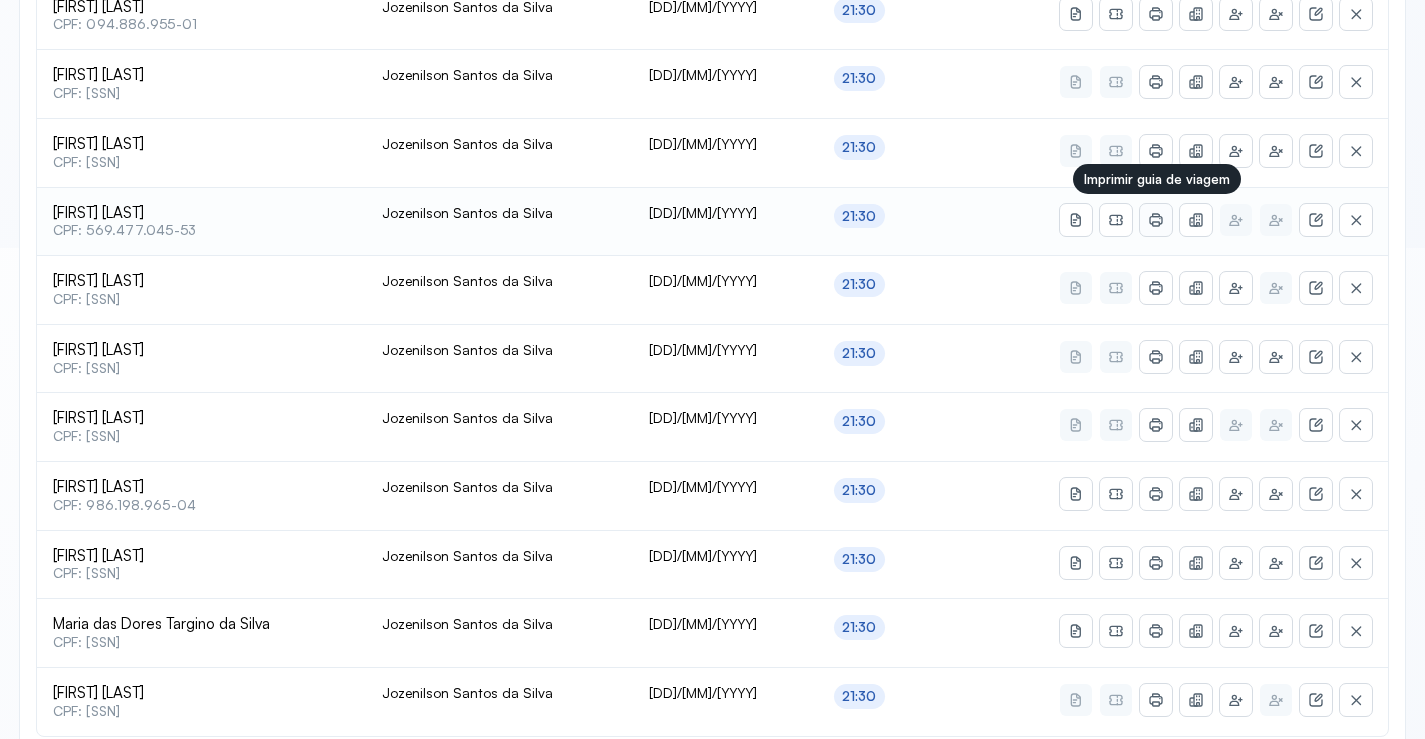 click 